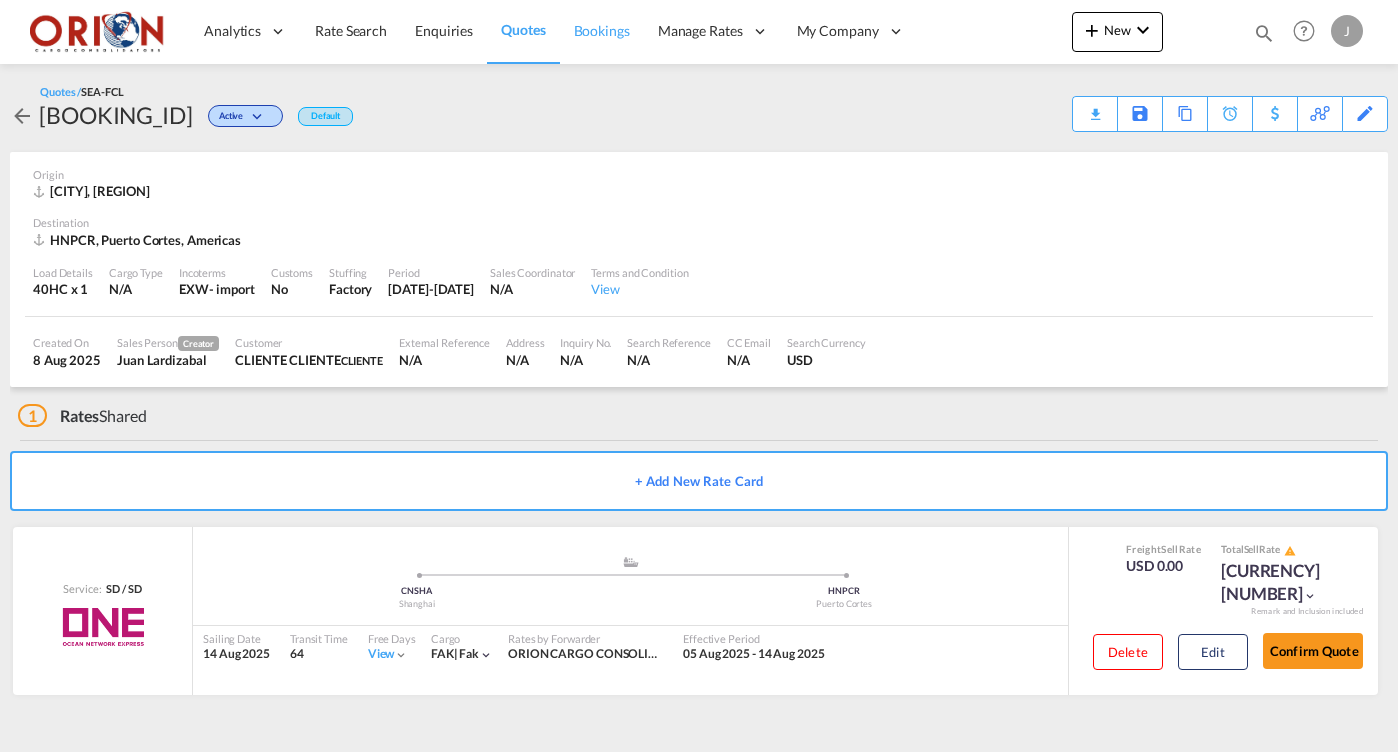 scroll, scrollTop: 0, scrollLeft: 0, axis: both 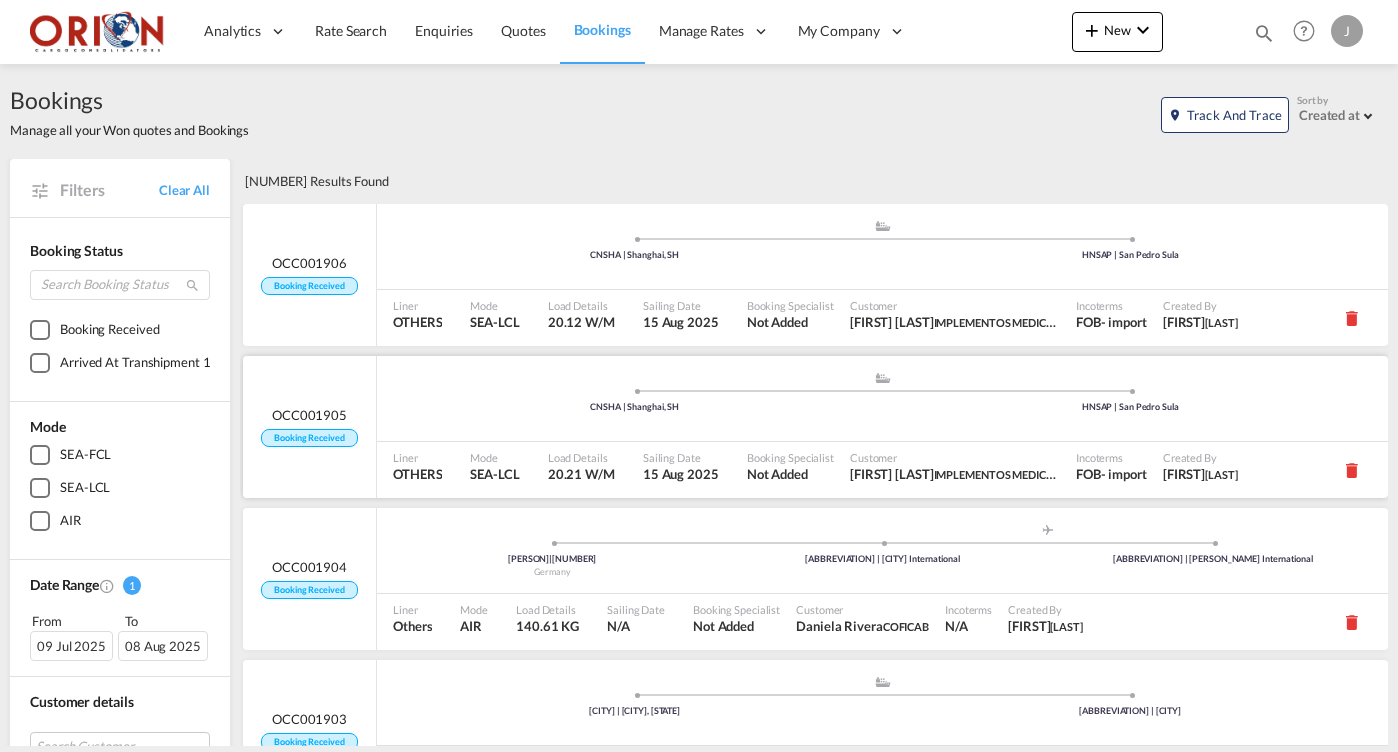click on "[CITY], [STATE]
[CITY] | [CITY], [STATE]" at bounding box center (882, 399) 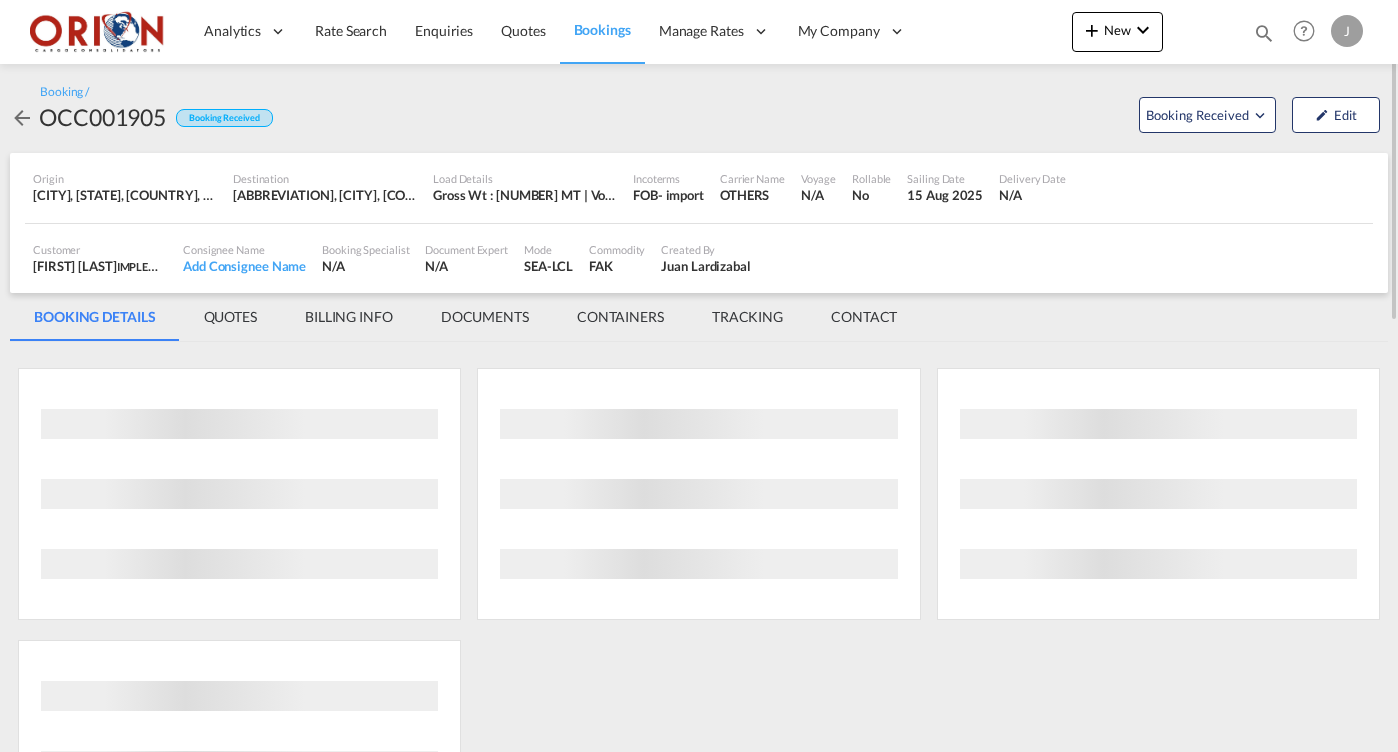 scroll, scrollTop: 0, scrollLeft: 0, axis: both 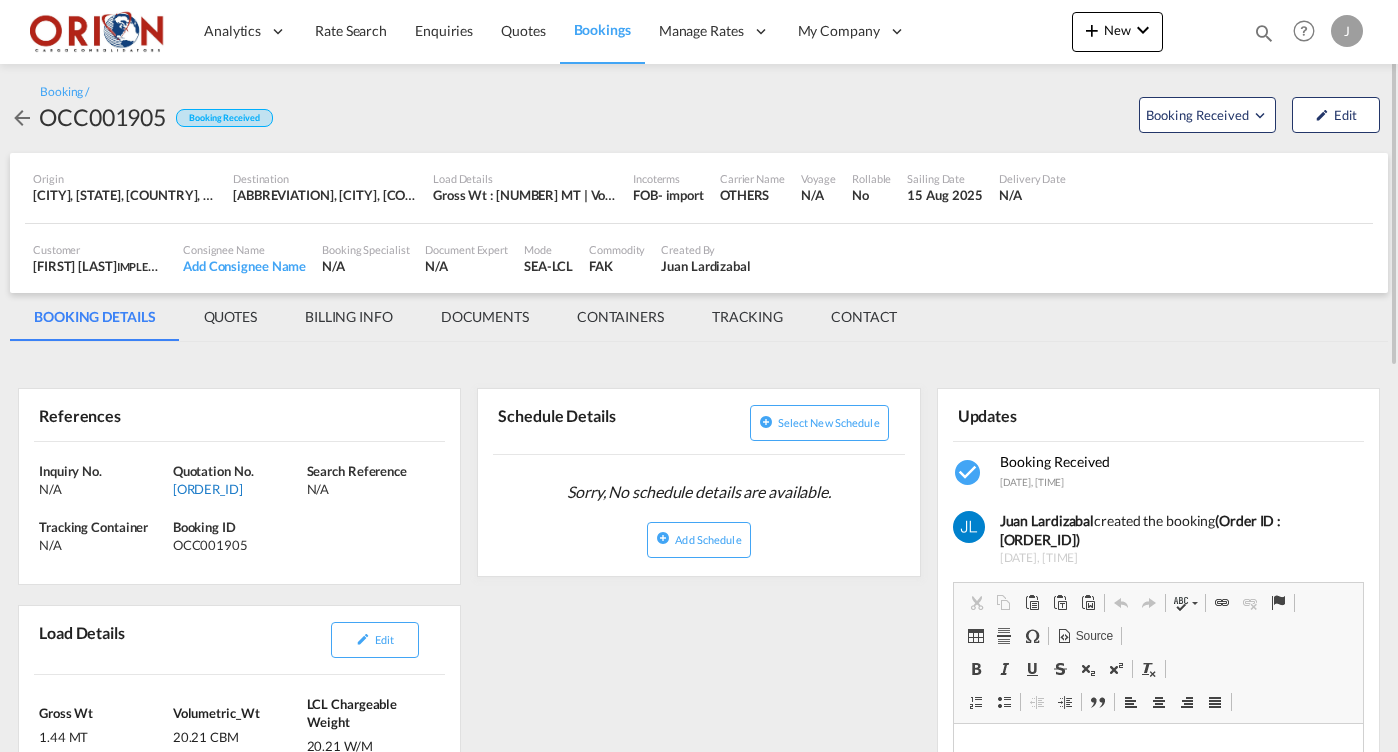 click on "[ORDER_ID]" at bounding box center (237, 489) 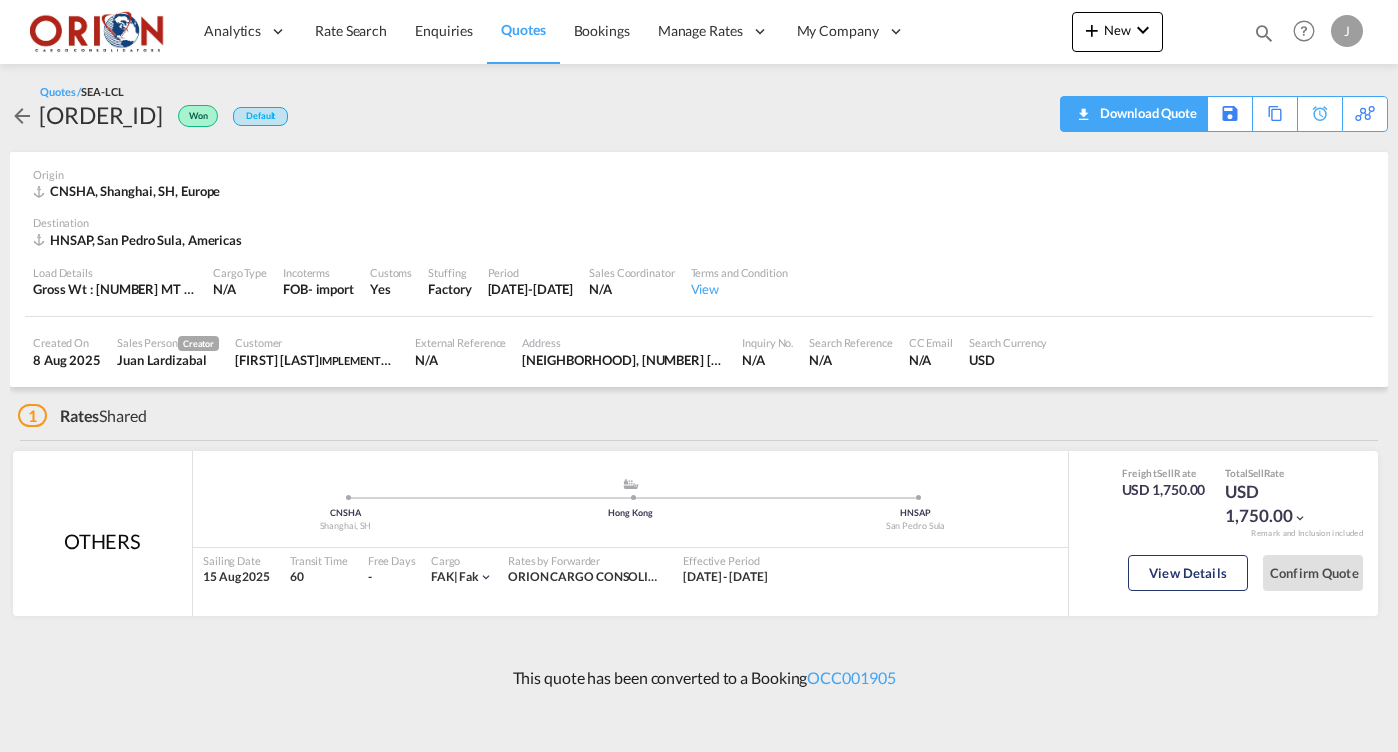 click on "Download Quote" at bounding box center [1146, 113] 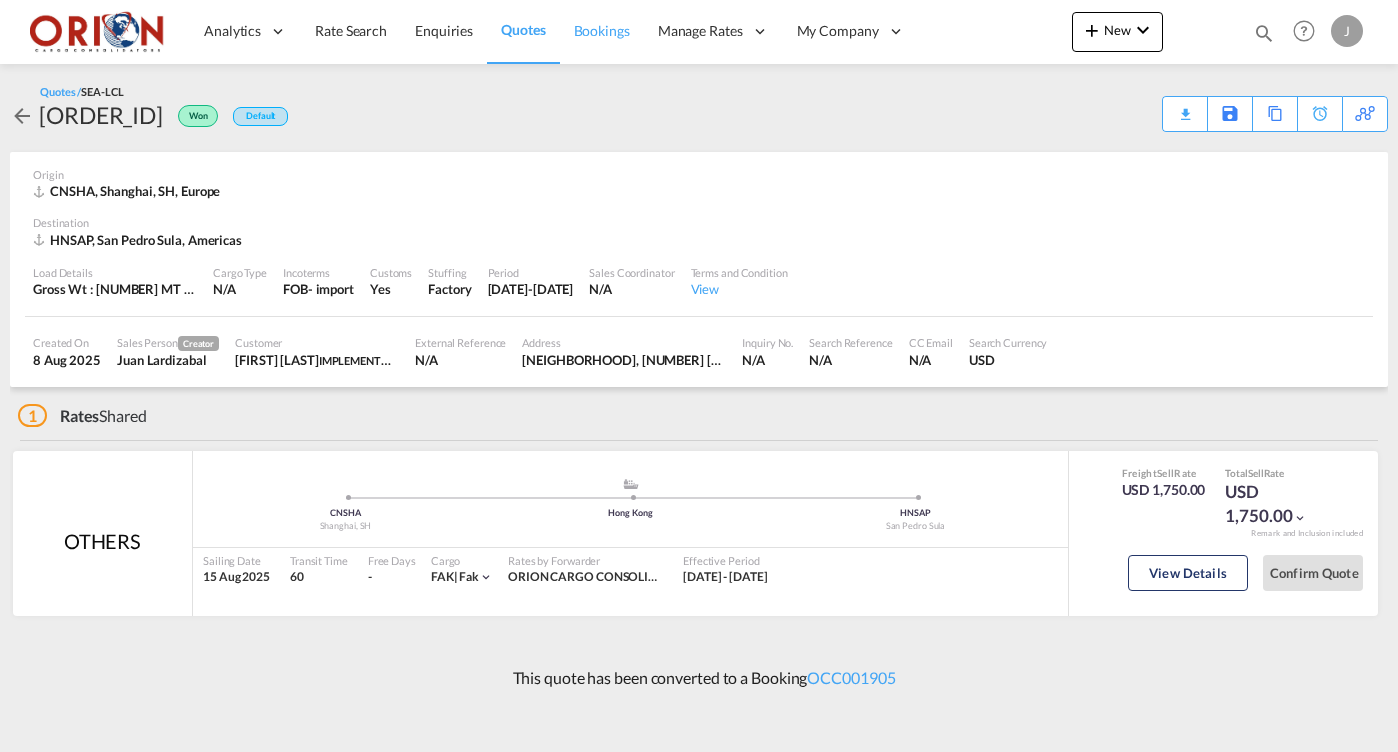 click on "Bookings" at bounding box center [602, 30] 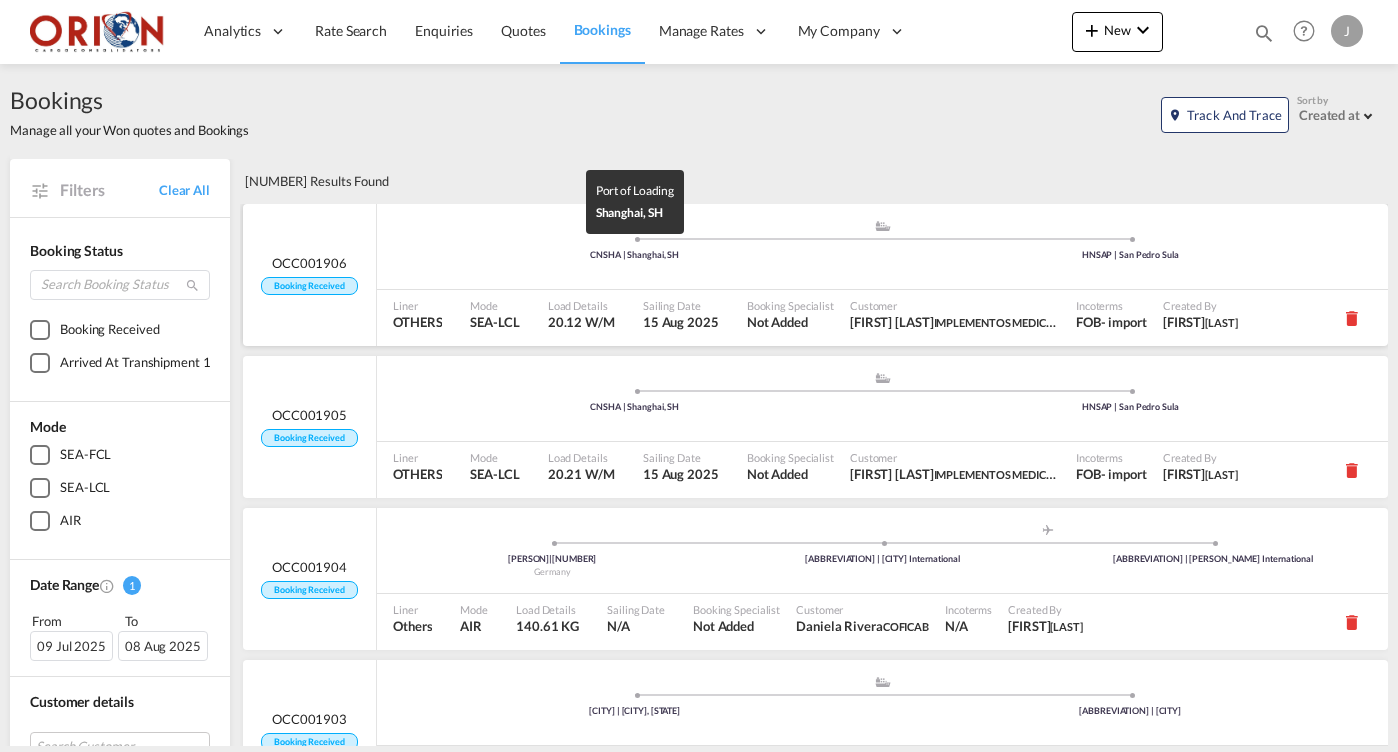 click on "CNSHA | Shanghai, SH" at bounding box center [635, 255] 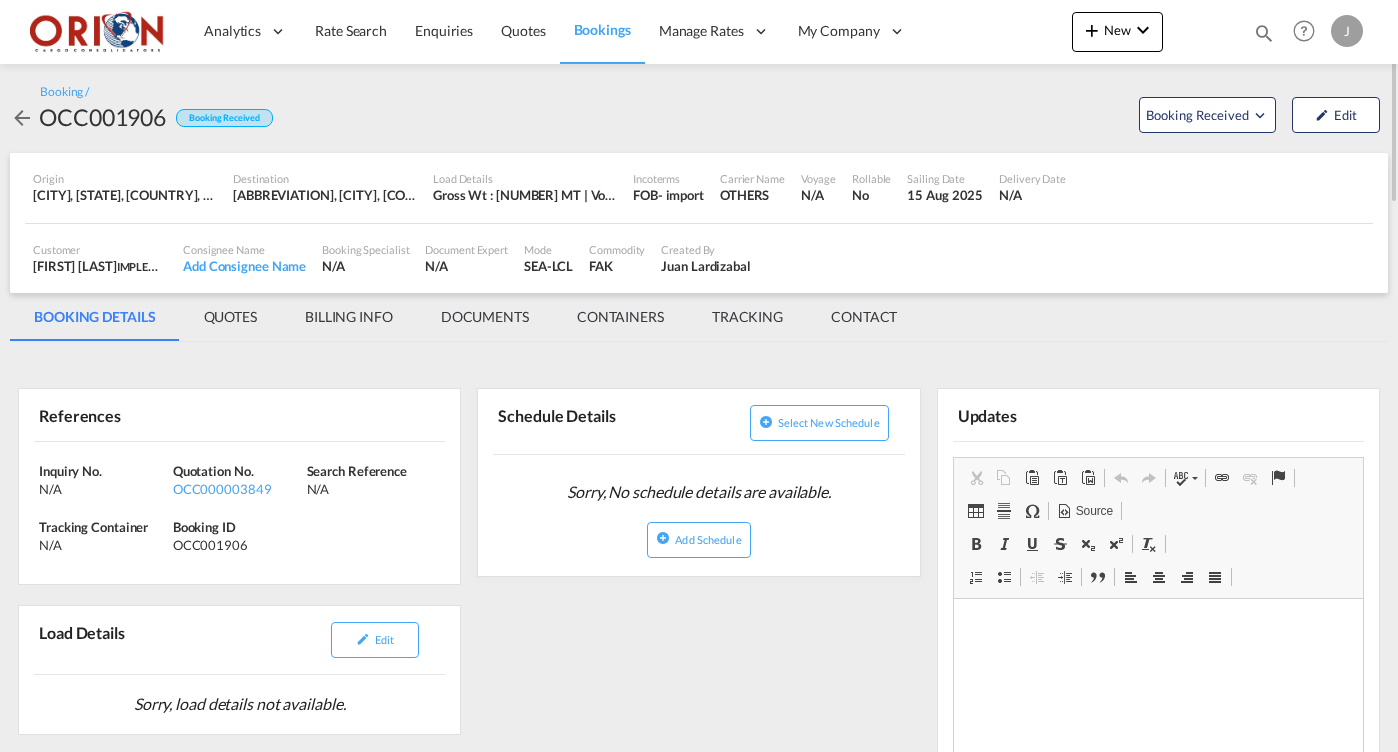 scroll, scrollTop: 0, scrollLeft: 0, axis: both 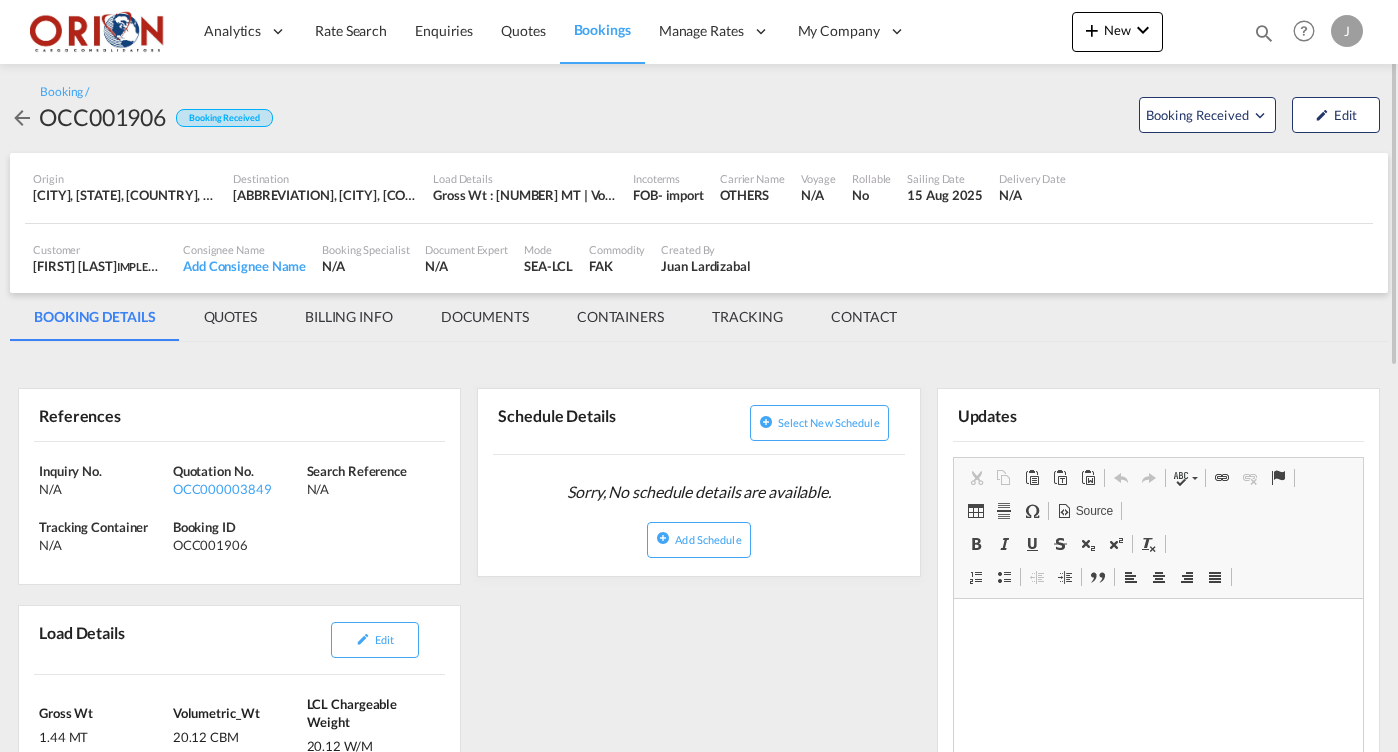 click on "BILLING INFO" at bounding box center (349, 317) 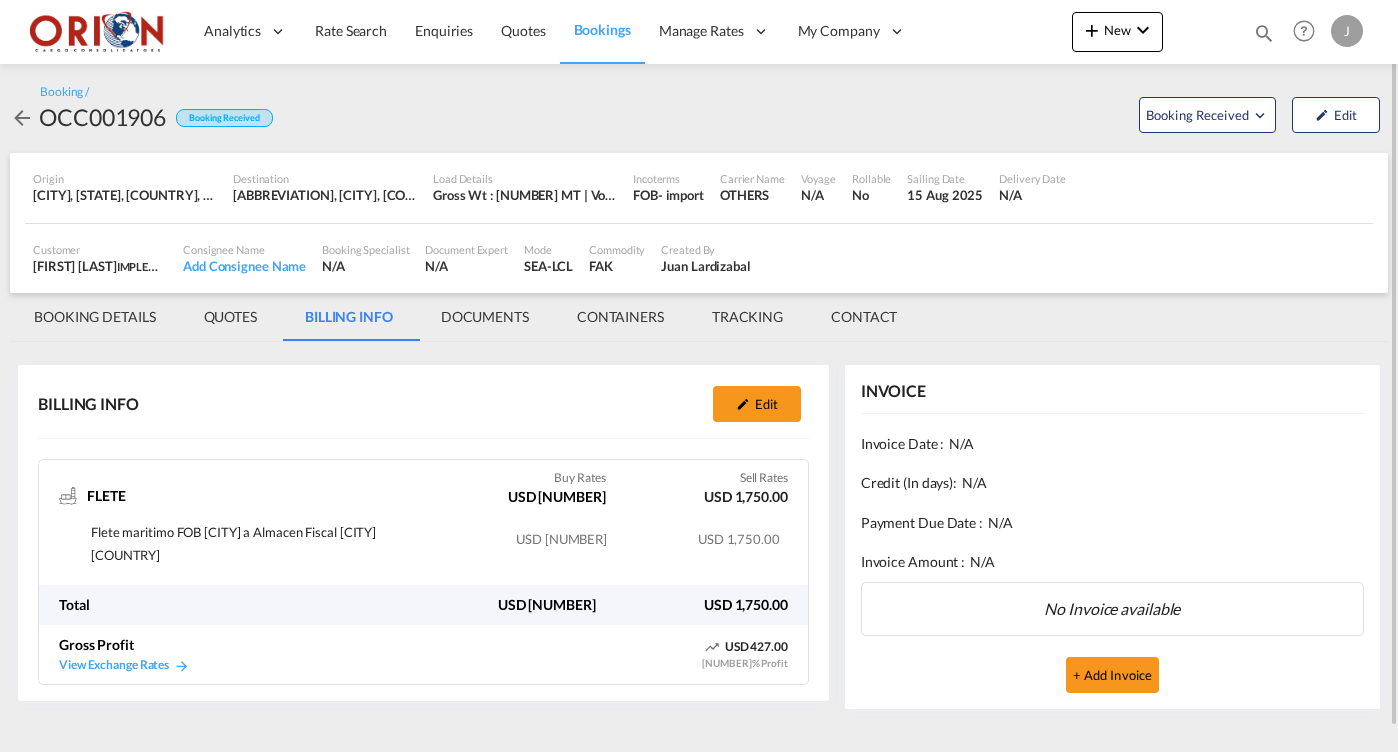 click on "BOOKING DETAILS" at bounding box center (95, 317) 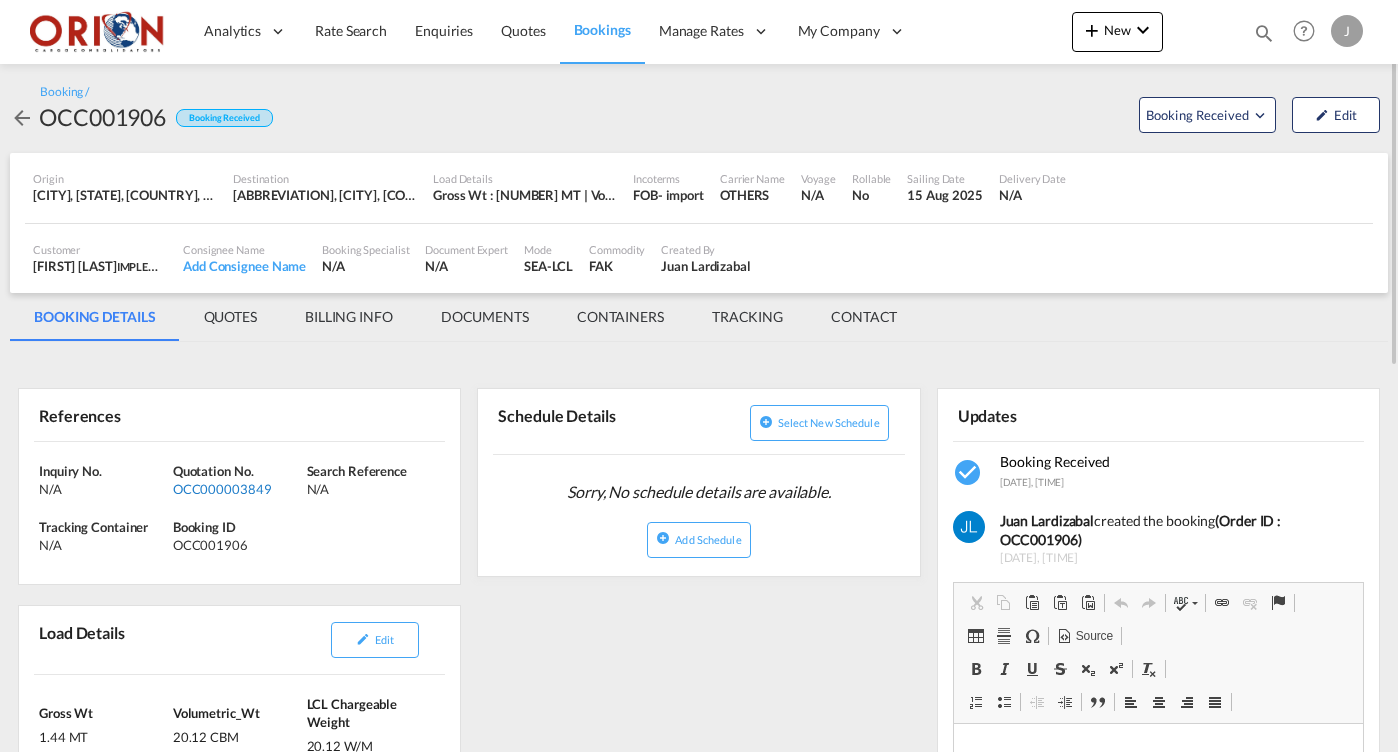 click on "OCC000003849" at bounding box center (237, 489) 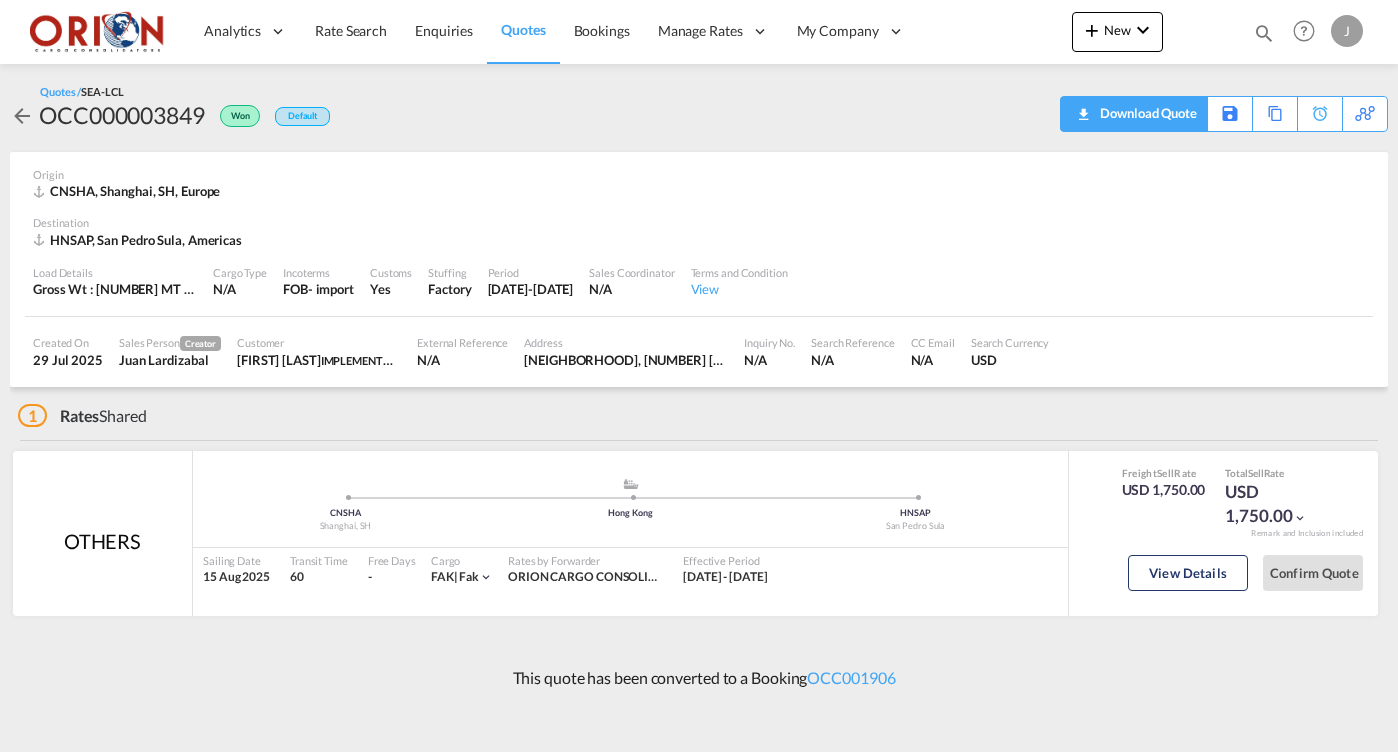 click on "Download Quote" at bounding box center [1146, 113] 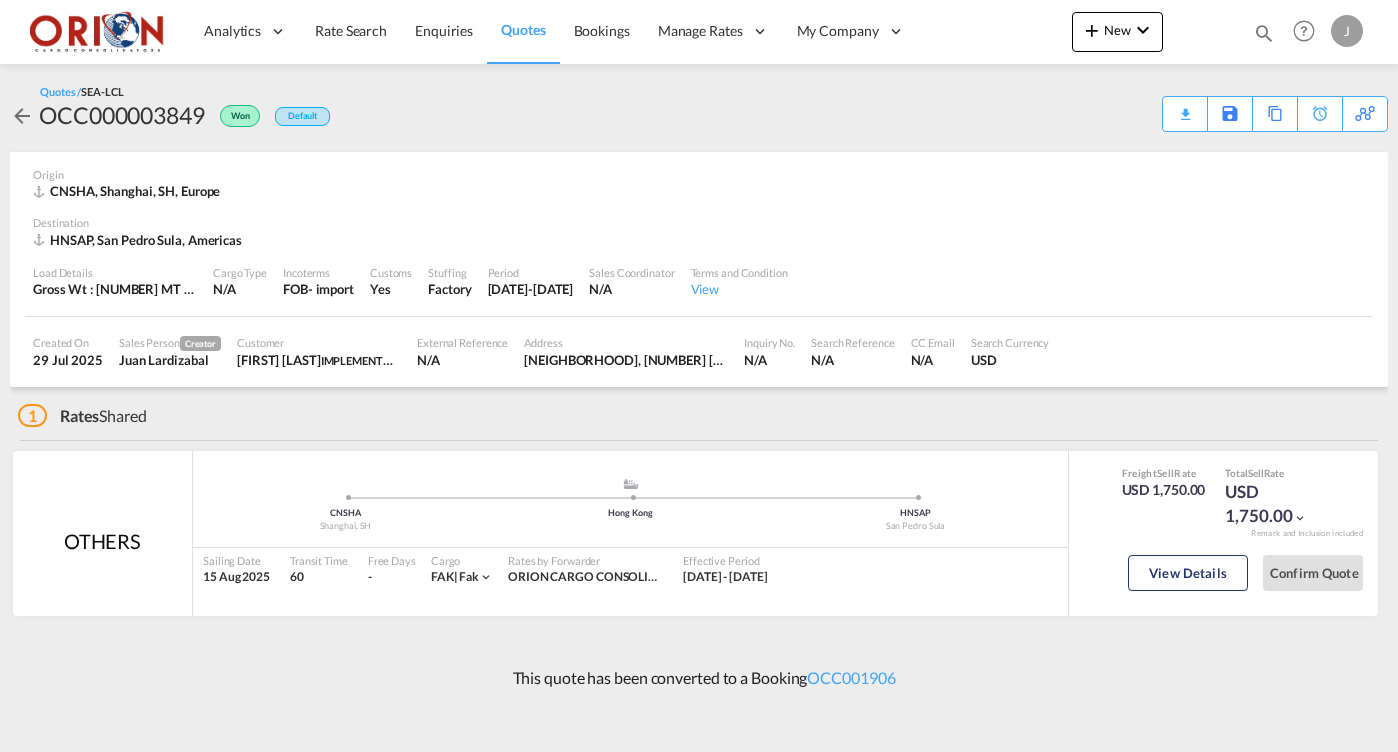 click on "Quotes" at bounding box center (523, 29) 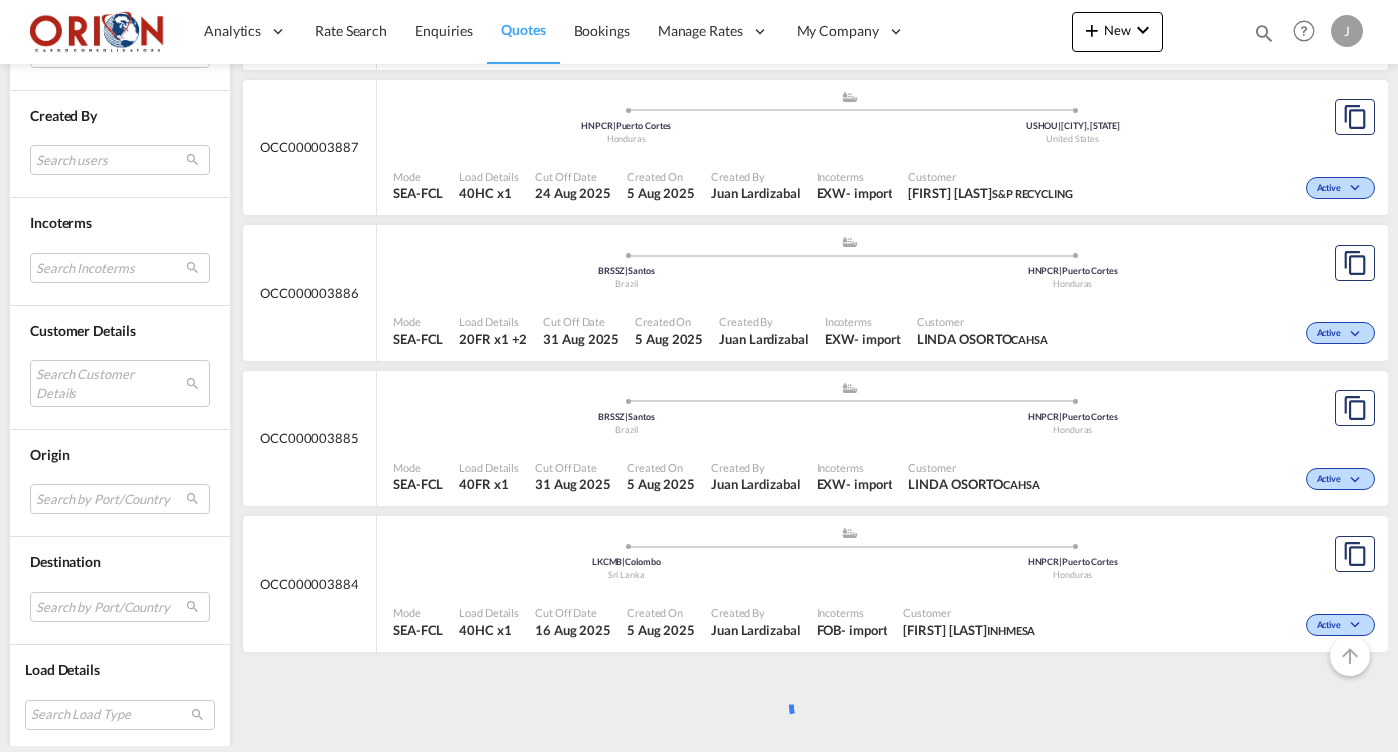 scroll, scrollTop: 3903, scrollLeft: 0, axis: vertical 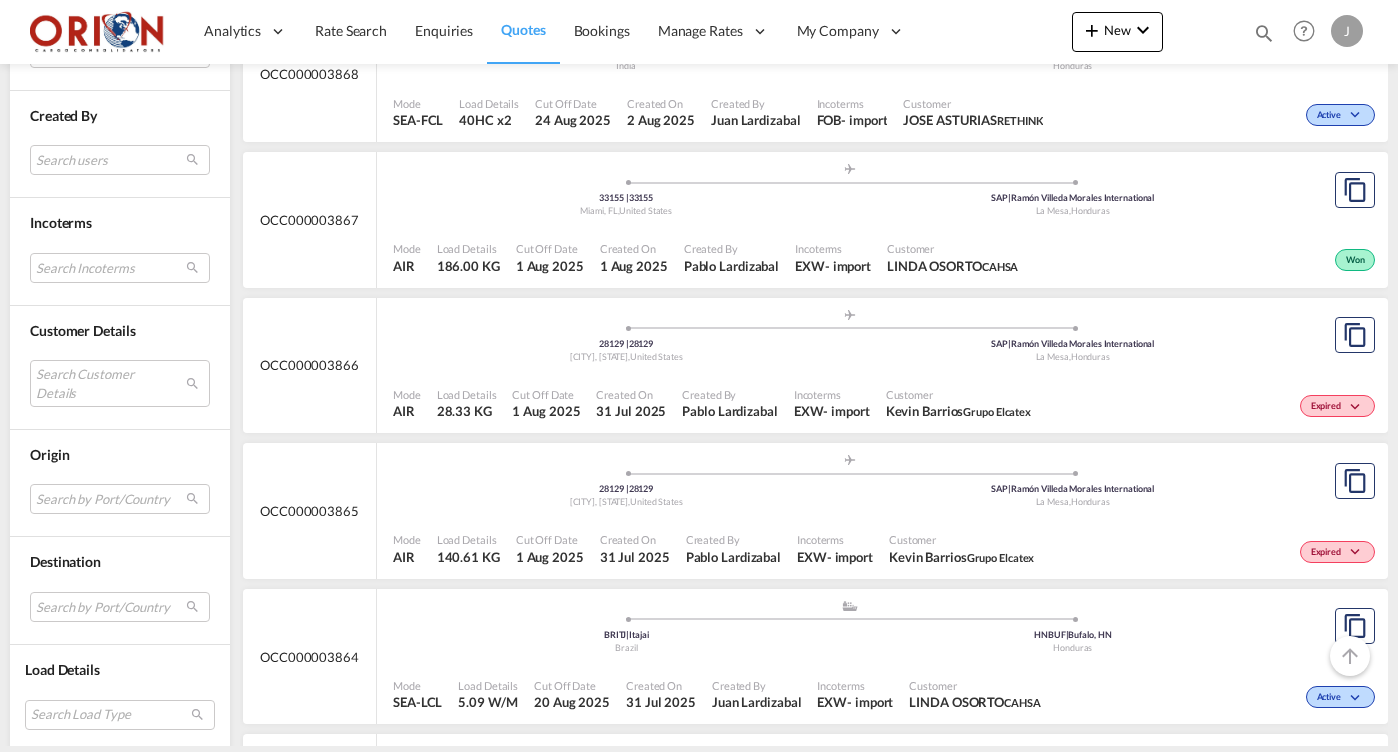 click on "Created By" at bounding box center [731, 248] 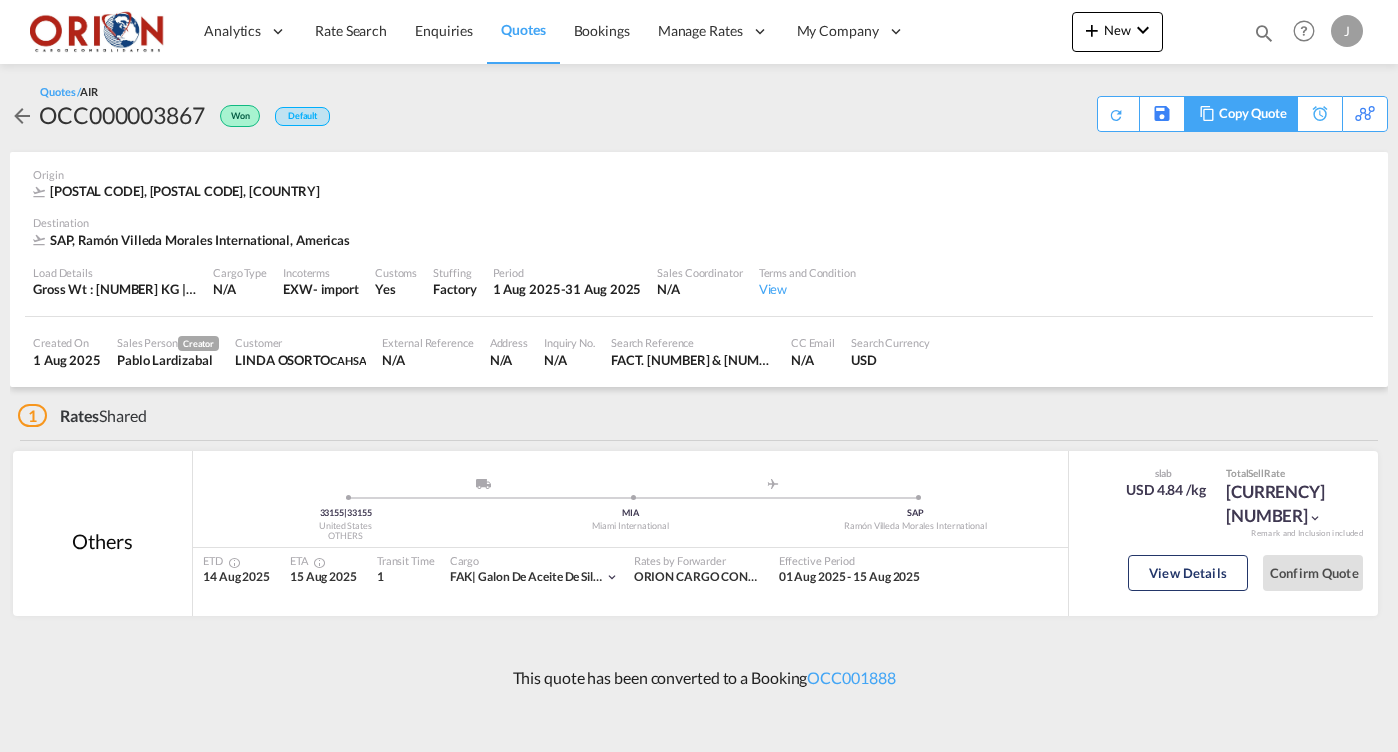 click on "Copy Quote" at bounding box center (1253, 114) 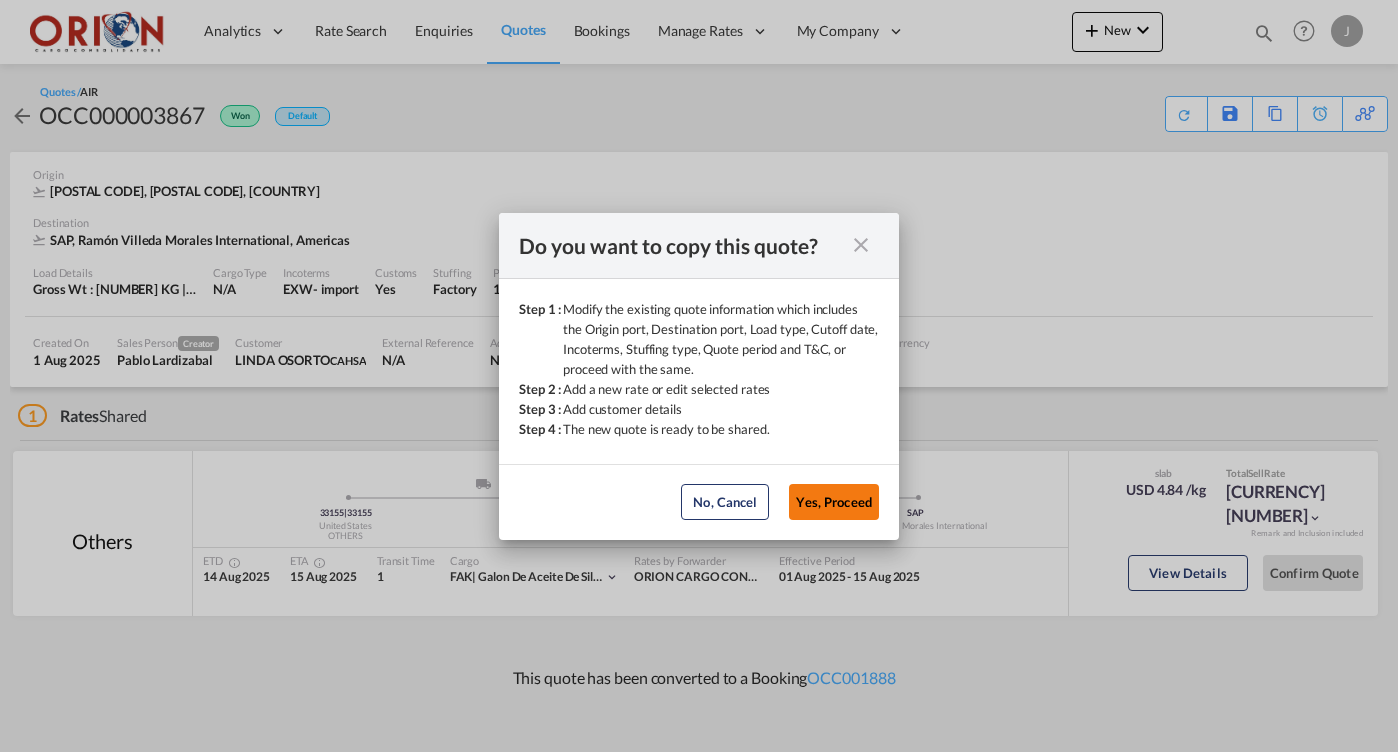 click on "Yes, Proceed" 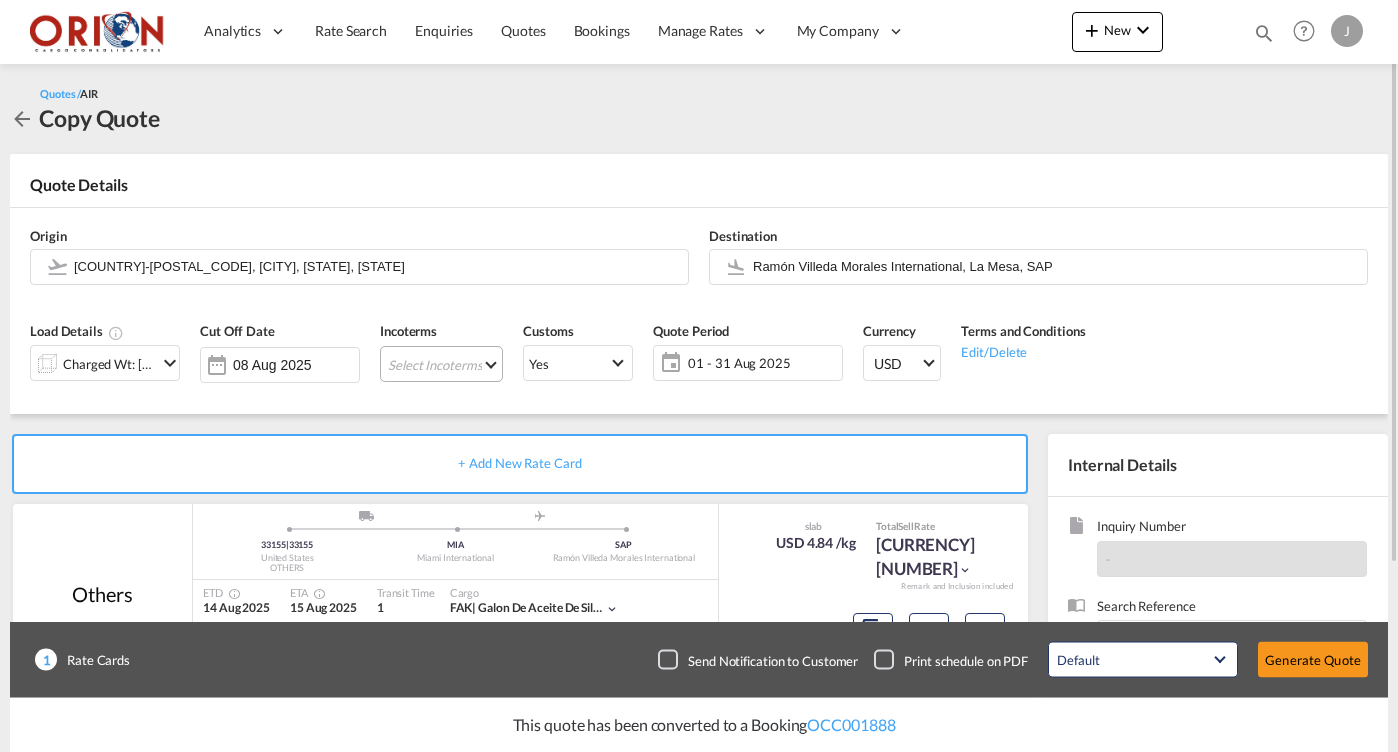 click on "Select Incoterms
FAS - export
Free Alongside Ship CIP - import
Carriage and Insurance Paid to CPT - import
Carrier Paid to DAP - export
Delivered at Place CIP - export
Carriage and Insurance Paid to FCA - export
Free Carrier CFR - import
Cost and Freight FCA - import
Free Carrier CIF - export
Cost,Insurance and Freight DPU - export
Delivery at Place Unloaded EXW - import
Ex Works CPT - export
Carrier Paid to DAP - import
Delivered at Place DPU - import
Delivery at Place Unloaded FAS - import
Free Alongside Ship FOB - export
Free on Board CFR - export
Cost and Freight DDP - export
Delivery Duty Paid CIF - import
Cost,Insurance and Freight FOB - import
Free on Board" at bounding box center (441, 364) 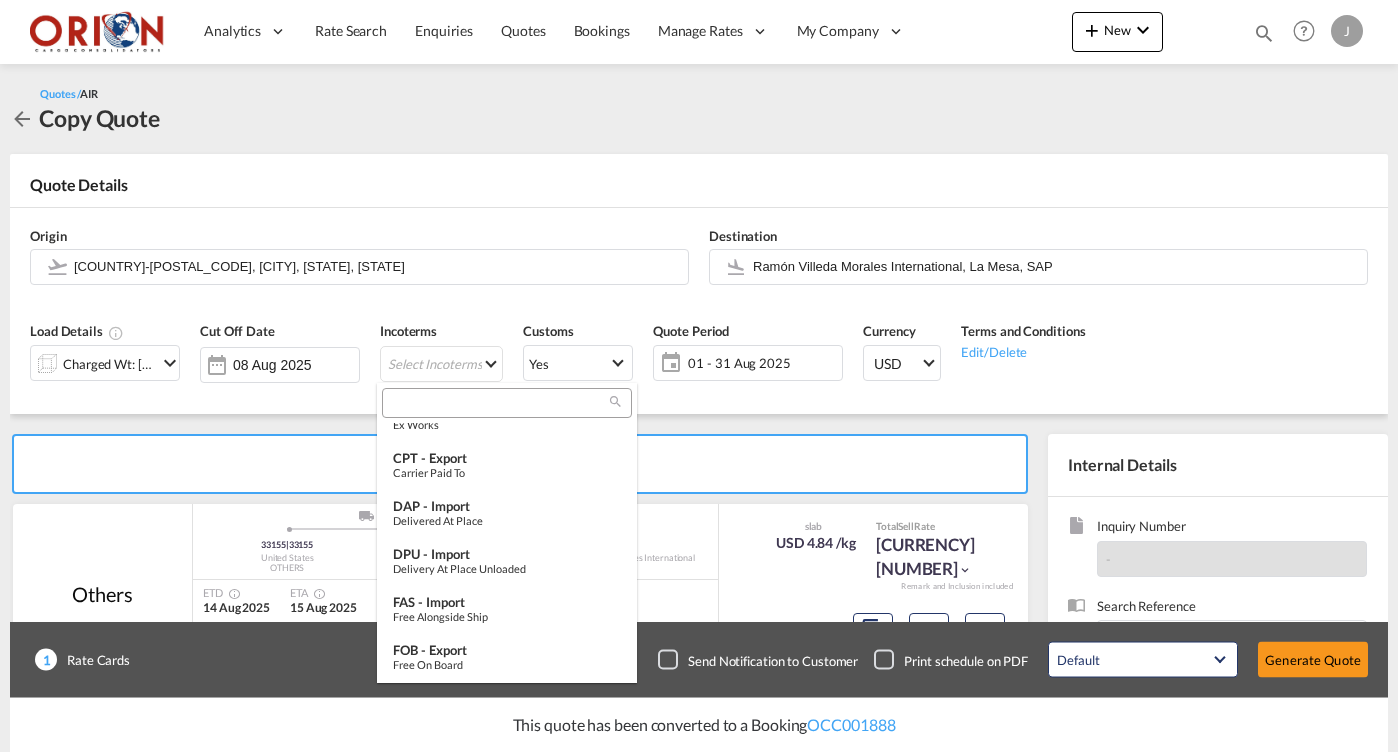 scroll, scrollTop: 484, scrollLeft: 0, axis: vertical 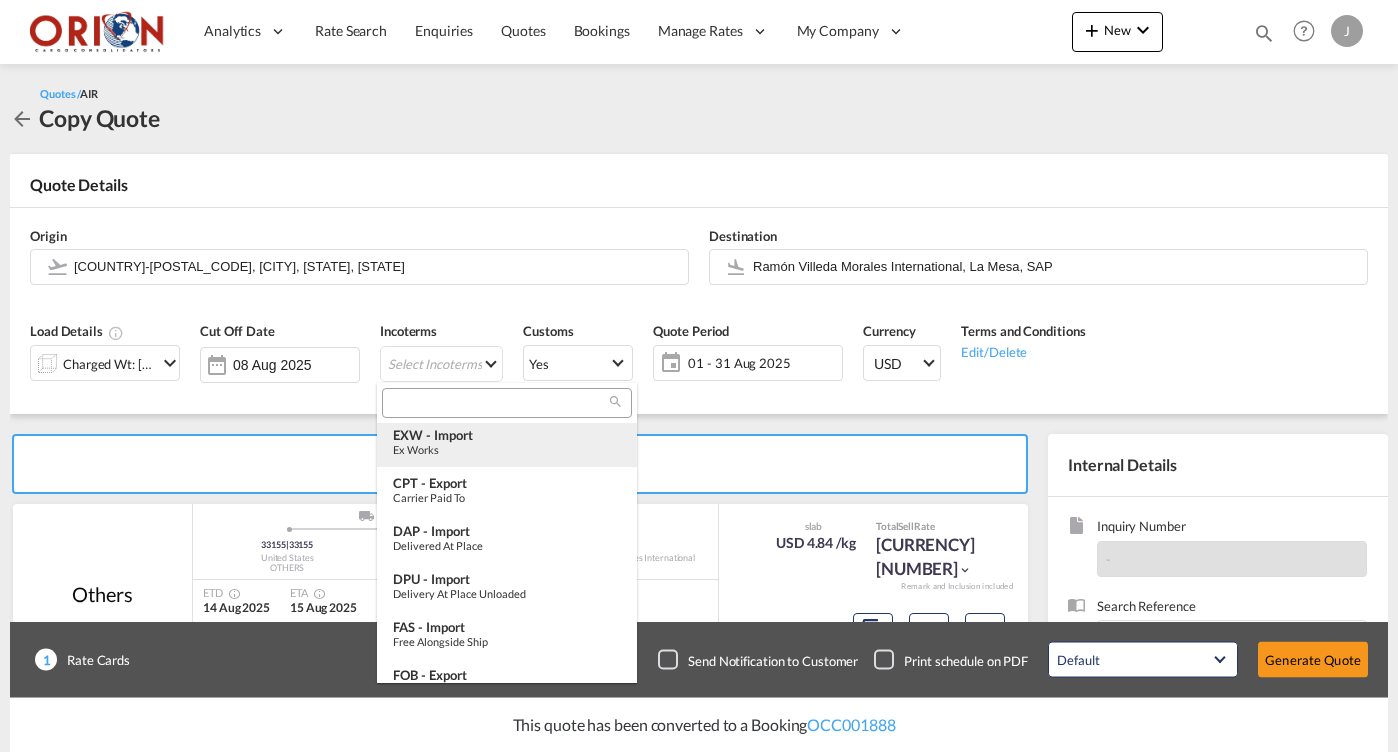 click on "Ex Works" at bounding box center (507, 449) 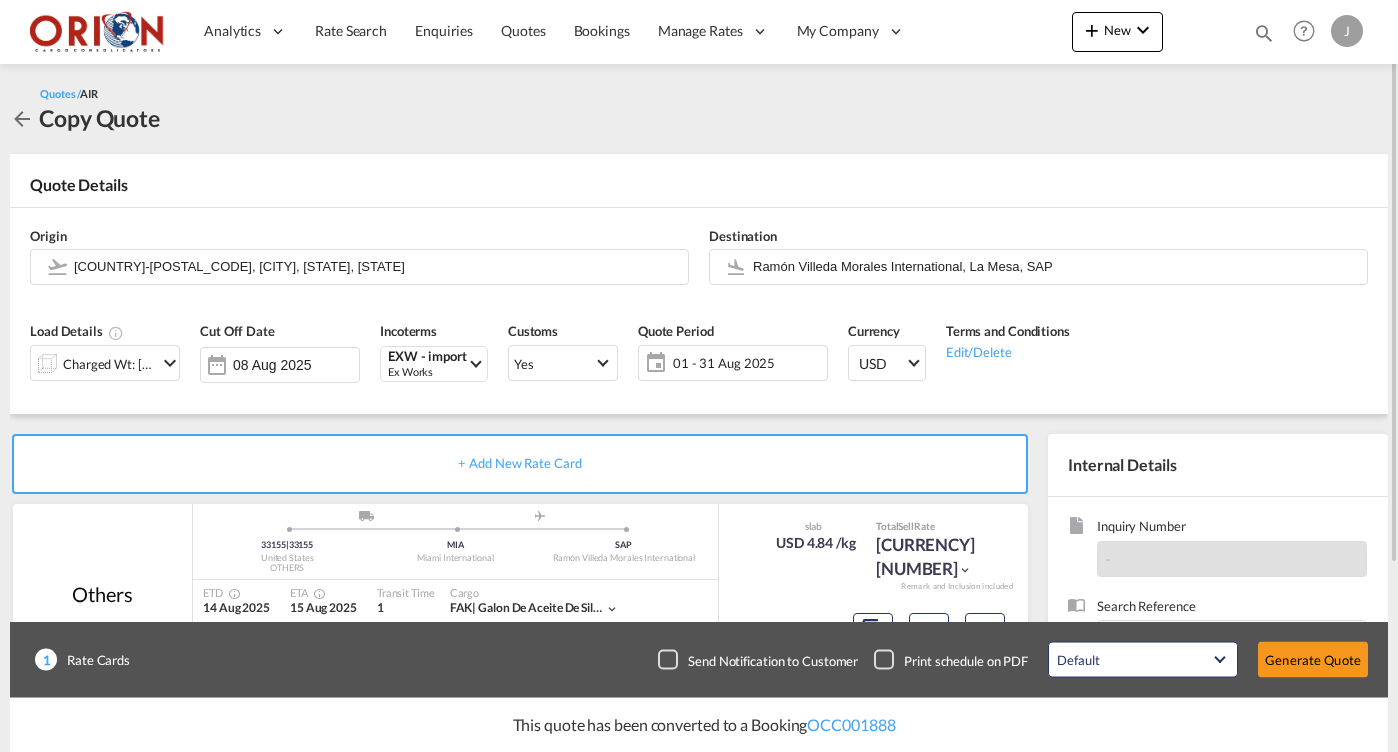 click on "01 - 31 Aug 2025" 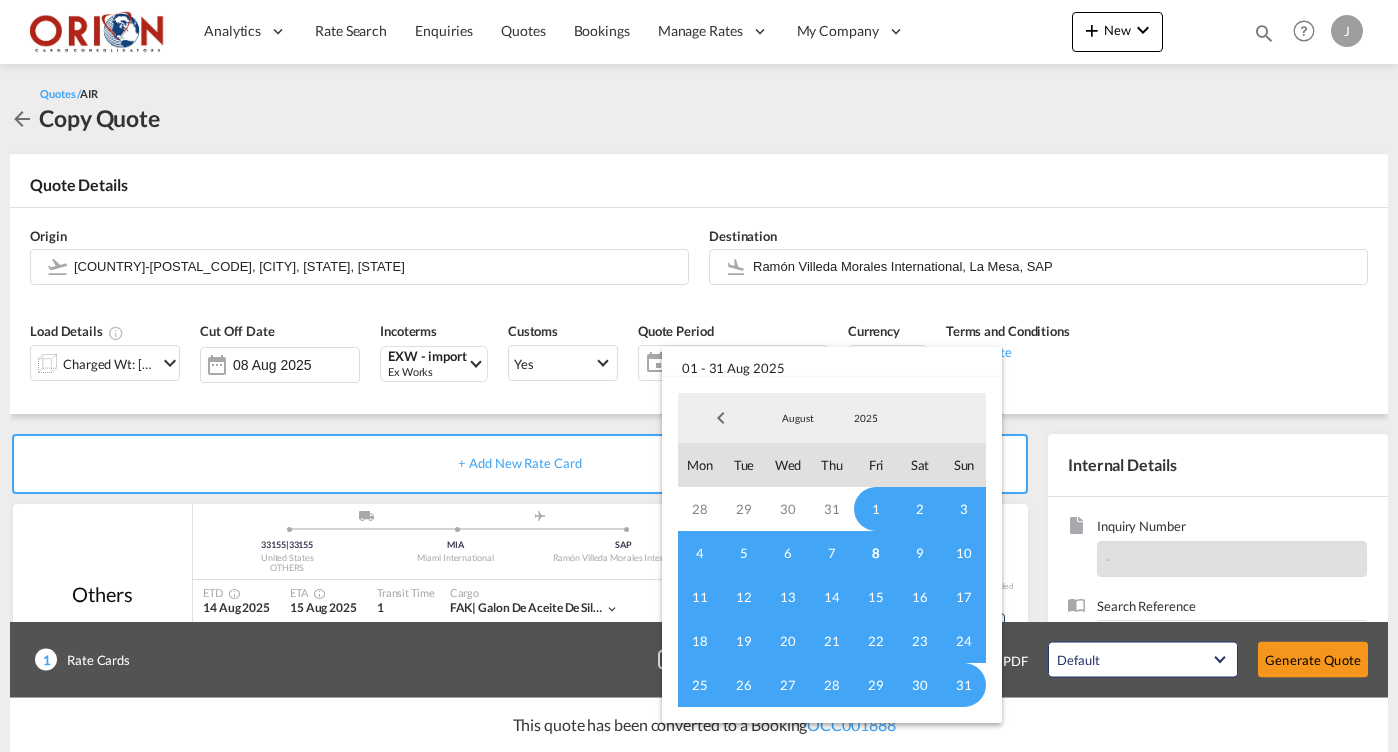 click on "8" at bounding box center [876, 553] 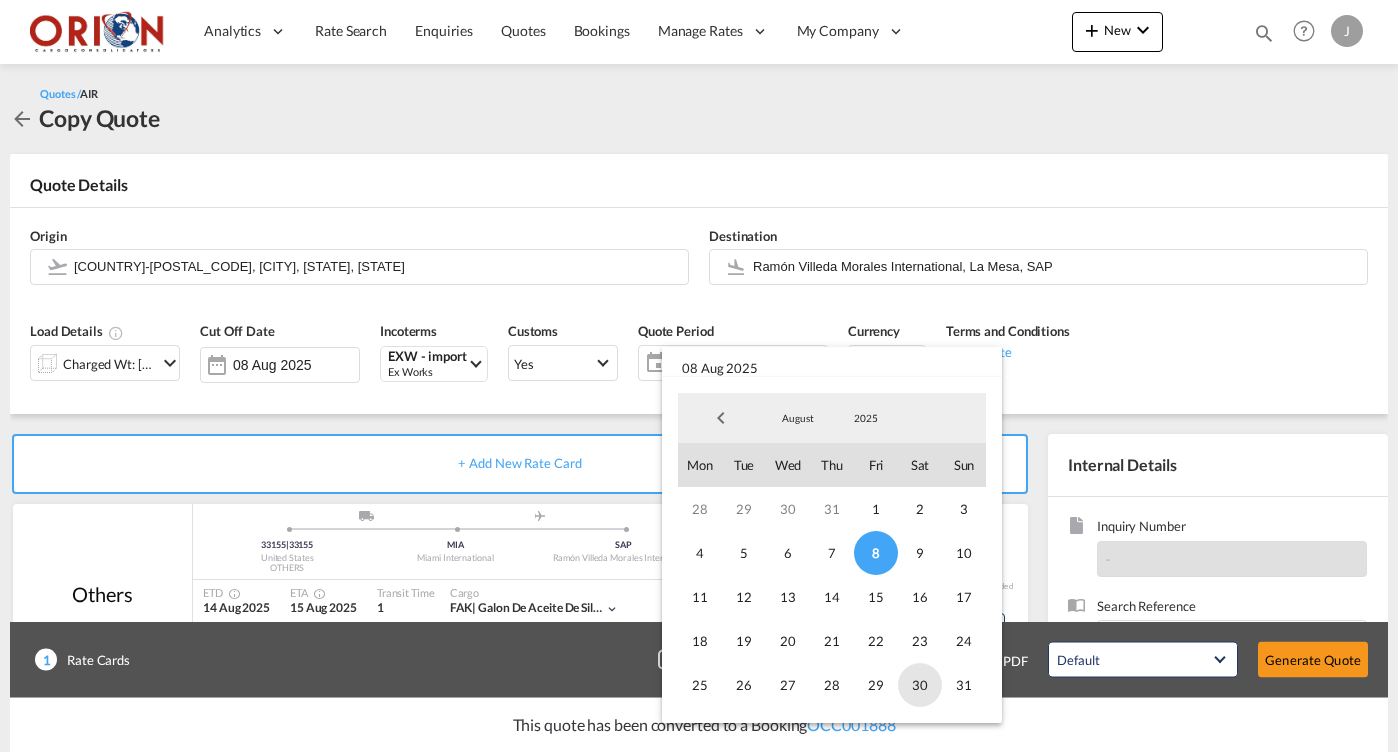 click on "30" at bounding box center (920, 685) 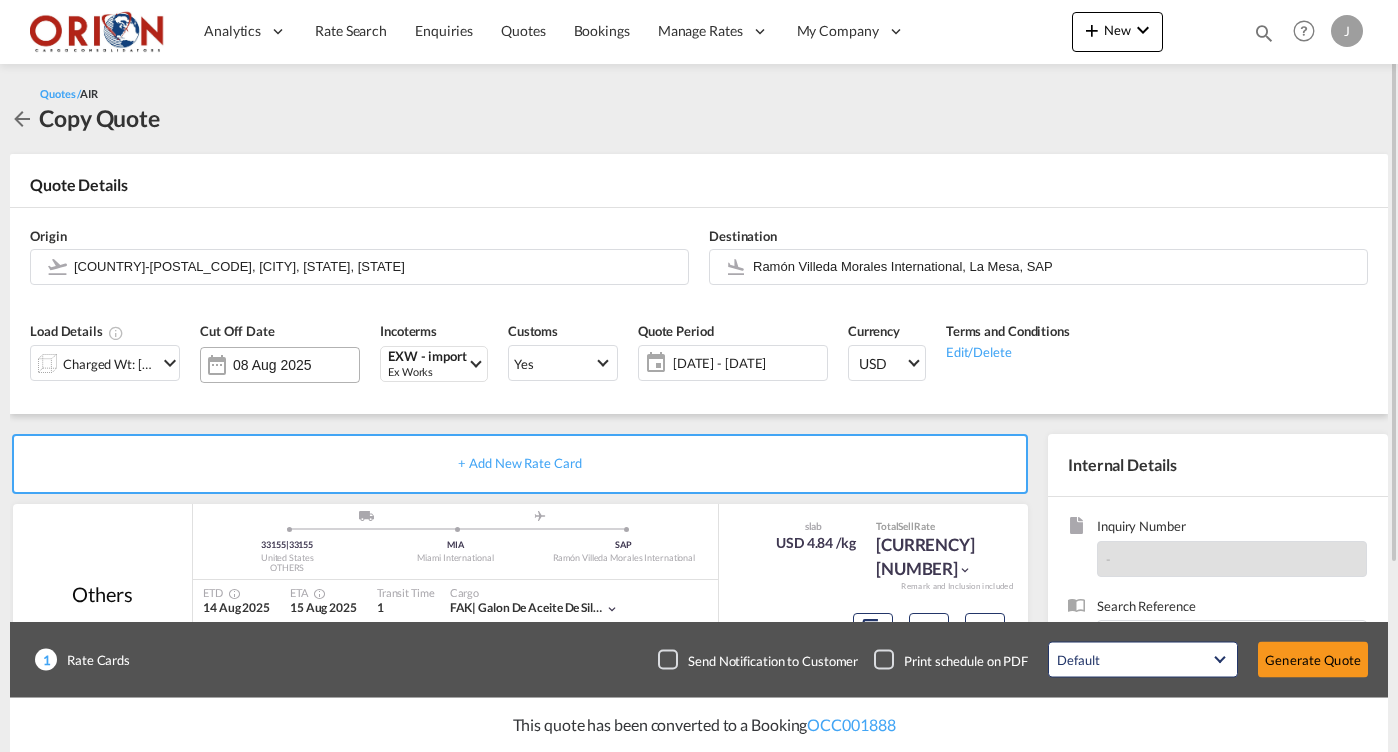 click on "08 Aug 2025" at bounding box center (296, 365) 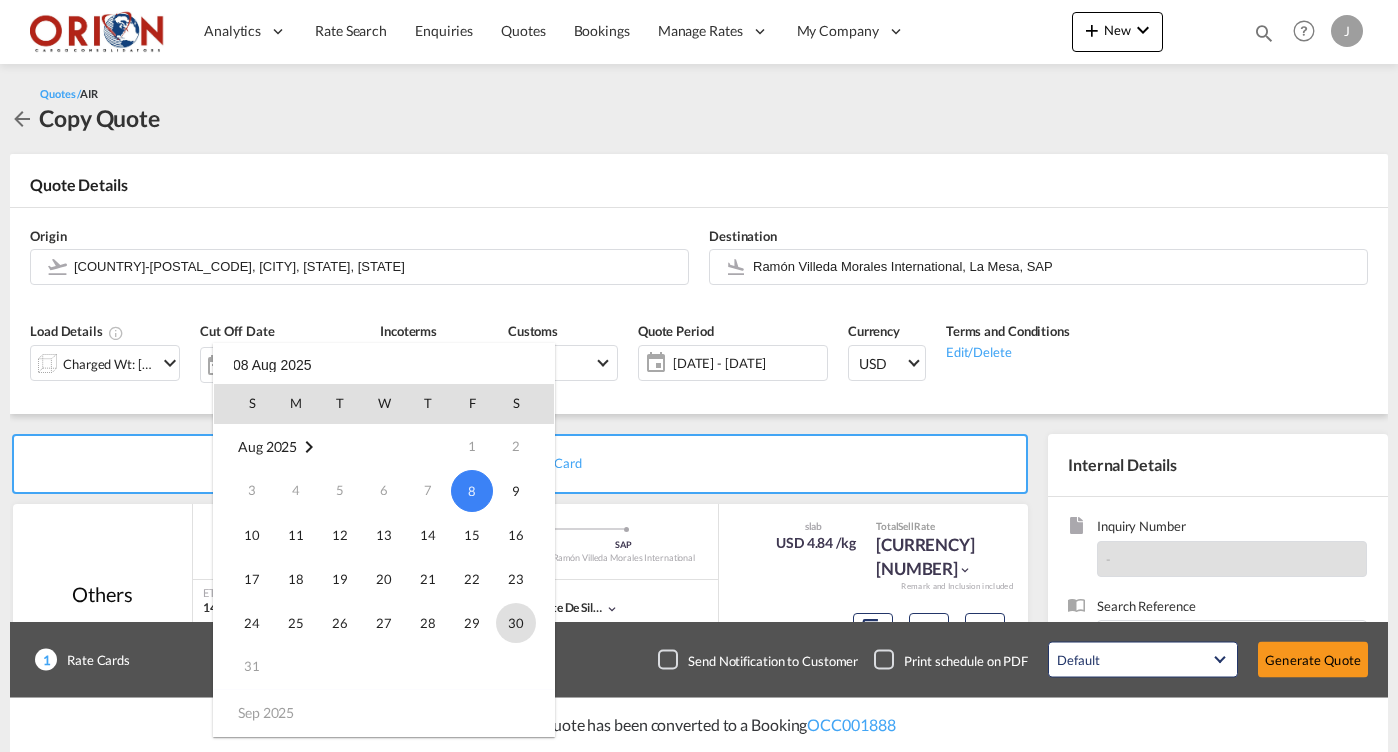 click on "30" at bounding box center [516, 623] 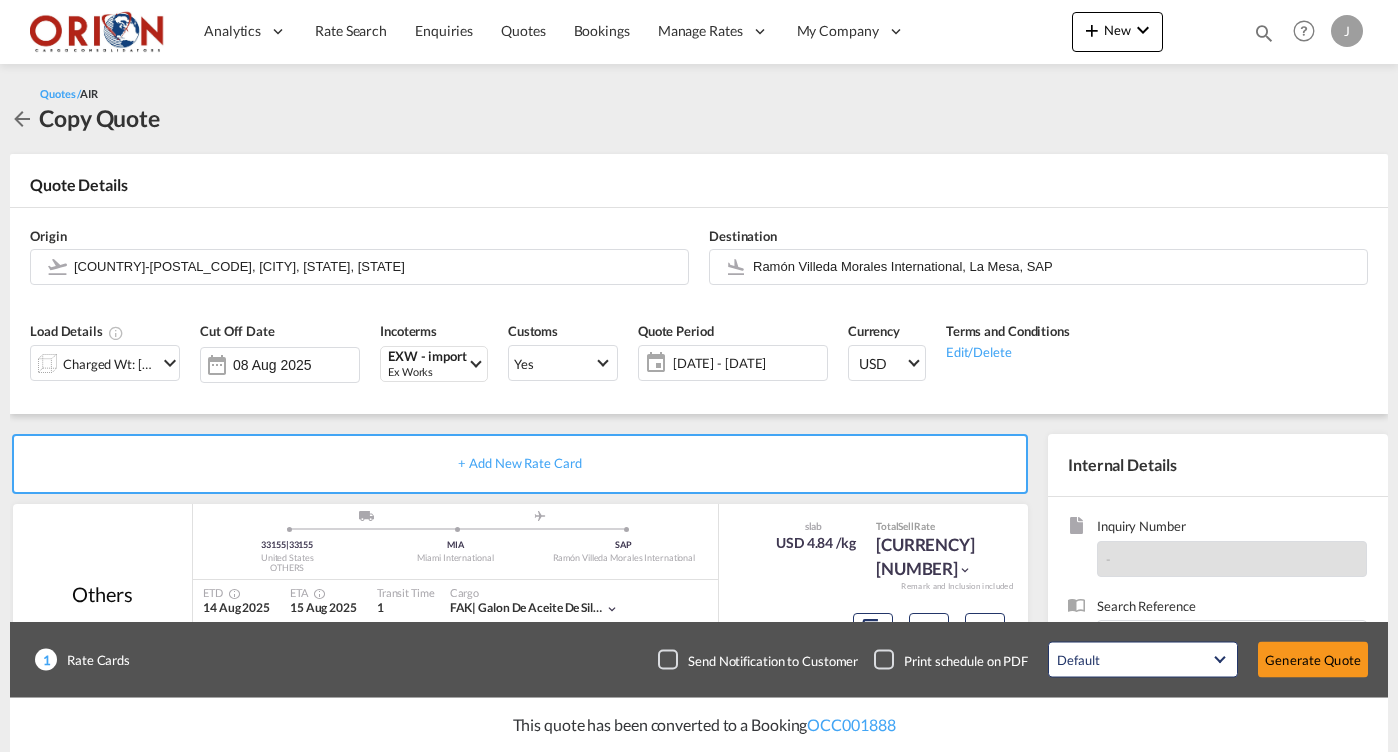 type on "30 Aug 2025" 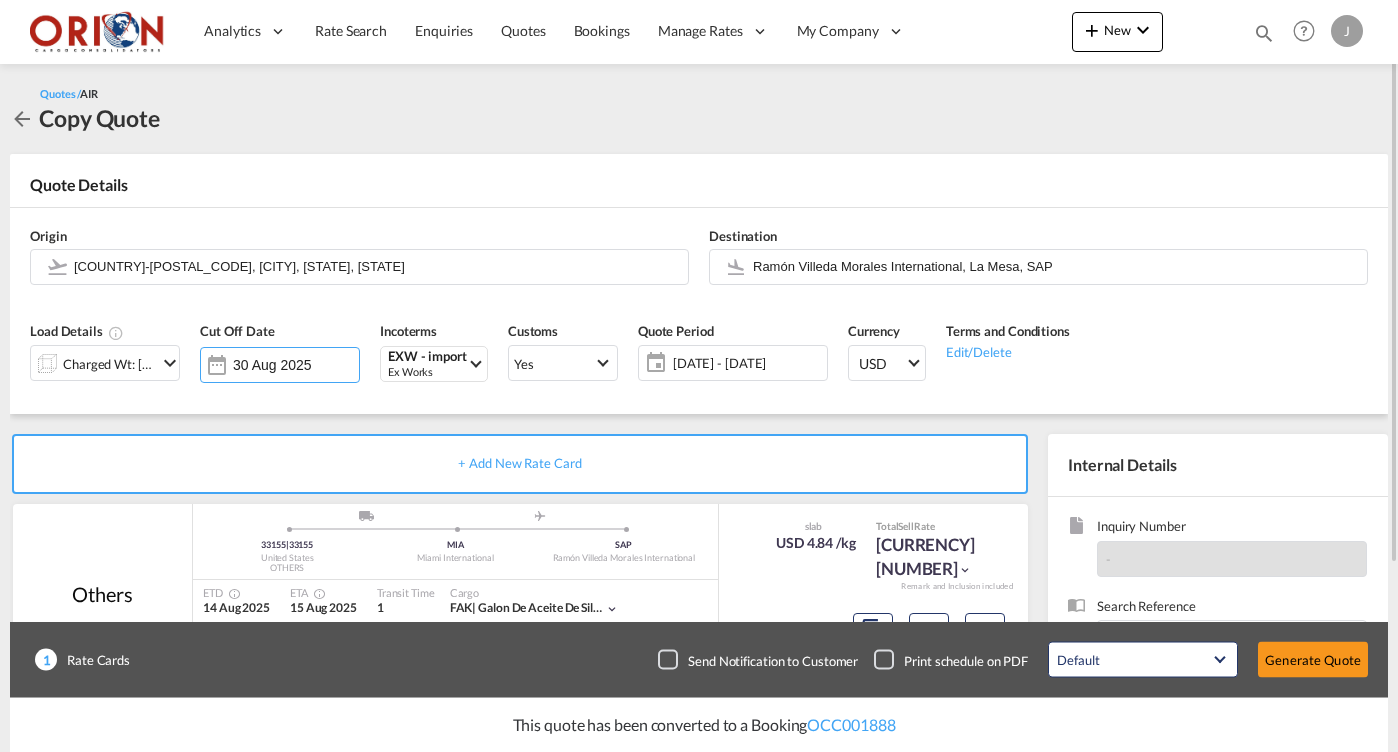 click on "Charged Wt: [NUMBER].00 KG" at bounding box center [105, 363] 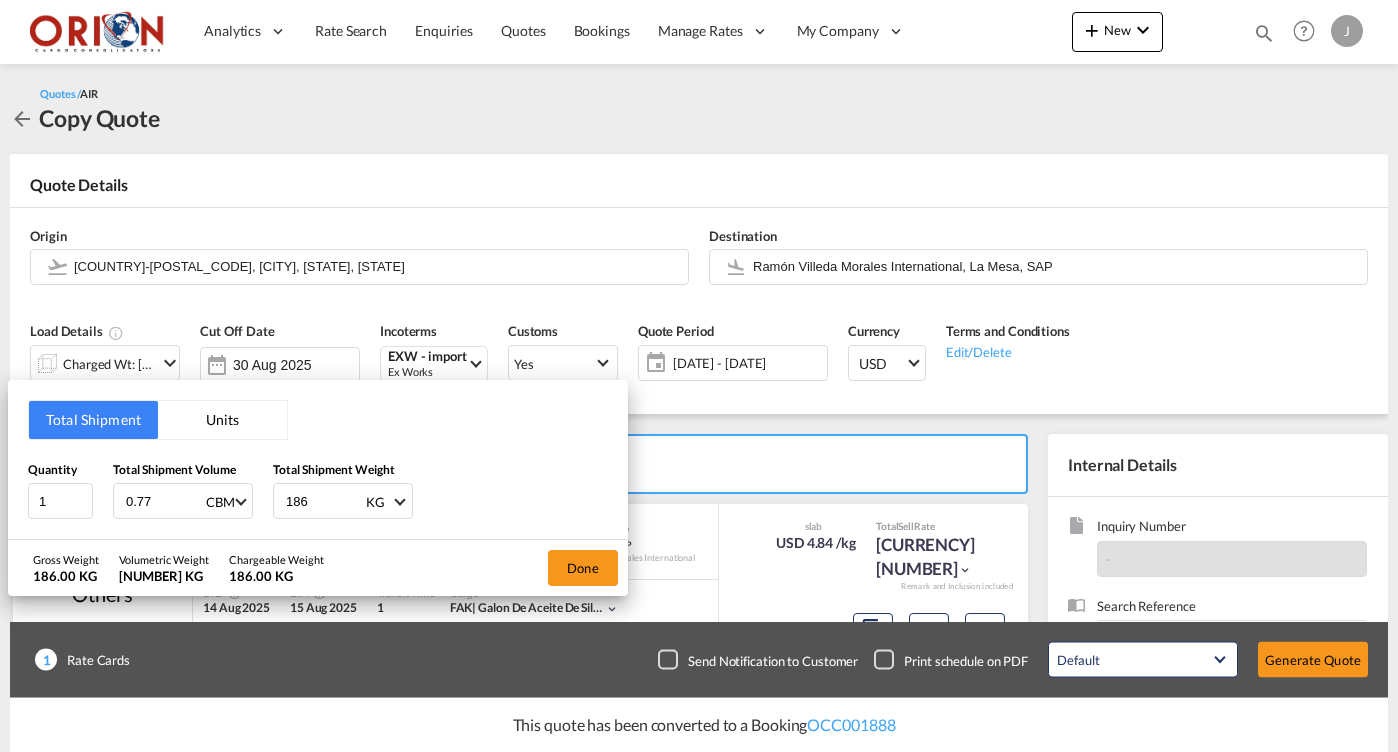 click on "Units" at bounding box center [222, 420] 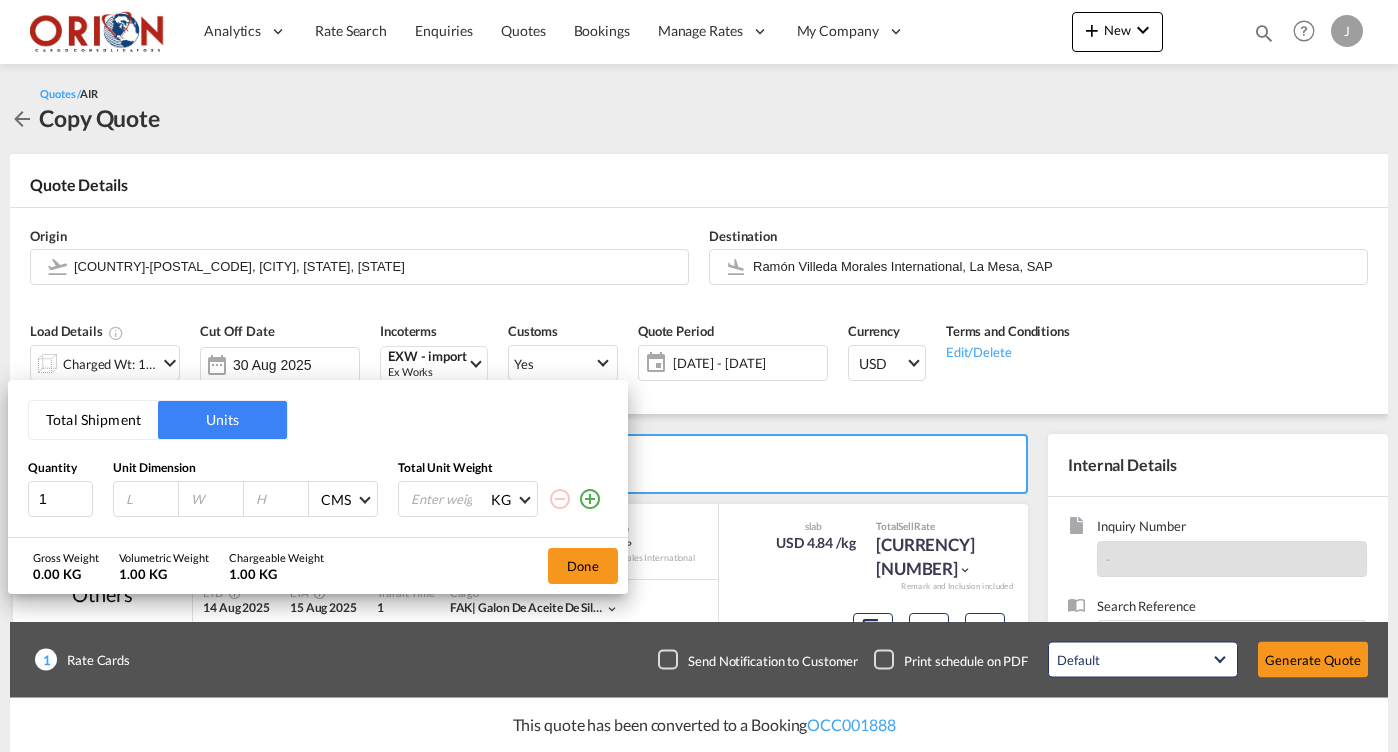 click at bounding box center (151, 499) 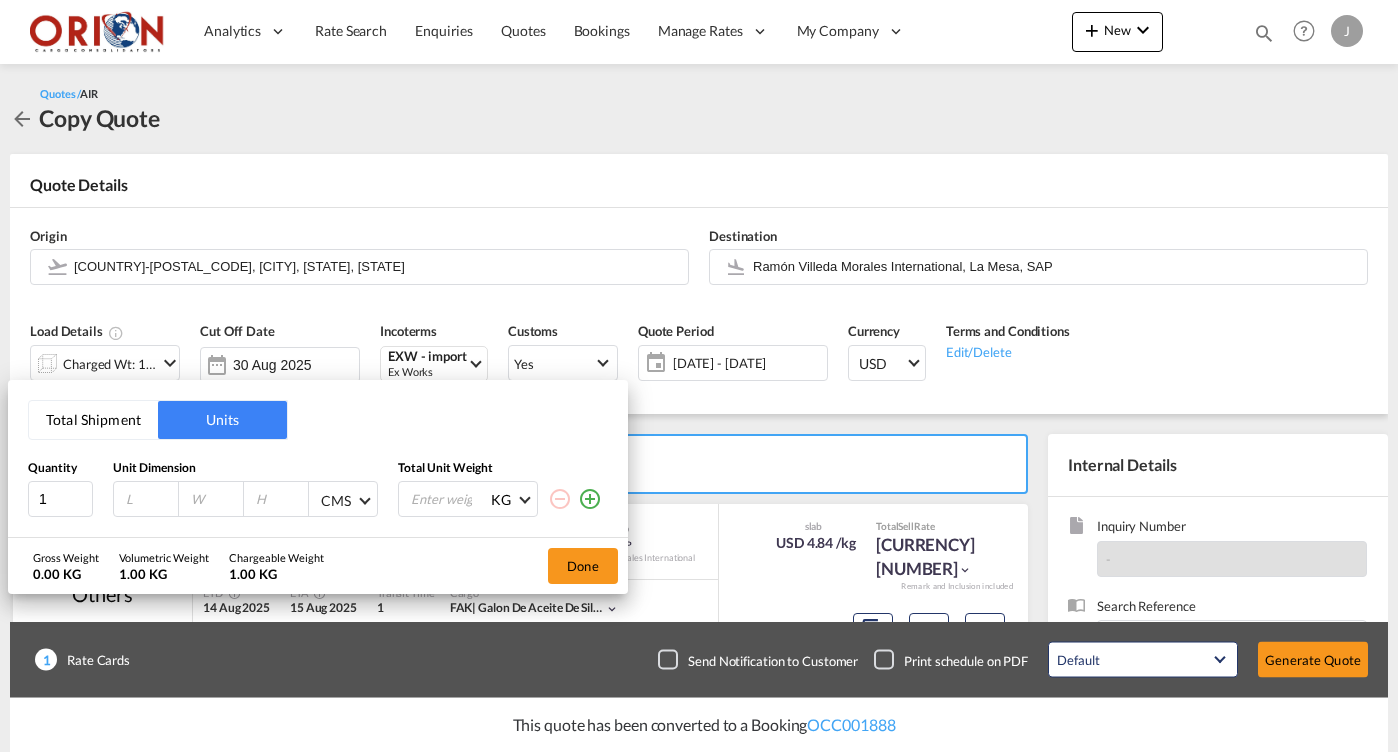 click on "CMS" at bounding box center (340, 501) 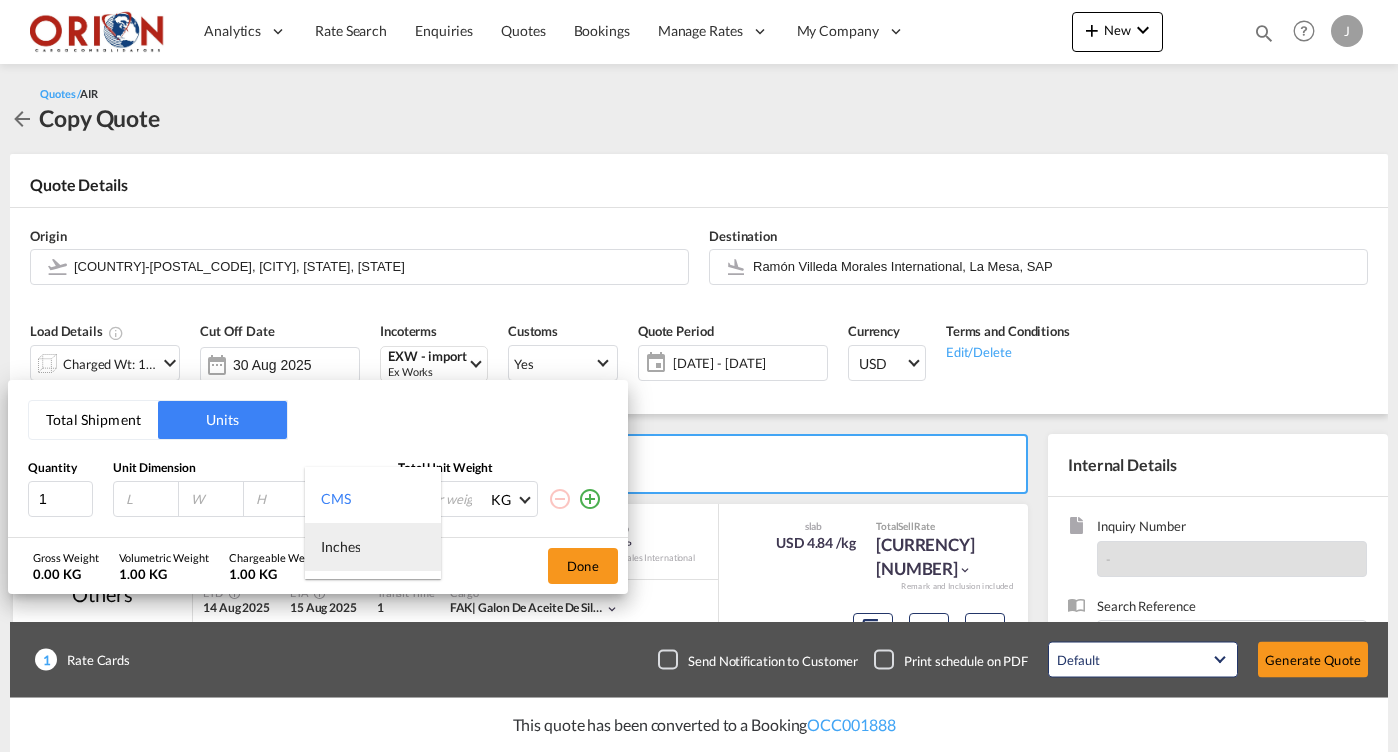 click on "Inches" at bounding box center [373, 547] 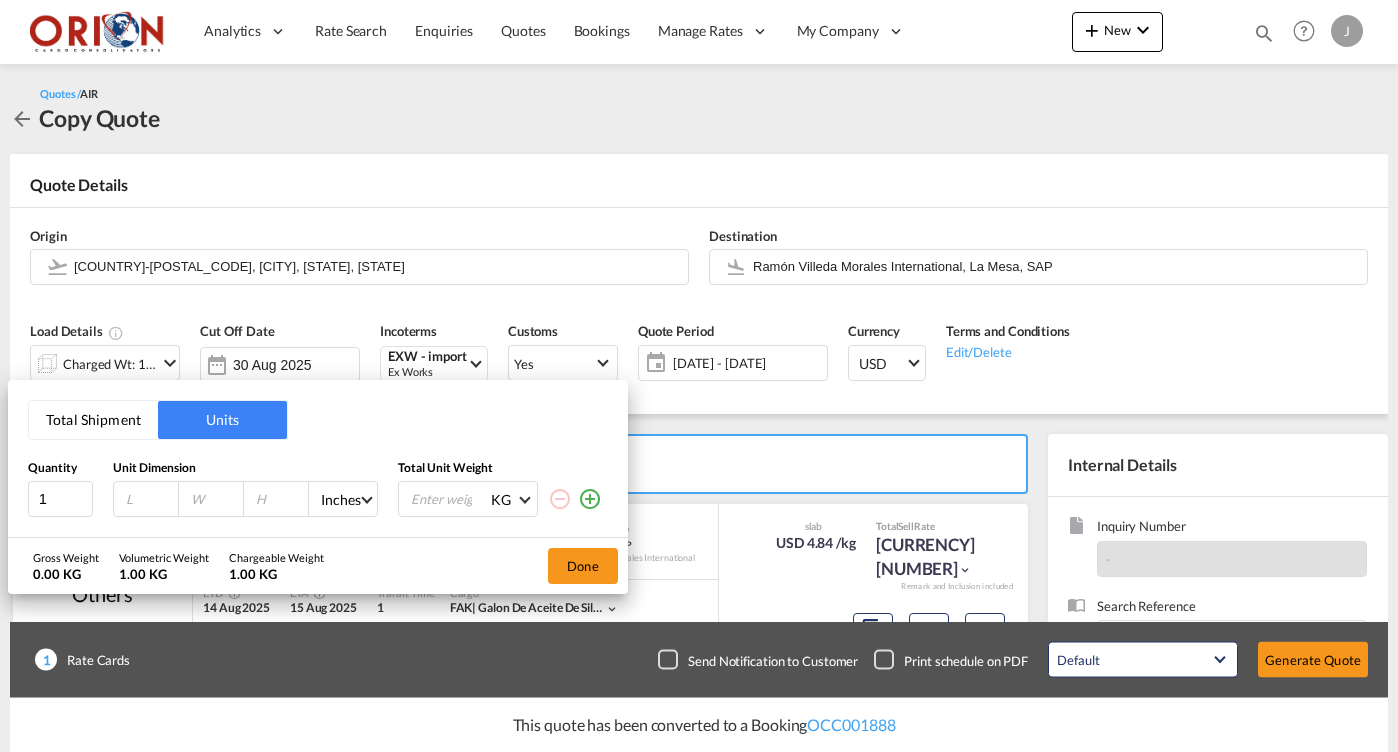 click at bounding box center (151, 499) 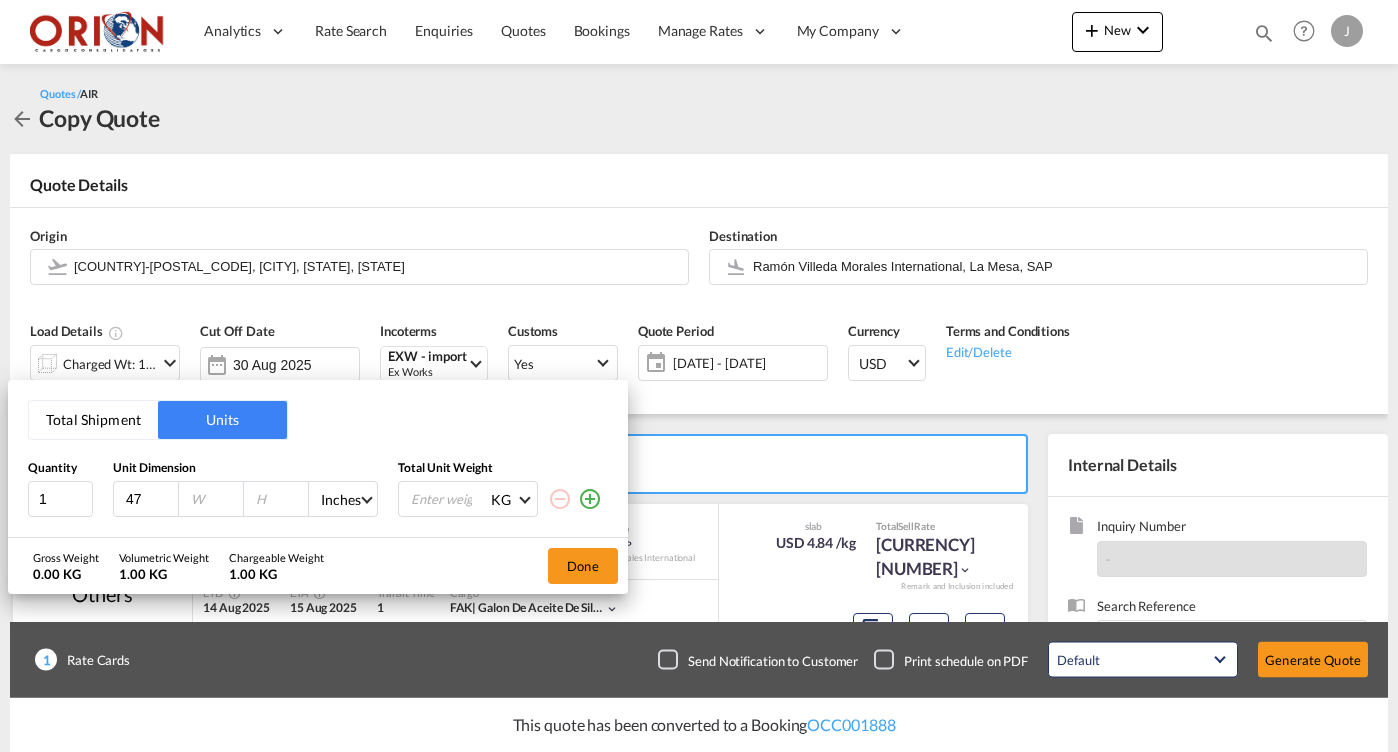 type on "47" 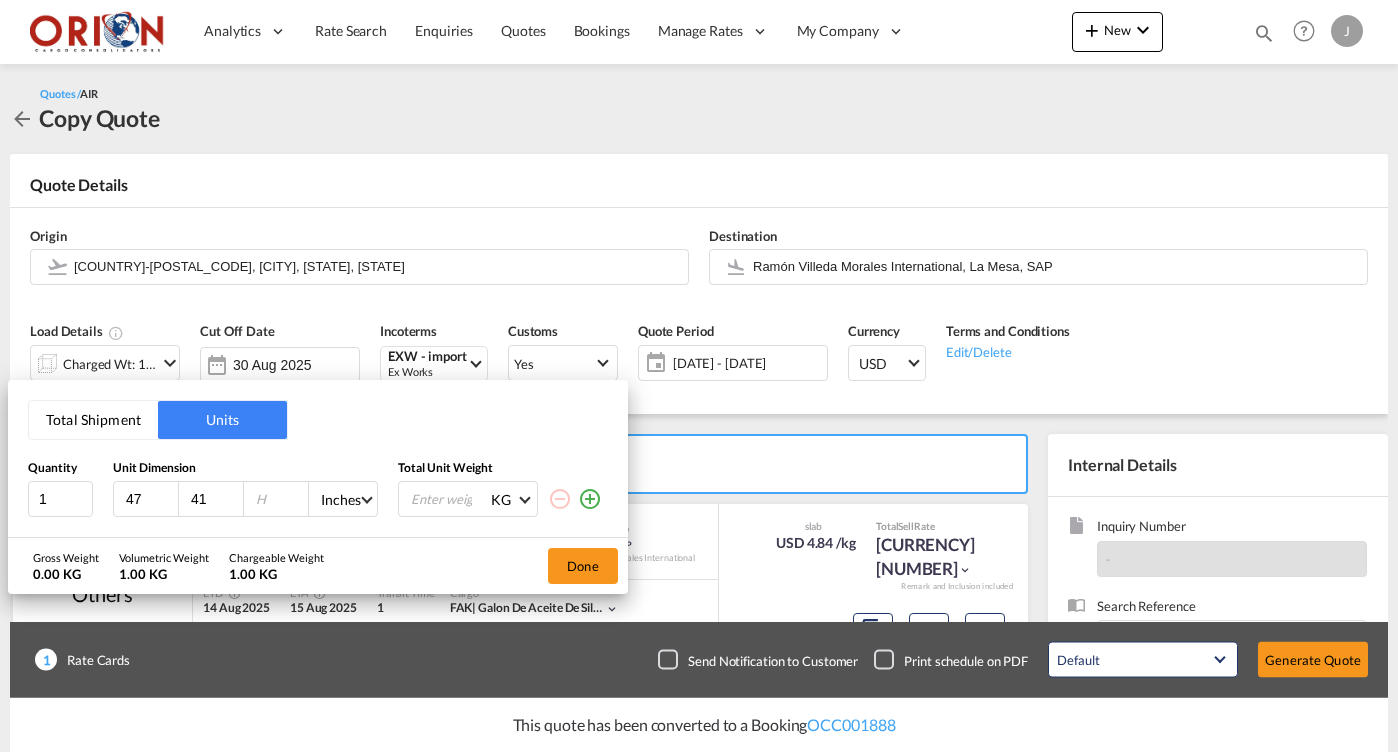 type on "41" 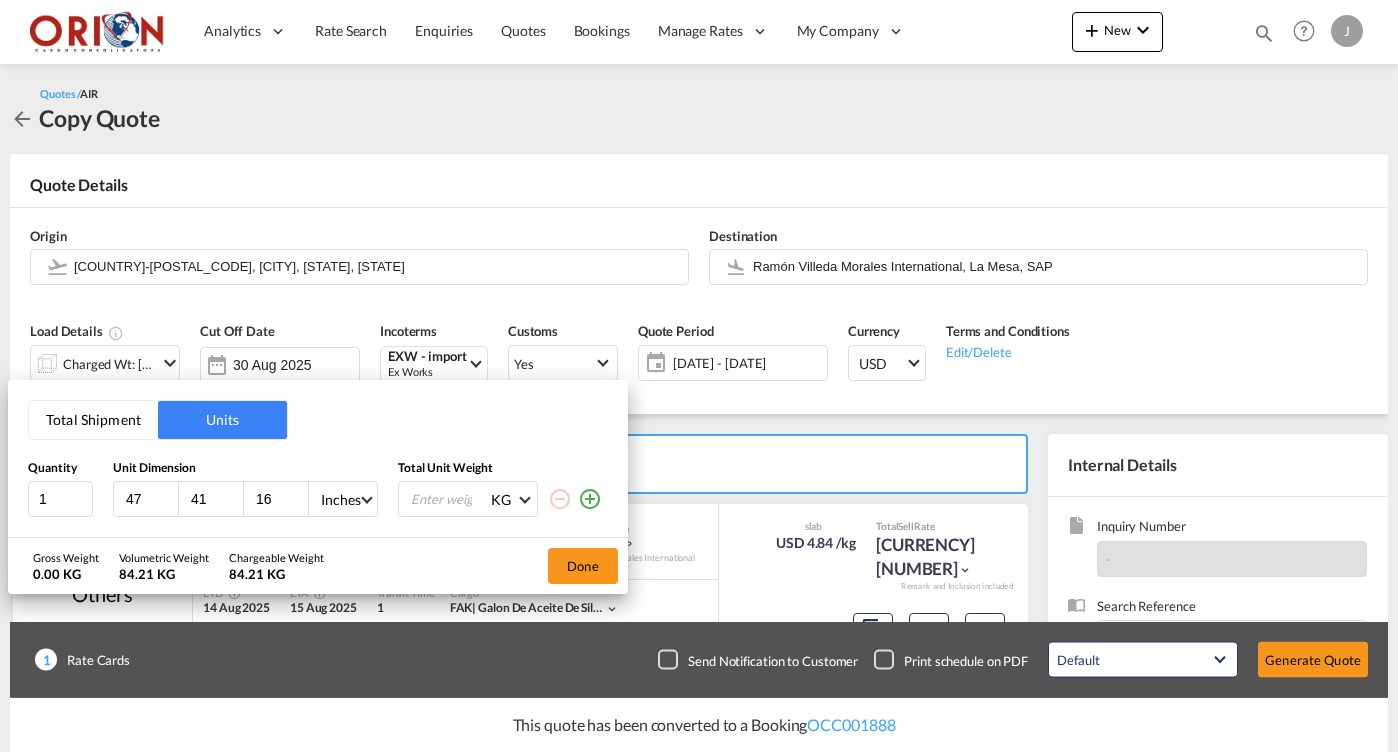 type on "16" 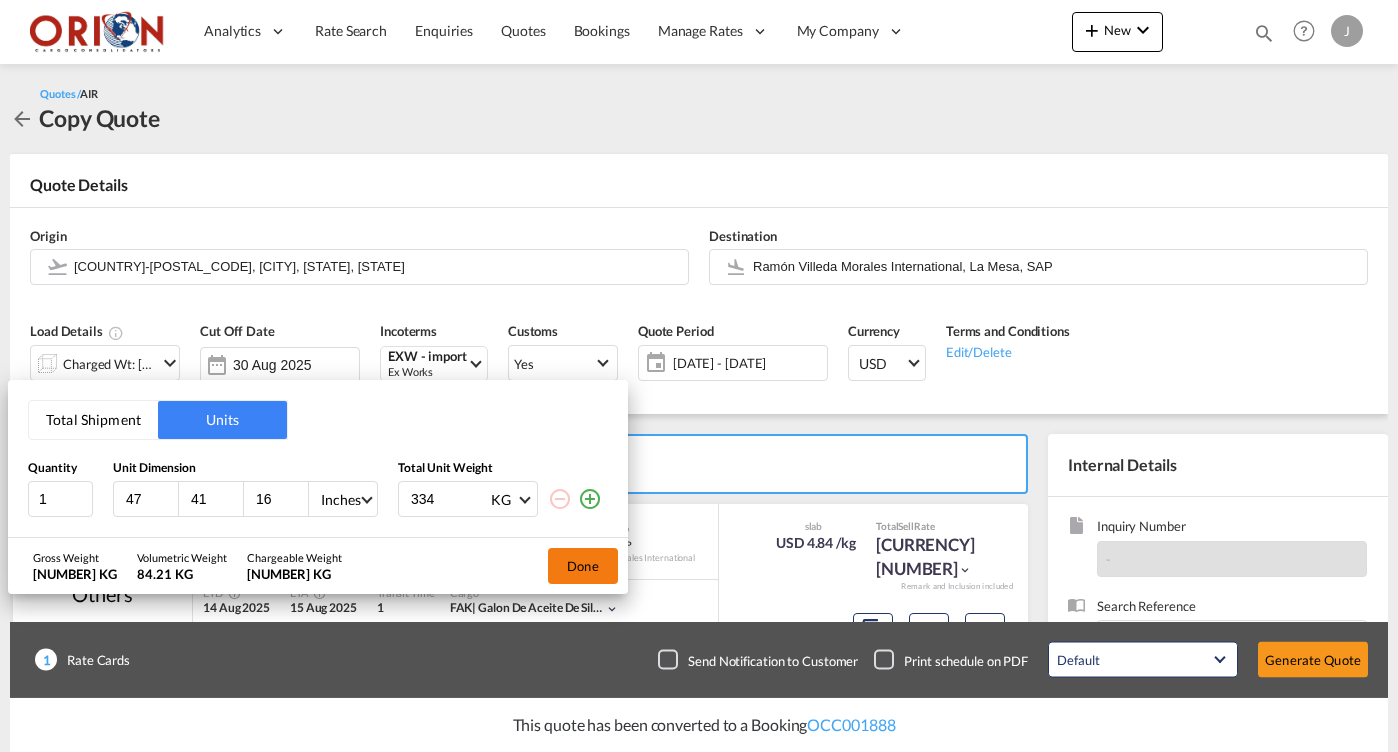 type on "334" 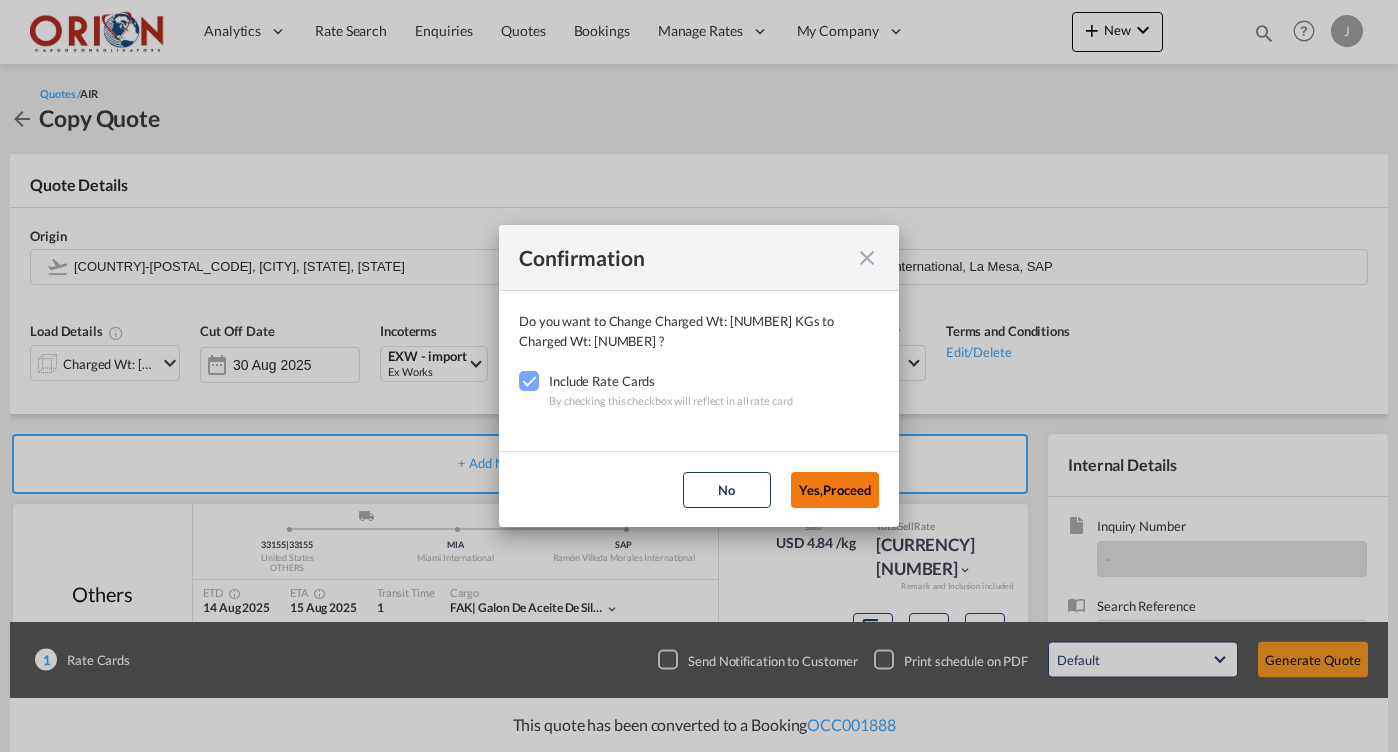 click on "Yes,Proceed" at bounding box center (835, 490) 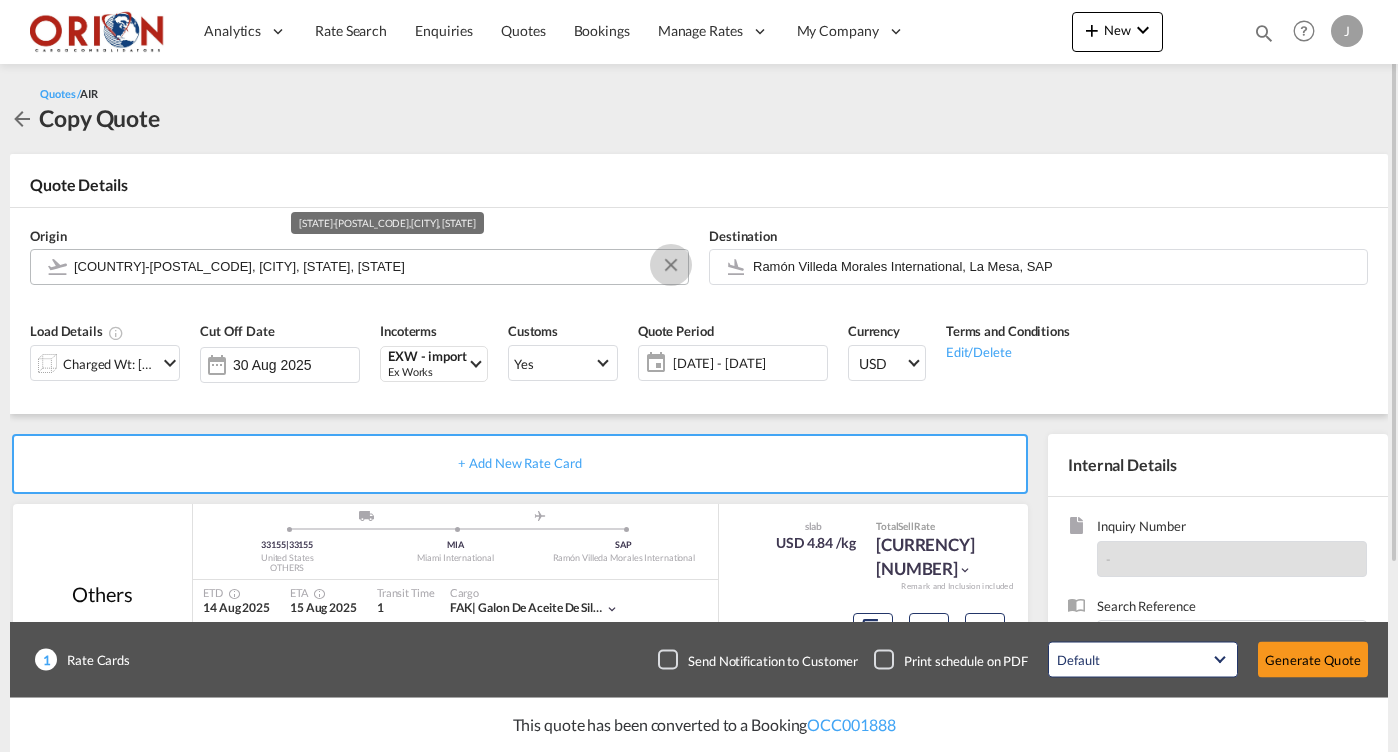 click at bounding box center [671, 265] 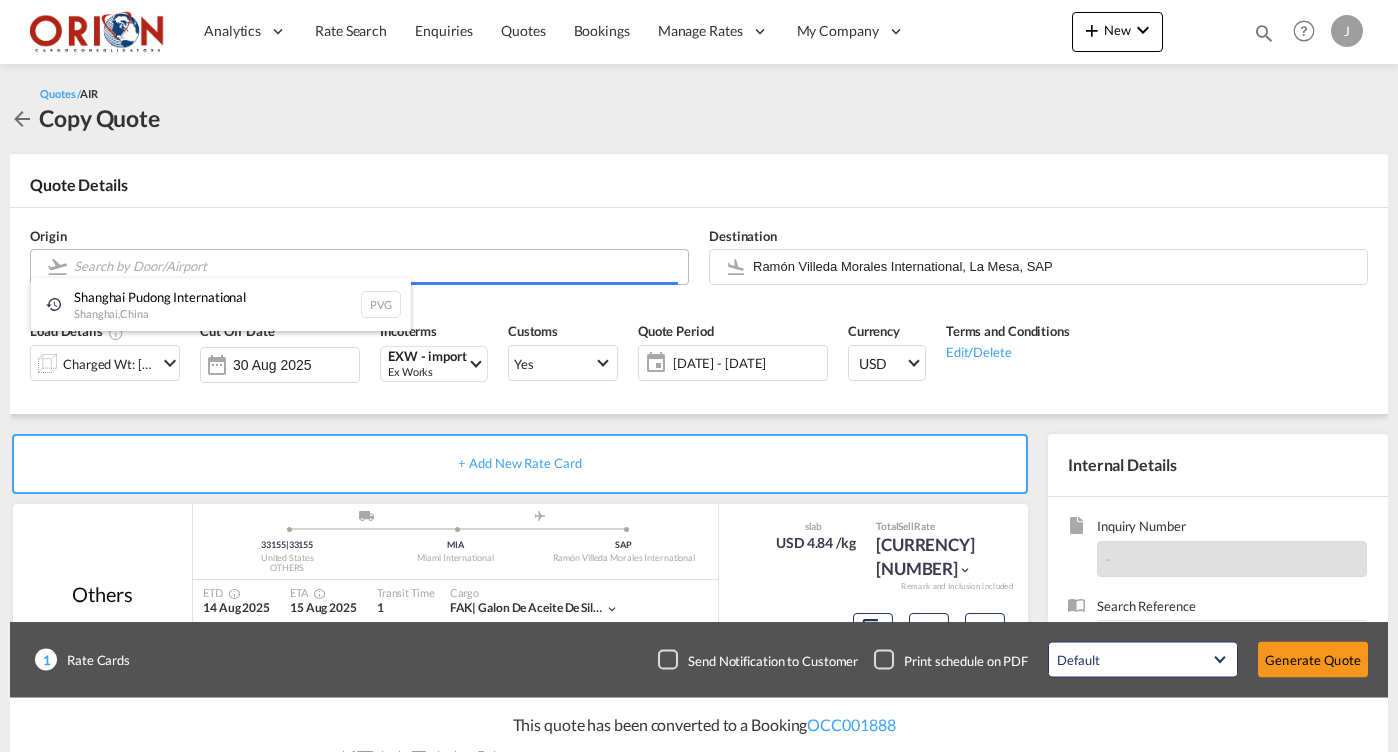 paste on "[STATE] [NUMBER]" 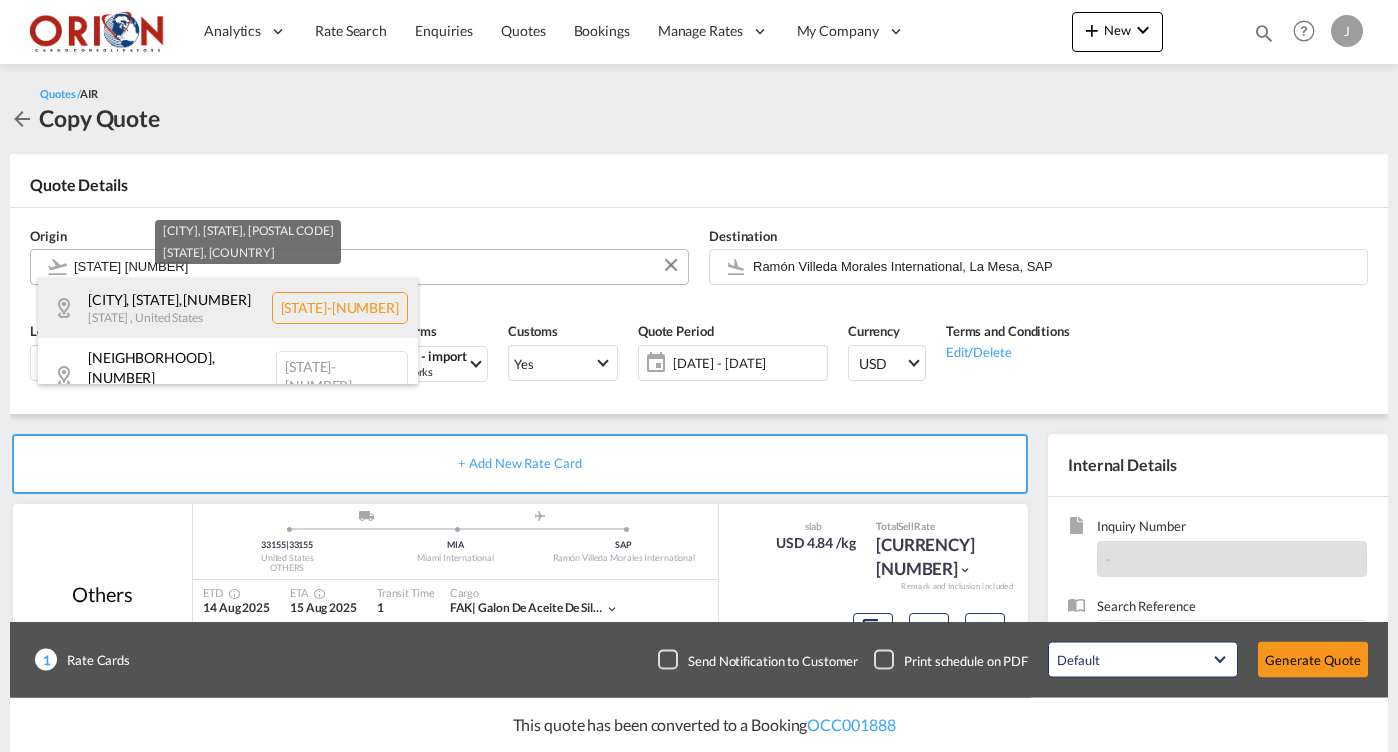 click on "[CITY], [STATE] ,
[POSTAL_CODE]
[STATE]
,
[COUNTRY]
[COUNTRY]-[POSTAL_CODE]" at bounding box center (228, 308) 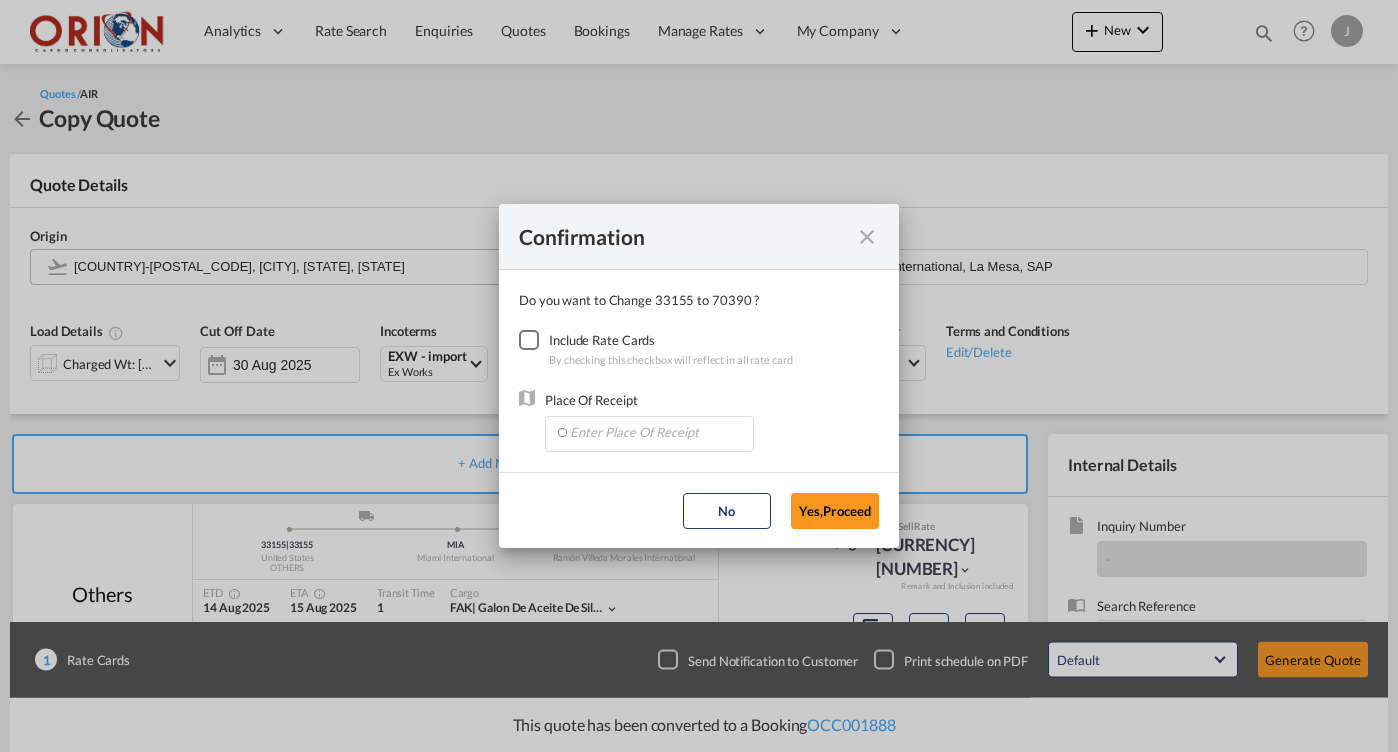 click at bounding box center (529, 340) 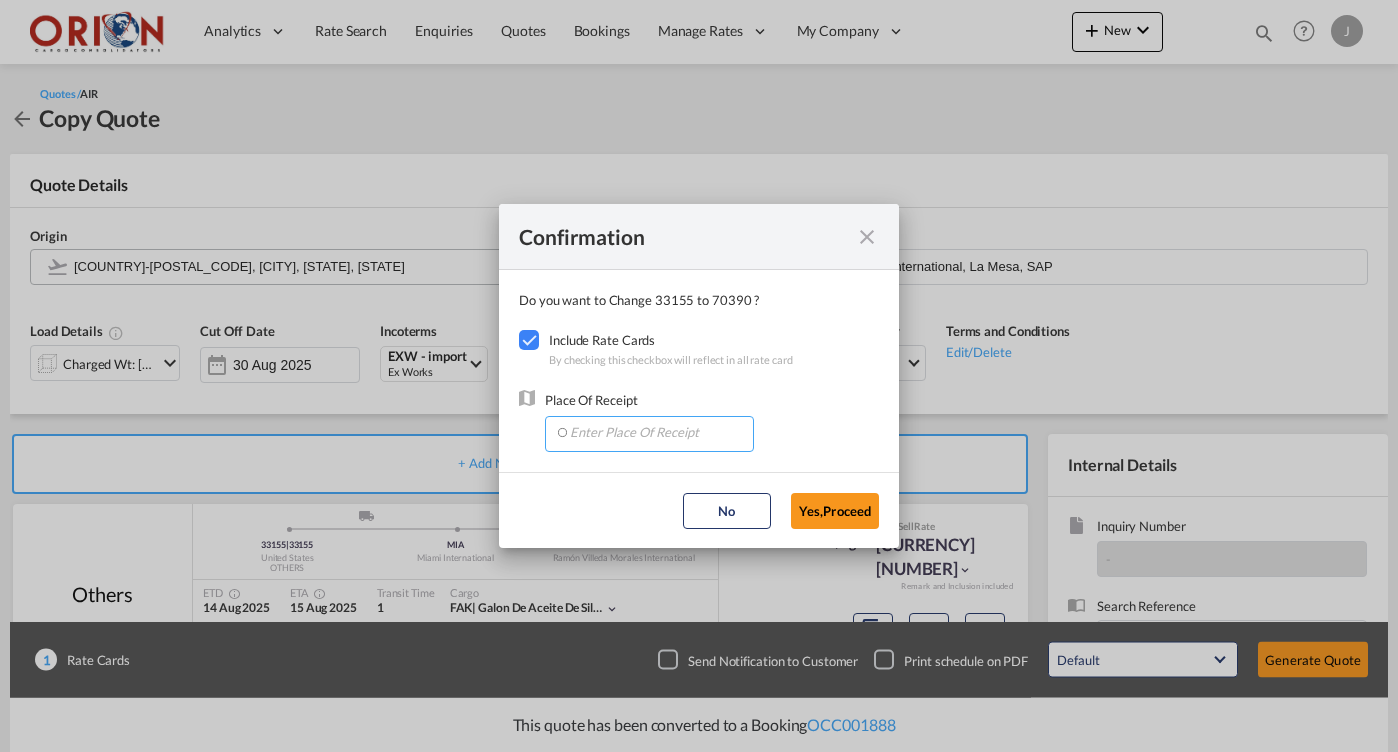 click at bounding box center [654, 432] 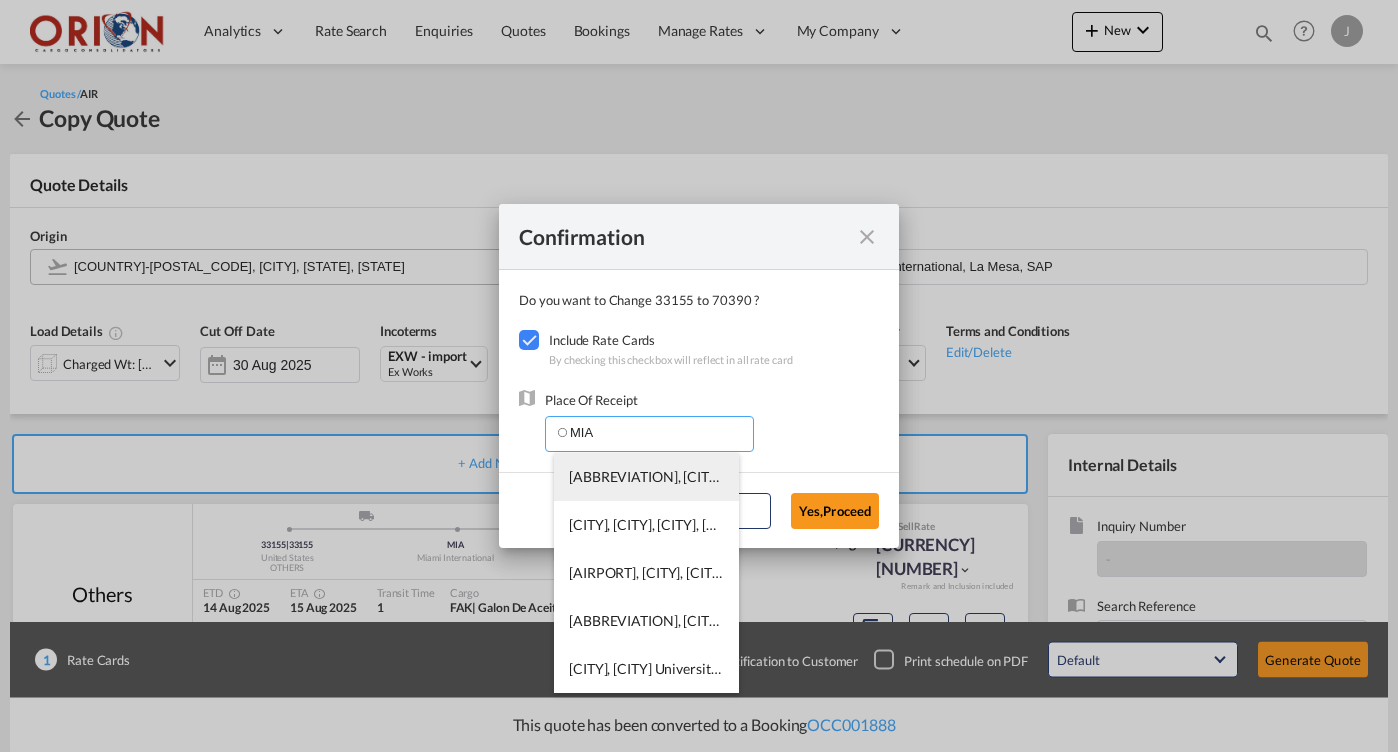 click on "[ABBREVIATION], [CITY] International, [CITY], [COUNTRY], [REGION], [REGION]" at bounding box center [815, 476] 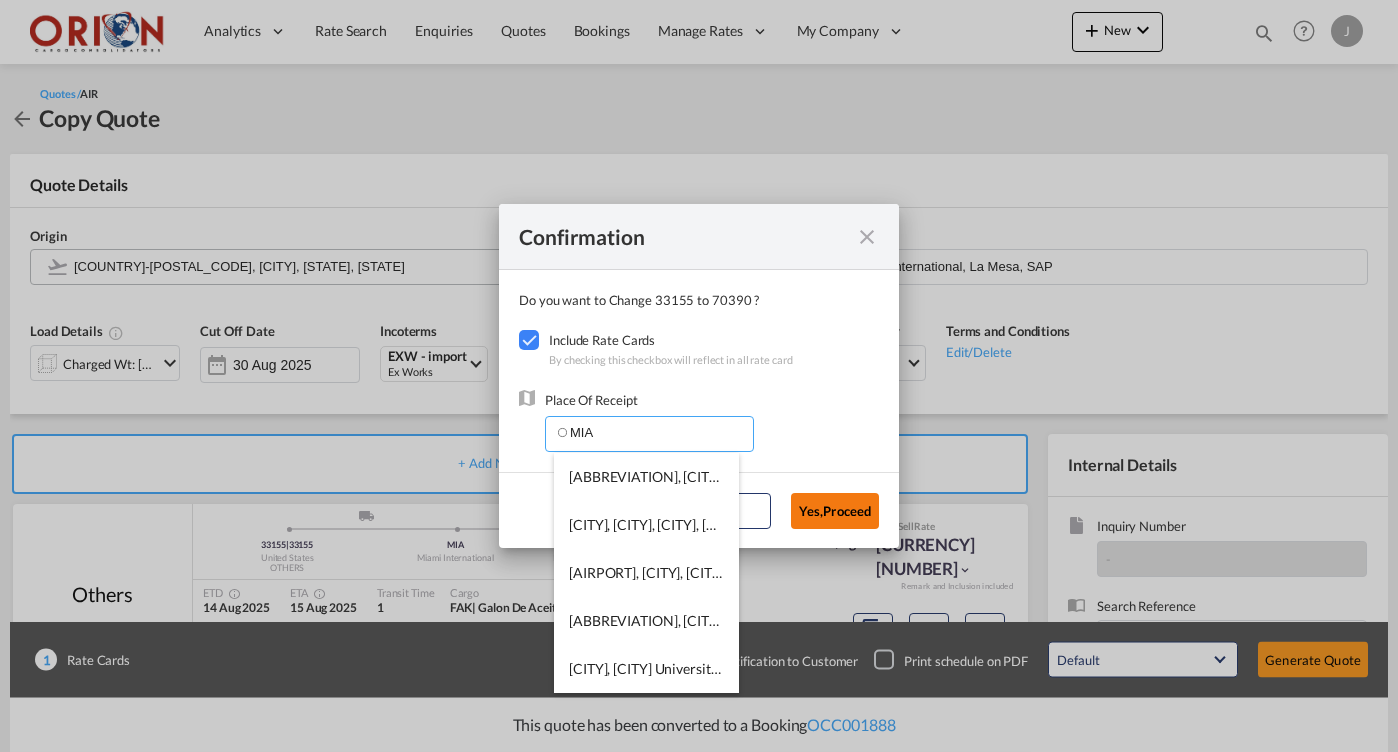 type on "[ABBREVIATION], [CITY] International, [CITY], [COUNTRY], [REGION], [REGION]" 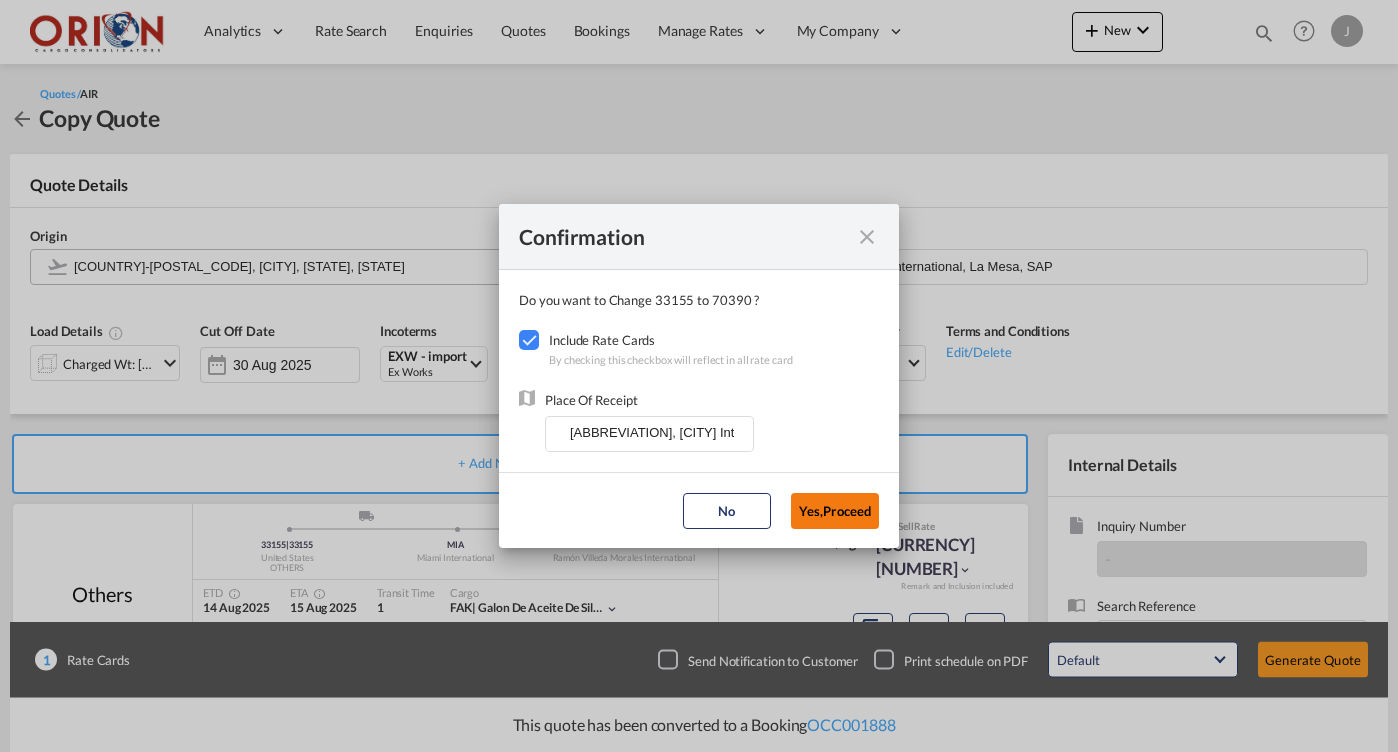 click on "Yes,Proceed" at bounding box center [835, 511] 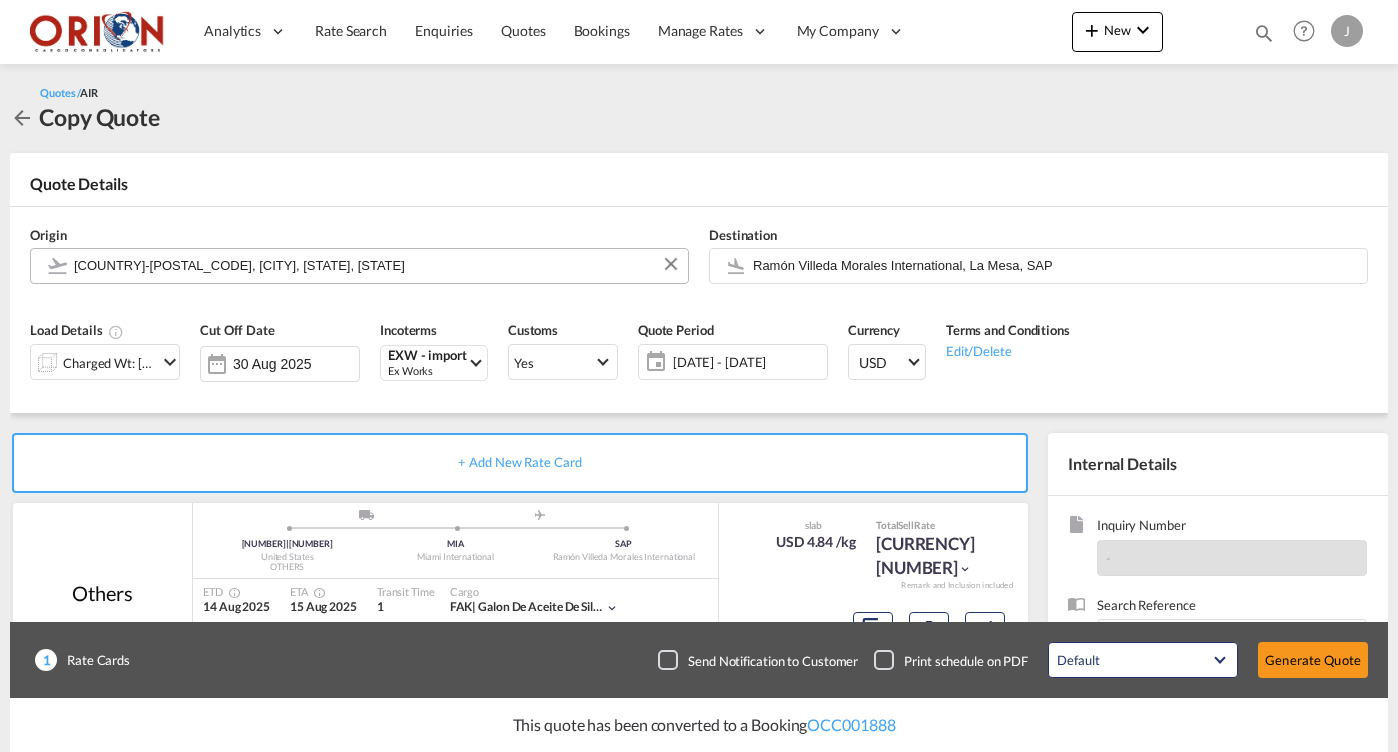 scroll, scrollTop: 252, scrollLeft: 0, axis: vertical 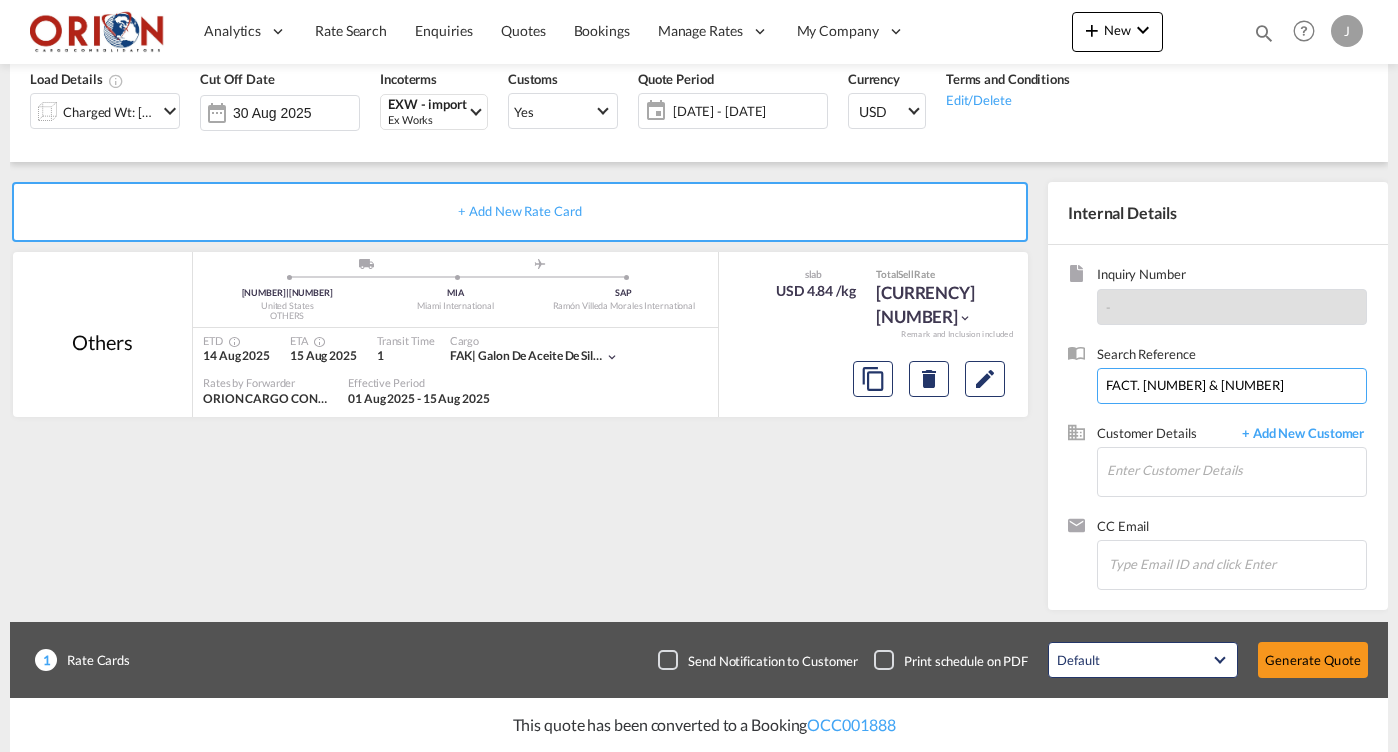 click on "FACT. [NUMBER] & [NUMBER]" at bounding box center (1232, 386) 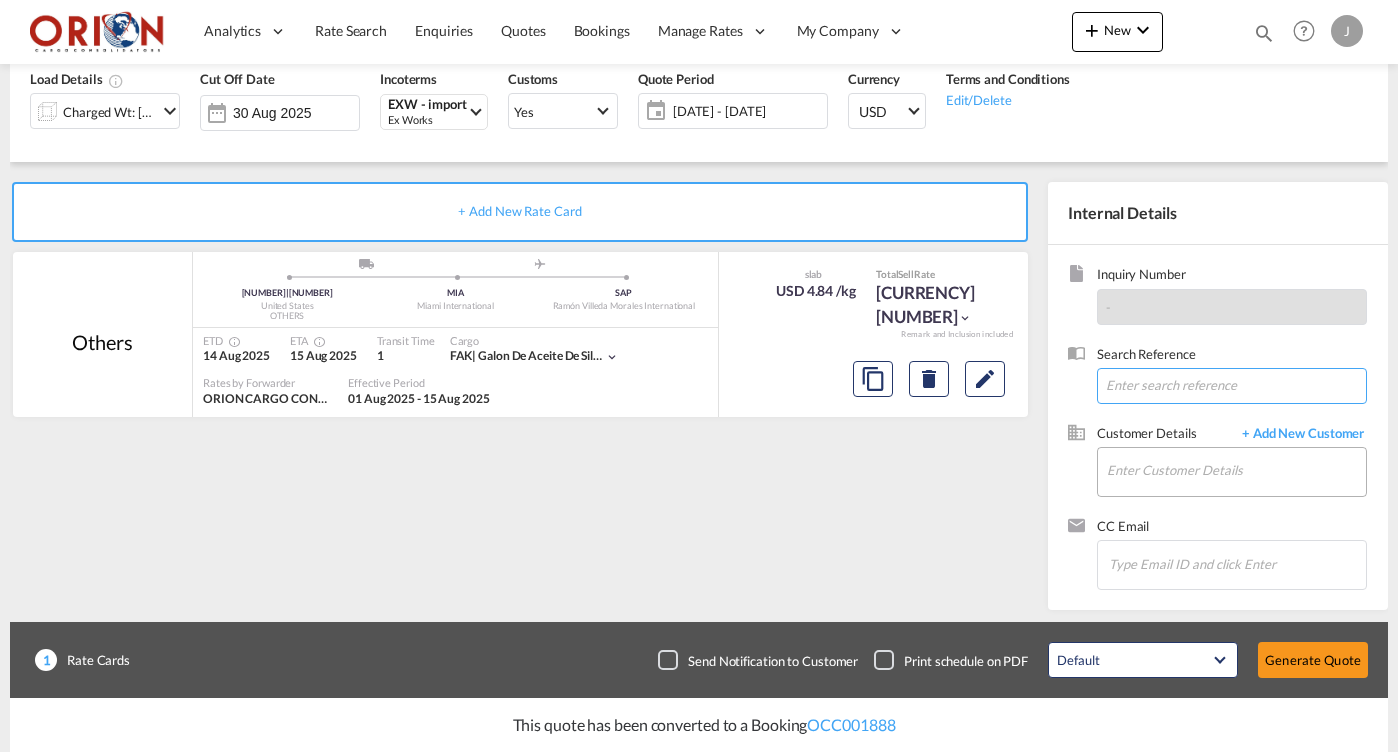 type 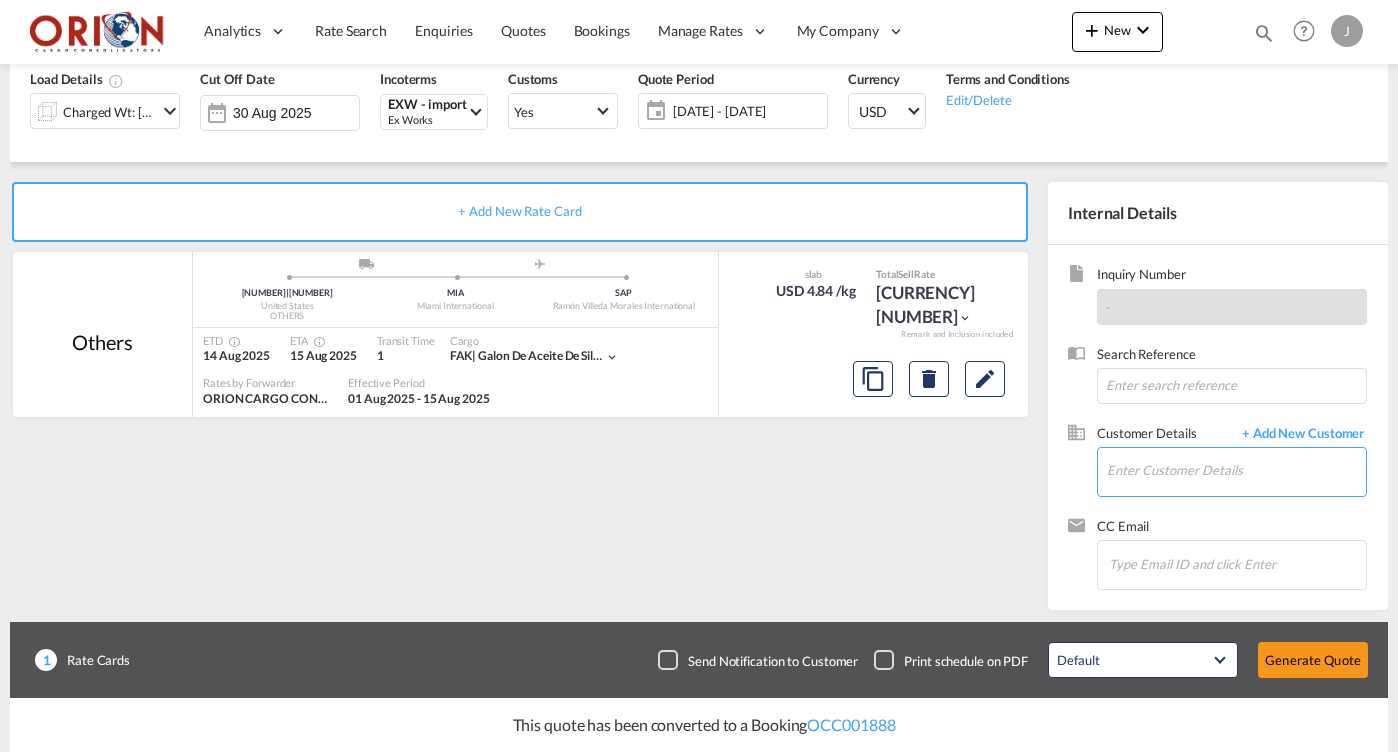 click on "Enter Customer Details" at bounding box center [1236, 470] 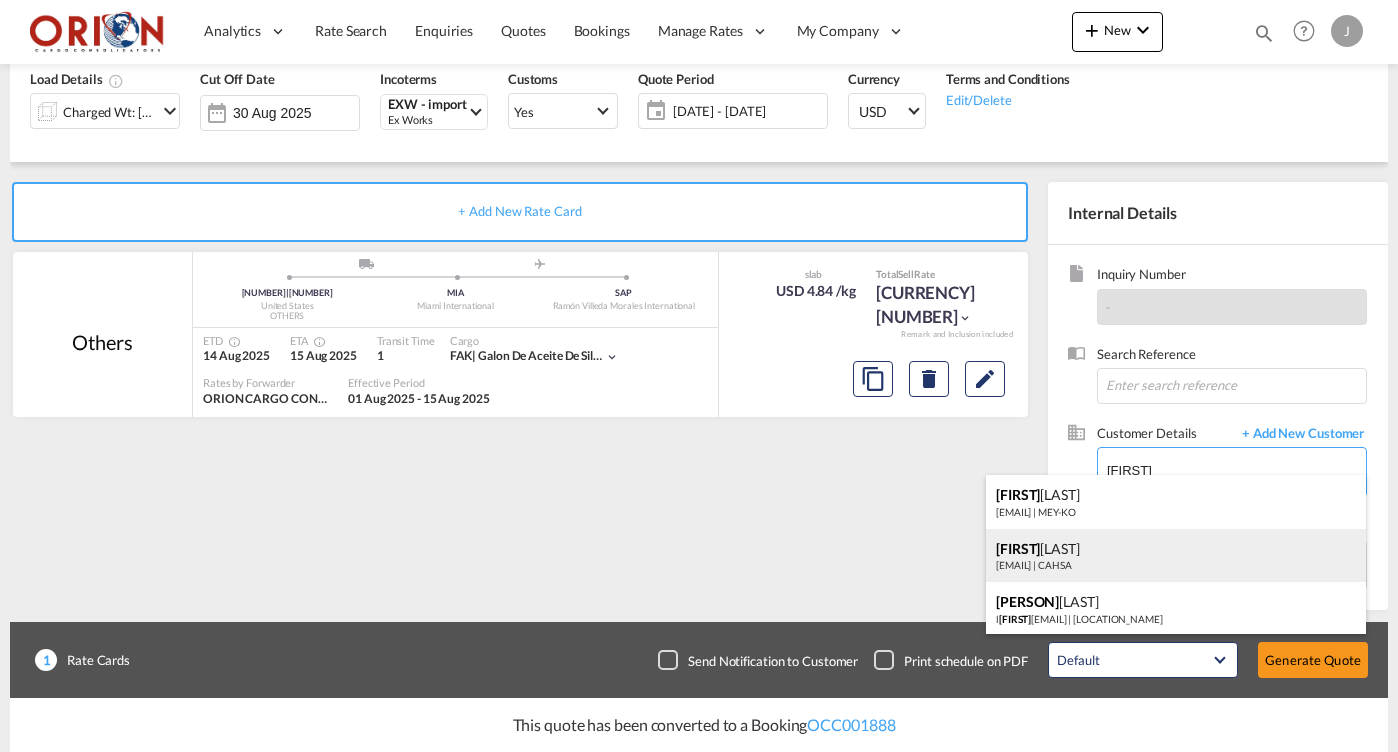 click on "[FIRST] [LAST] [EMAIL]   |  [COMPANY]" at bounding box center [1176, 556] 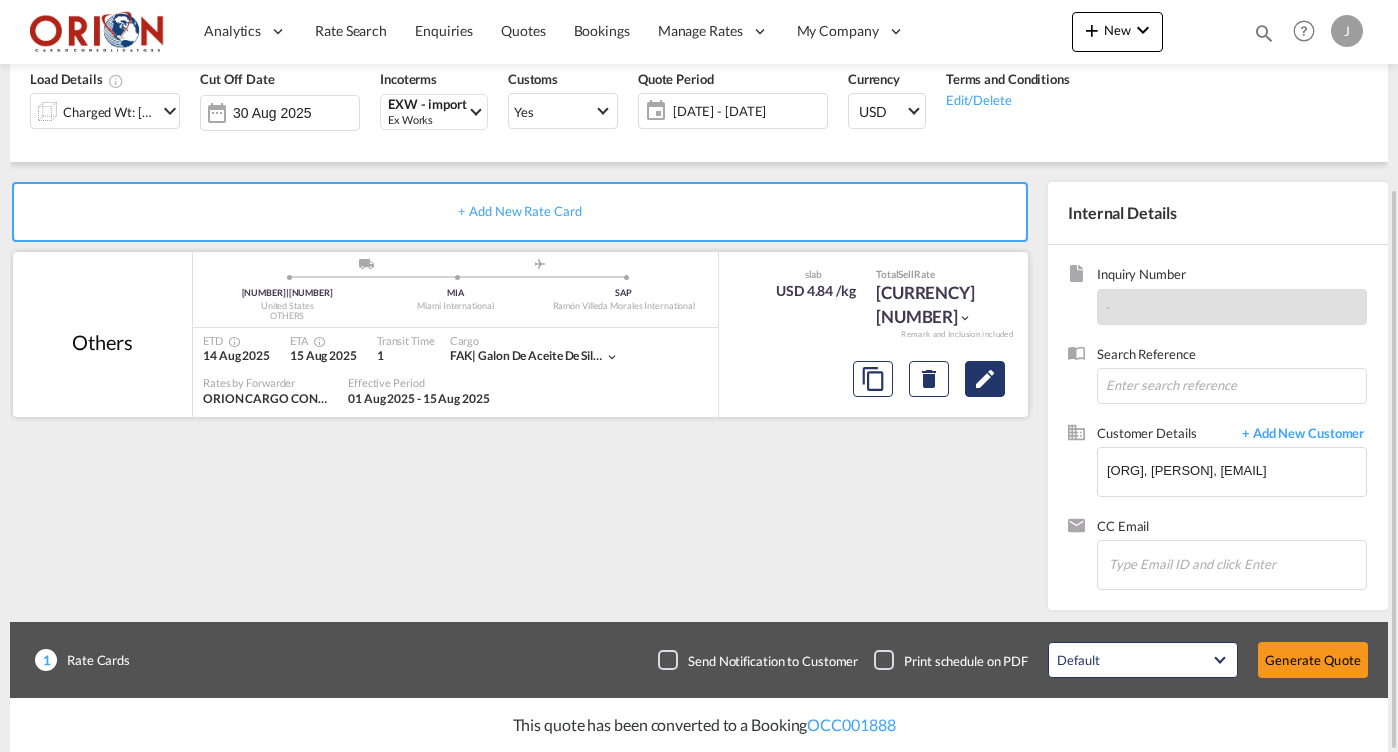 click at bounding box center [985, 379] 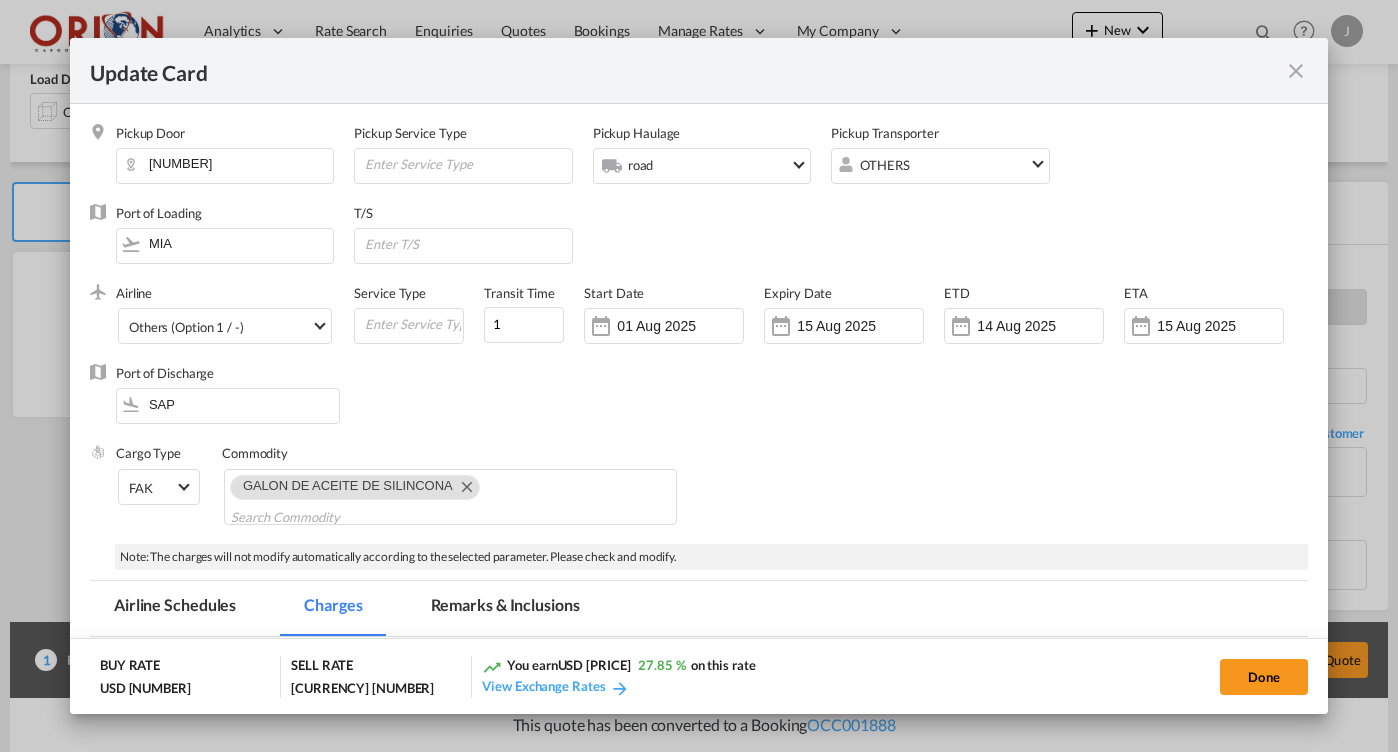 select on "flat" 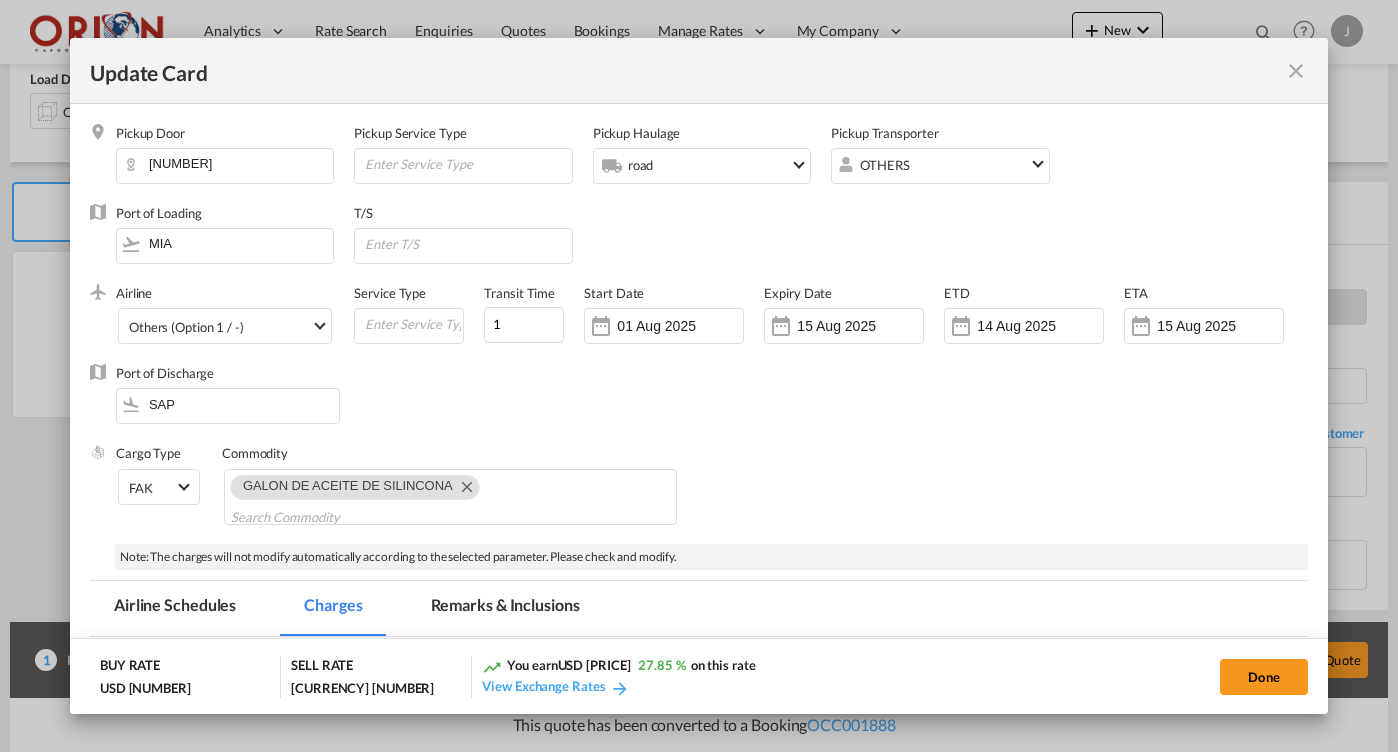 select on "flat" 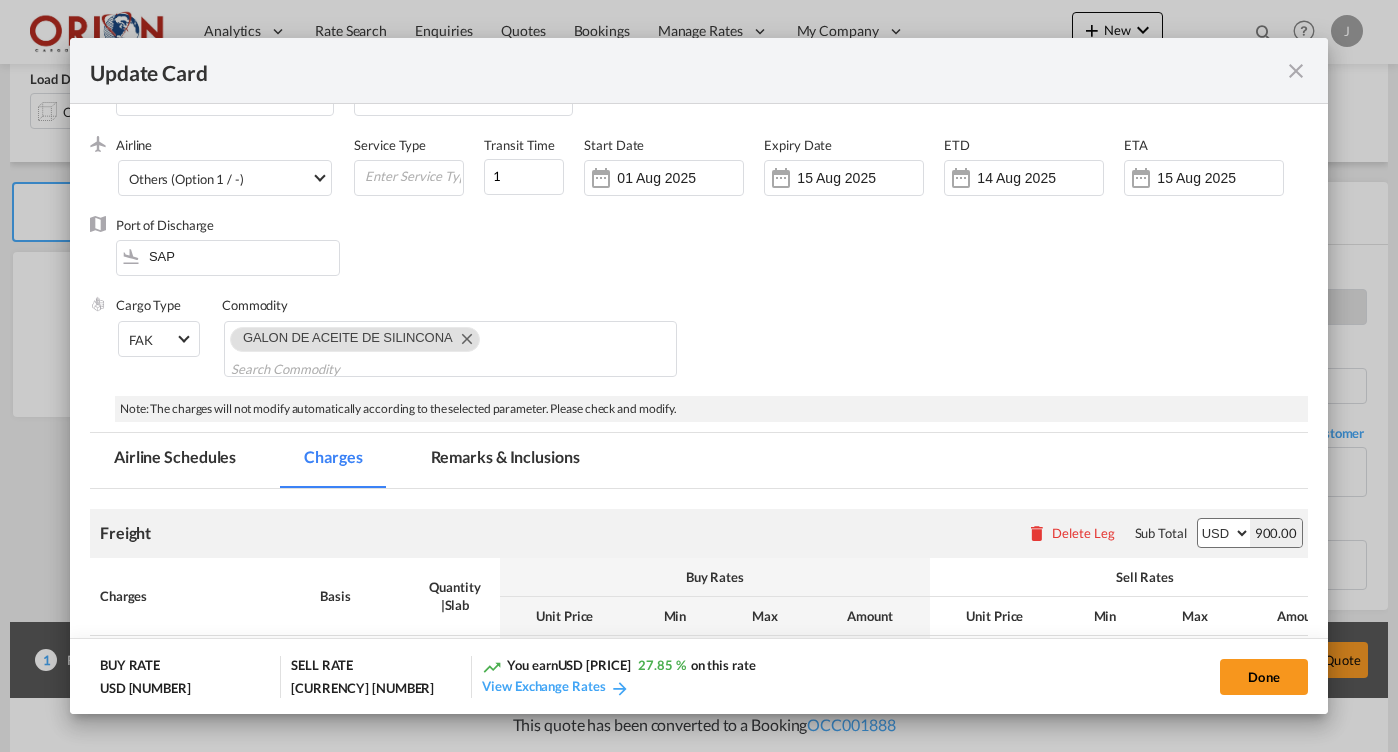 scroll, scrollTop: 435, scrollLeft: 0, axis: vertical 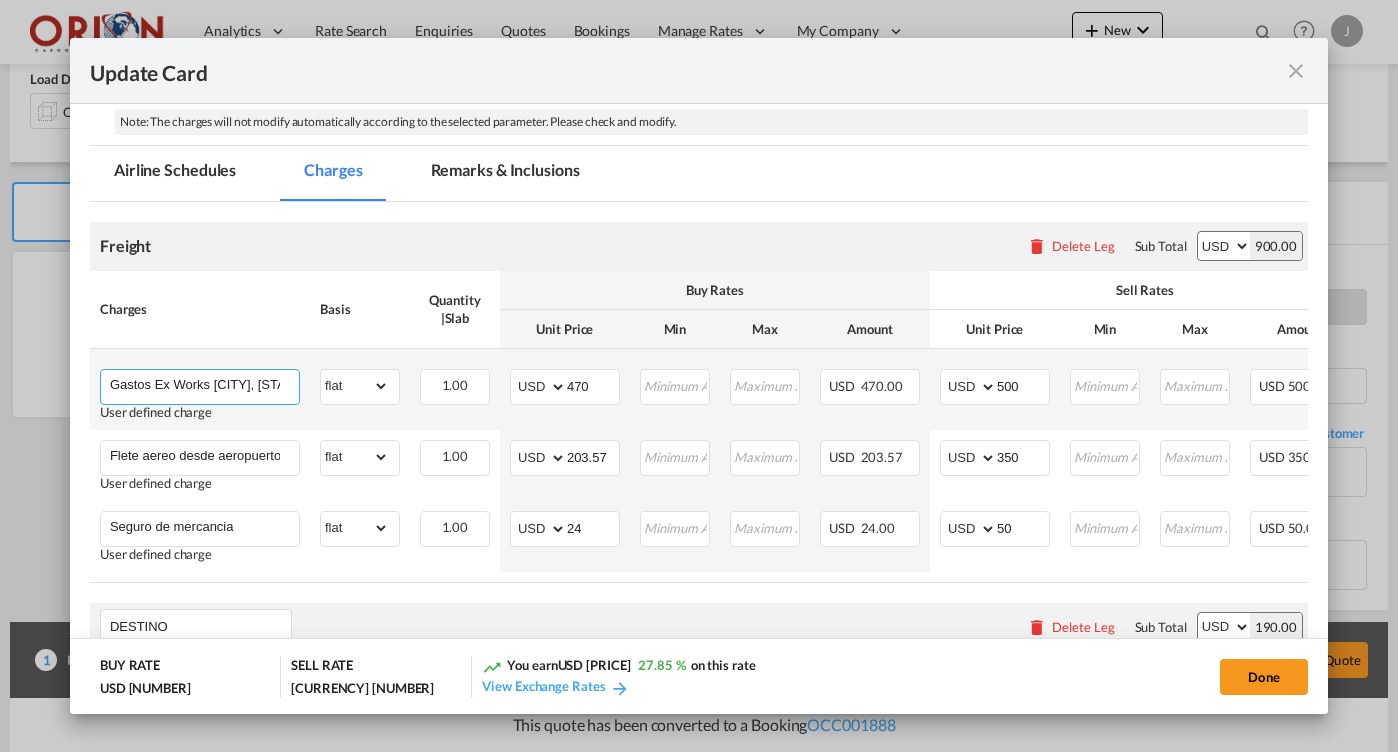 click on "Gastos Ex Works [CITY], [STATE] [POSTAL_CODE] hasta aeropuerto [ABBREVIATION]" at bounding box center (204, 385) 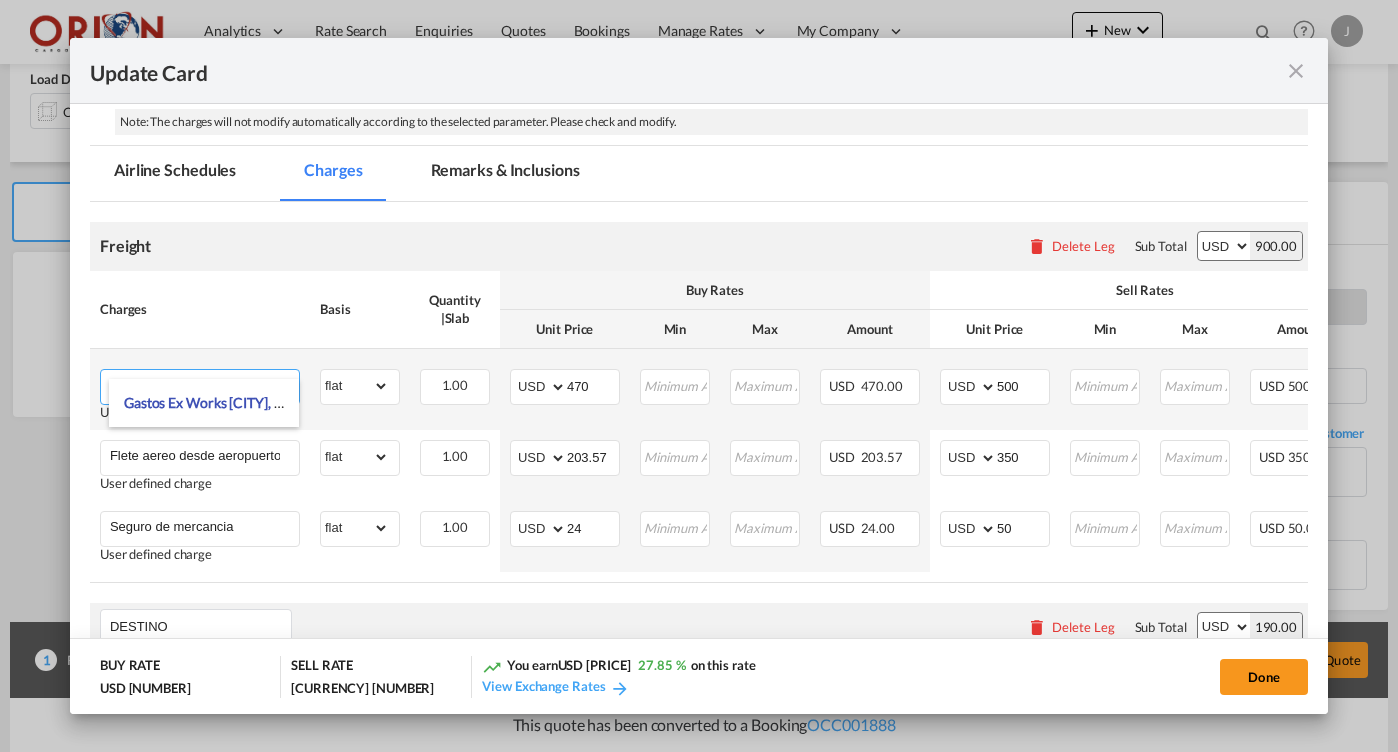 drag, startPoint x: 215, startPoint y: 362, endPoint x: 239, endPoint y: 360, distance: 24.083189 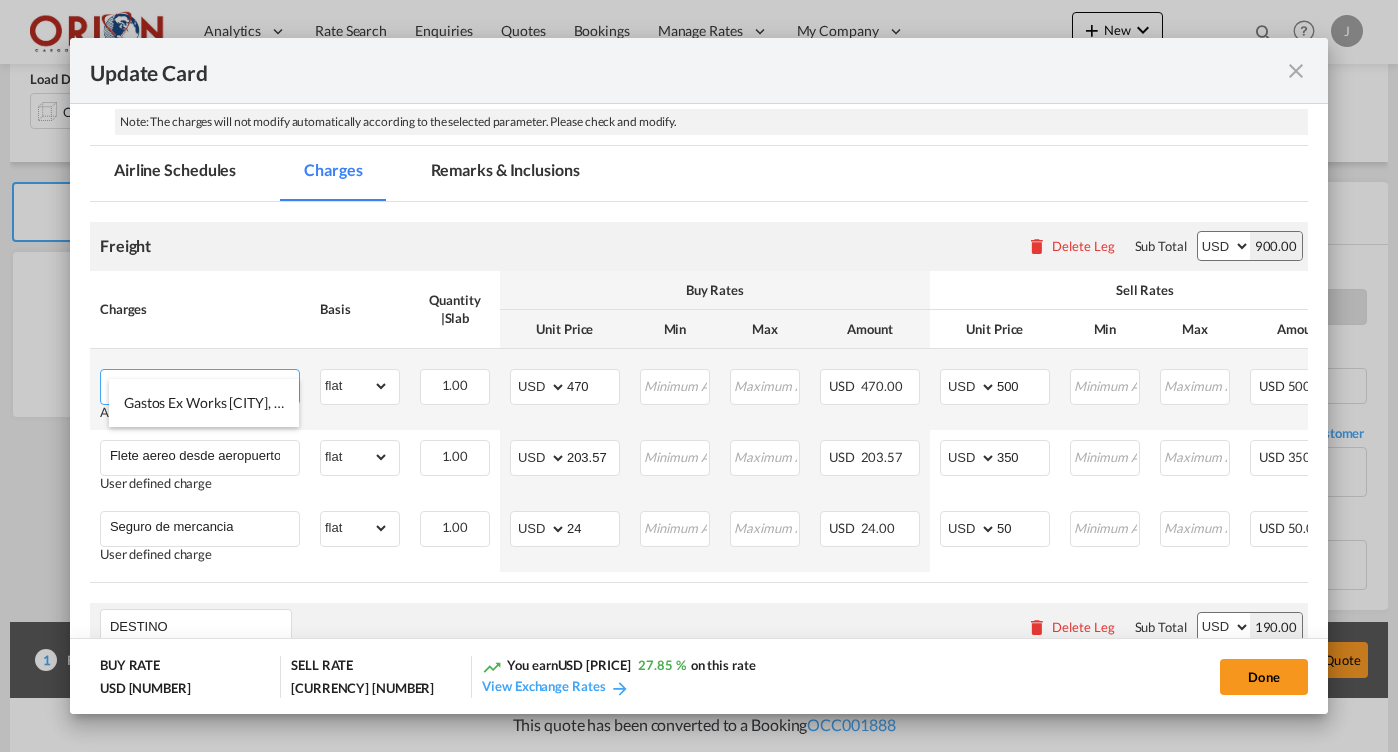 paste on "[STATE] [NUMBER]" 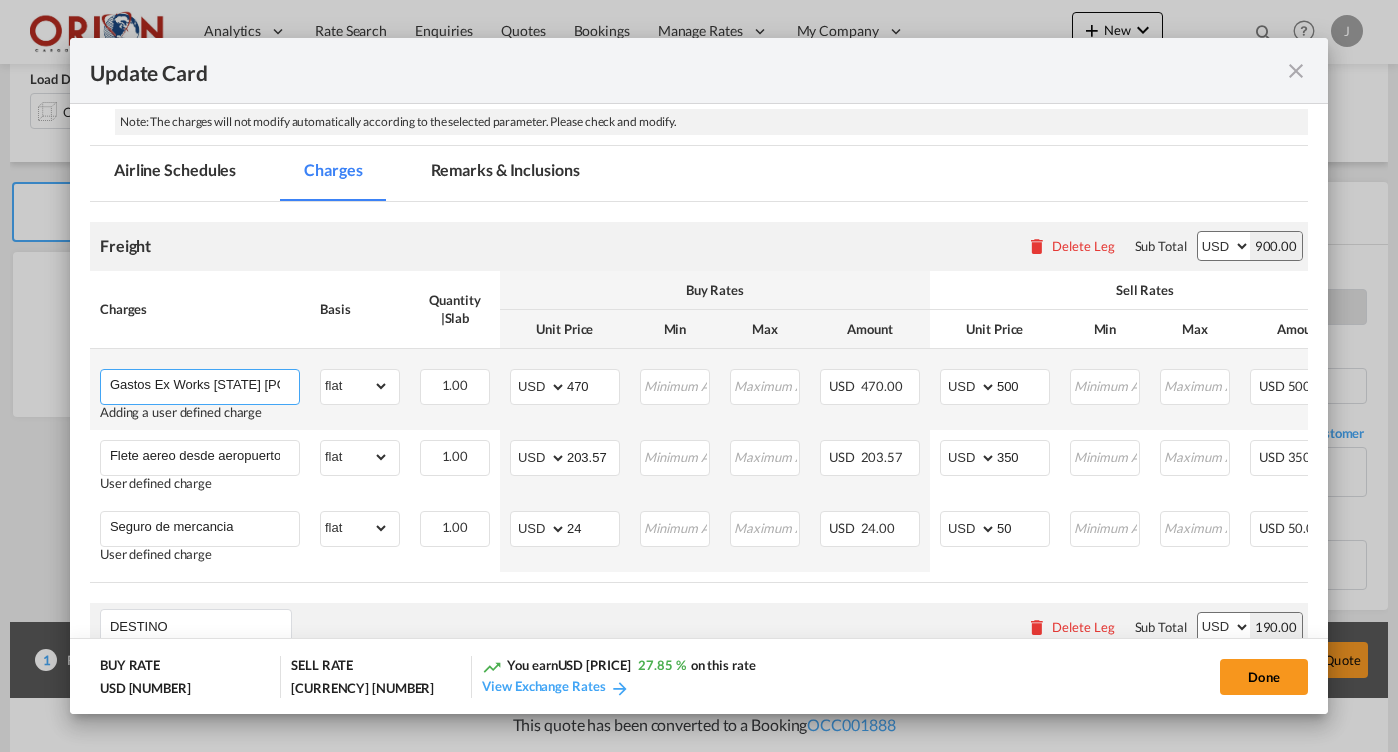 click on "Gastos Ex Works [STATE] [POSTAL_CODE] hasta aeropuerto [CITY]" at bounding box center (204, 385) 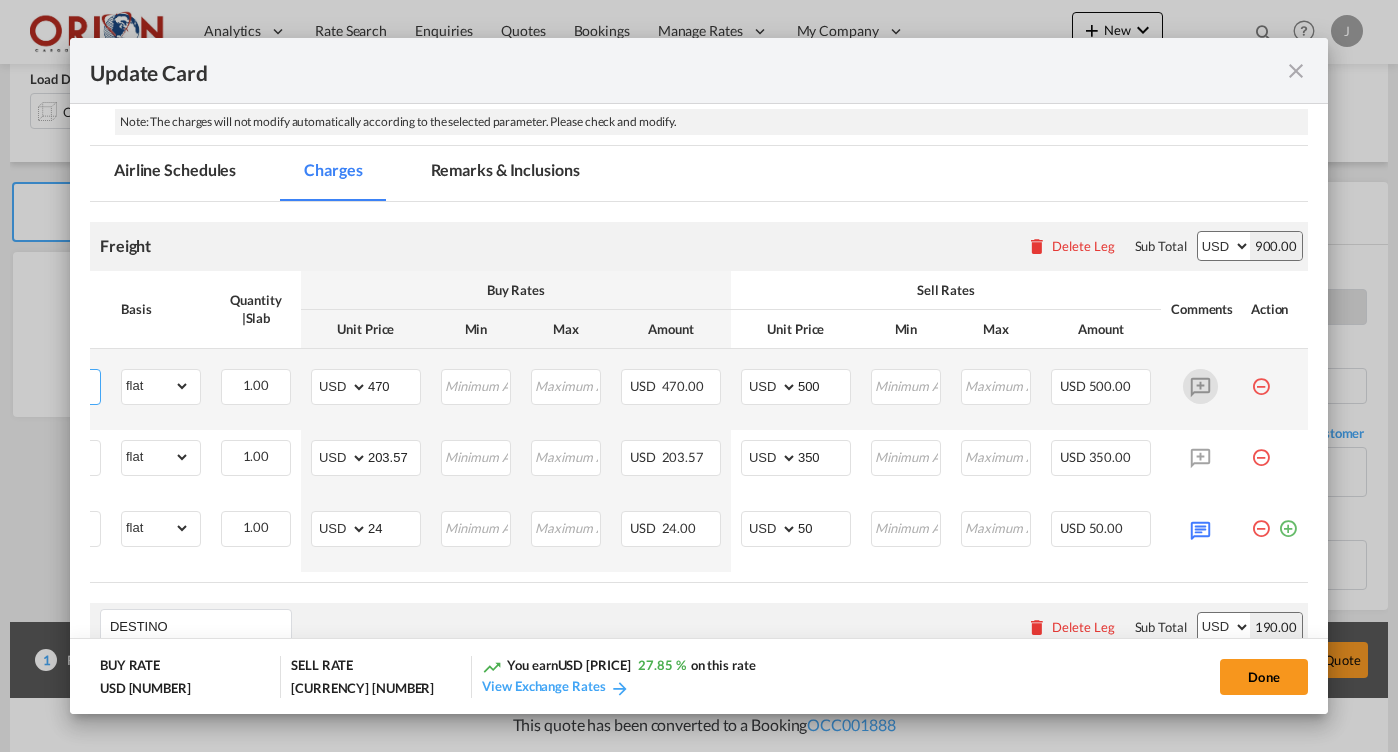 scroll, scrollTop: 0, scrollLeft: 199, axis: horizontal 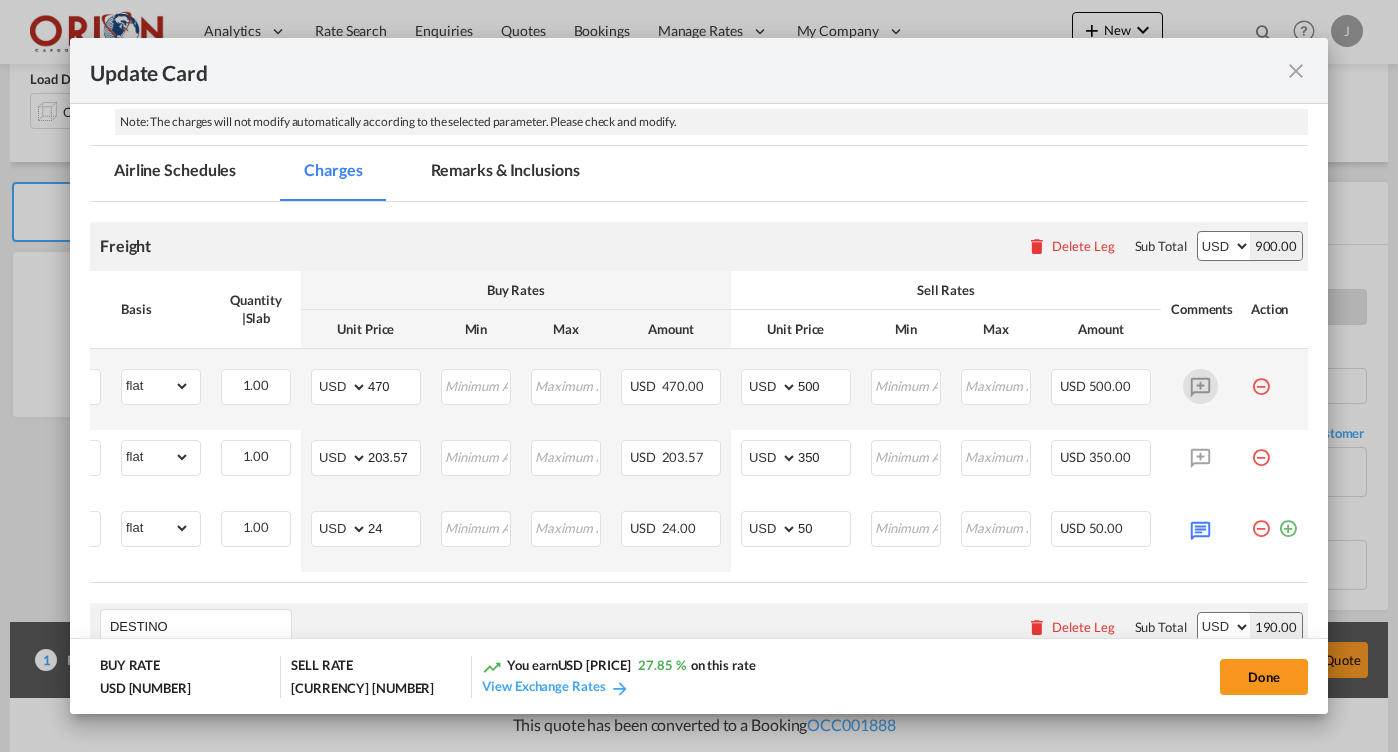 click at bounding box center (1200, 386) 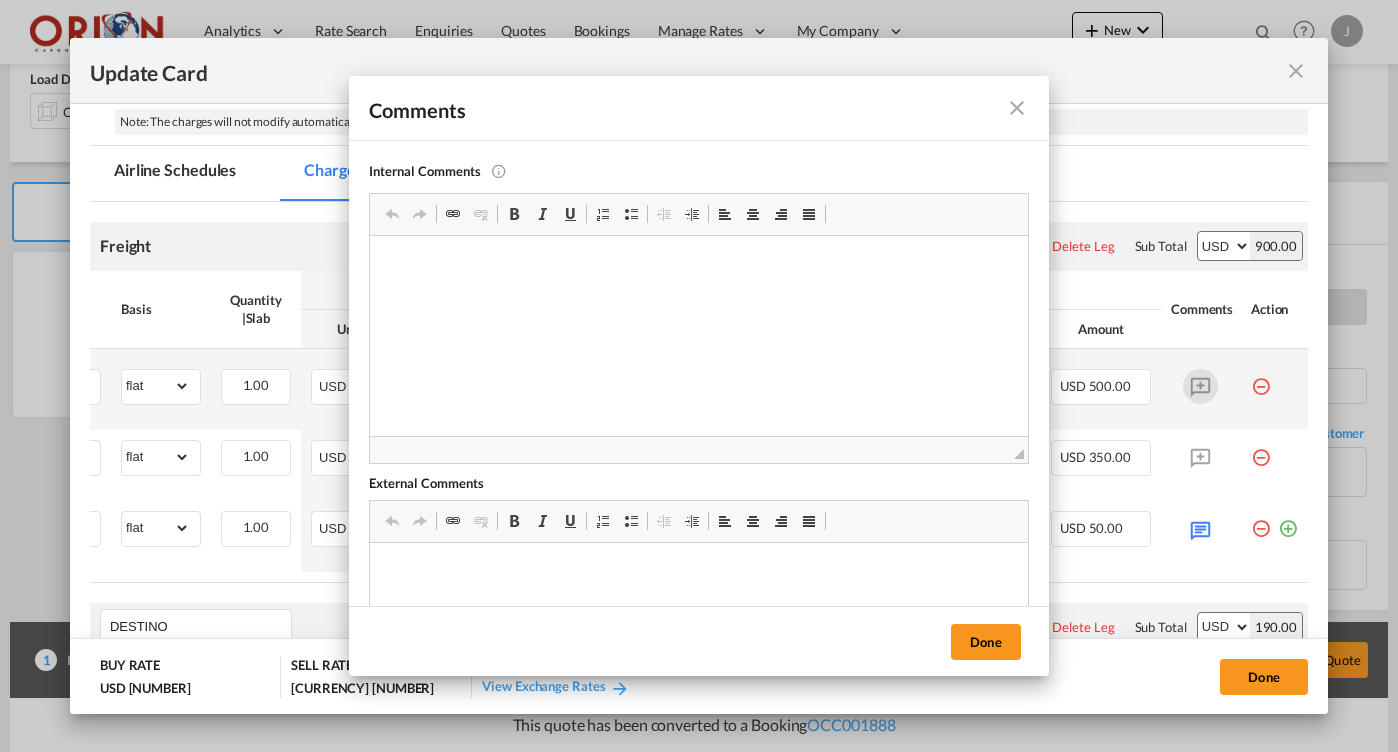 scroll, scrollTop: 0, scrollLeft: 0, axis: both 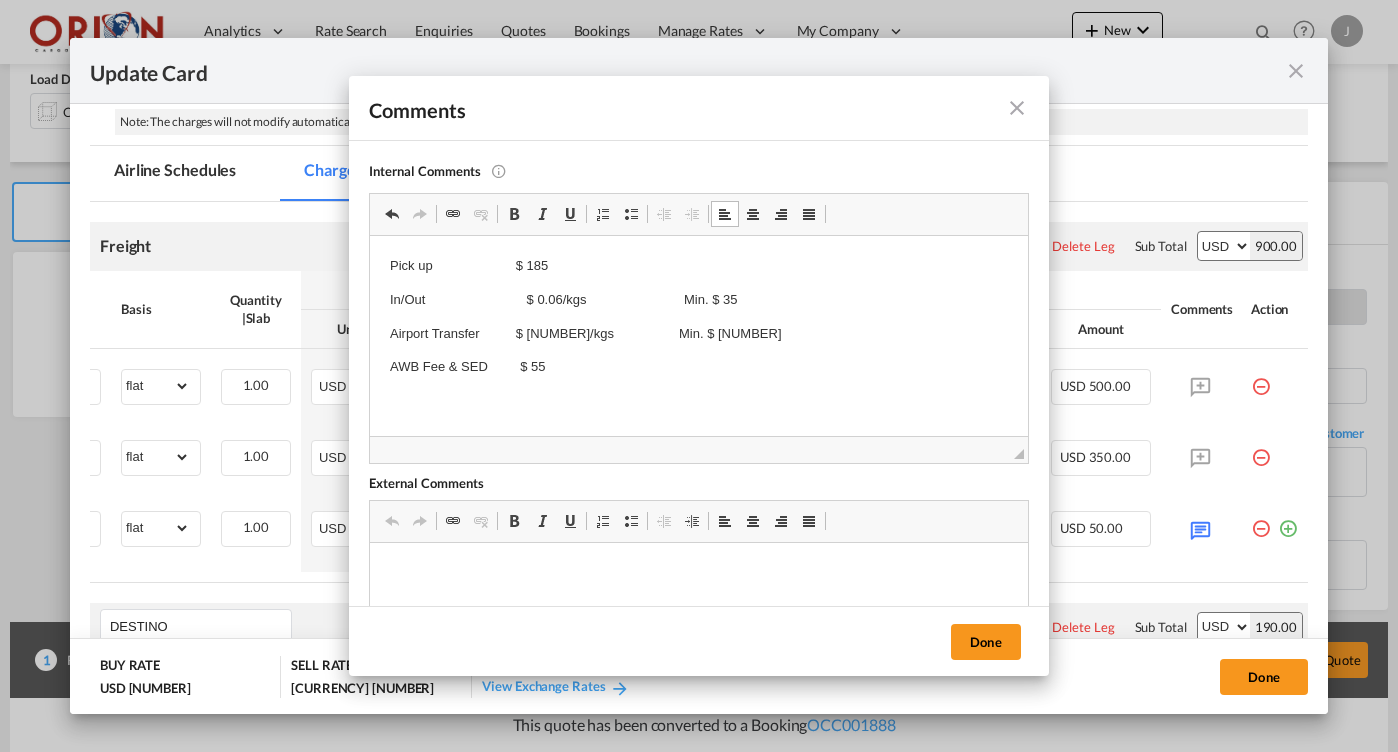 type 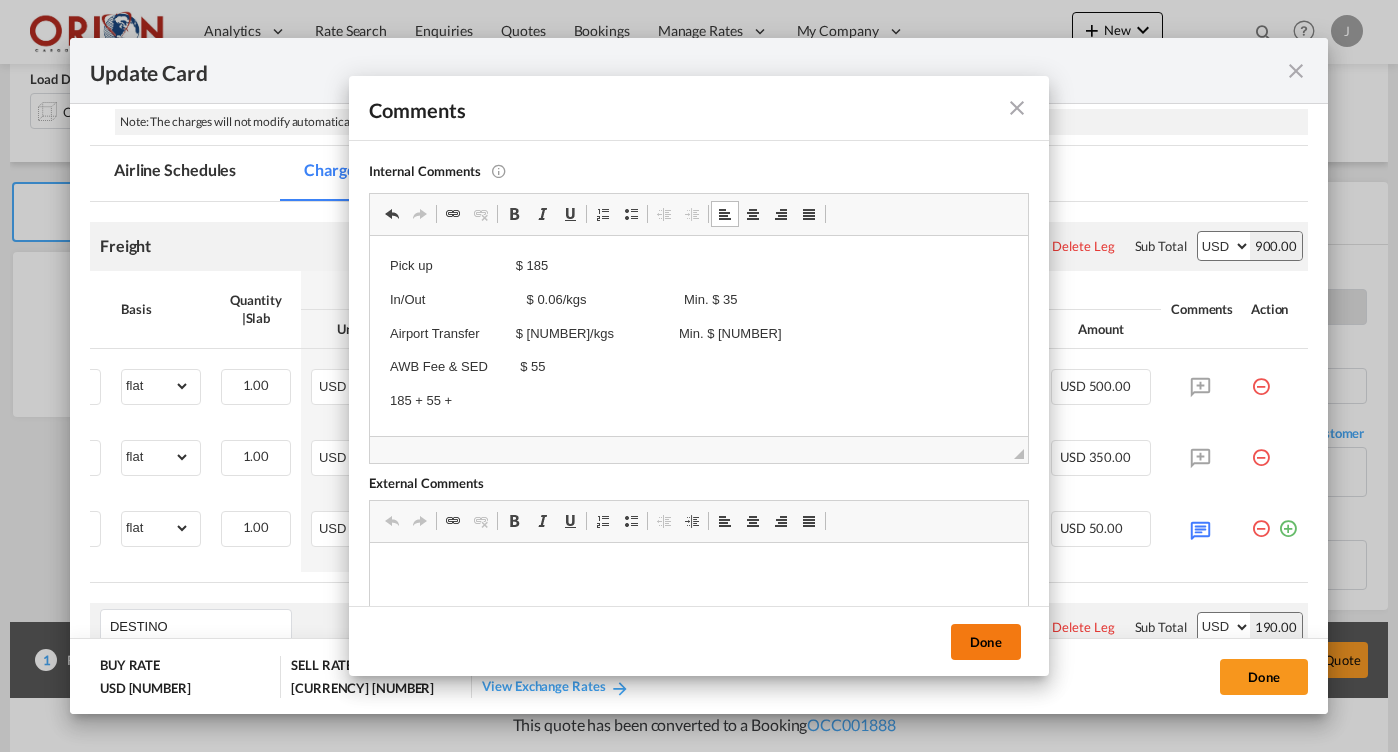 click on "Done" at bounding box center (986, 642) 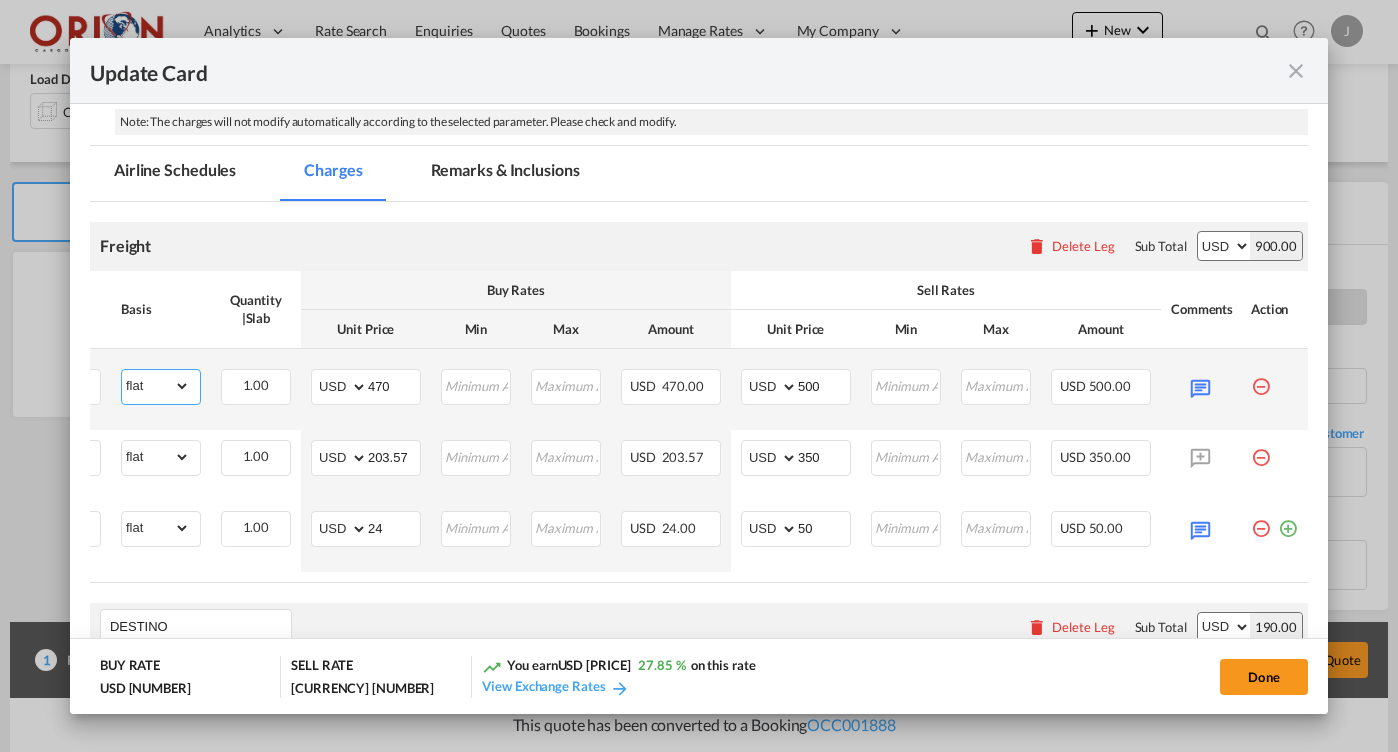 select on "chargeable_weight" 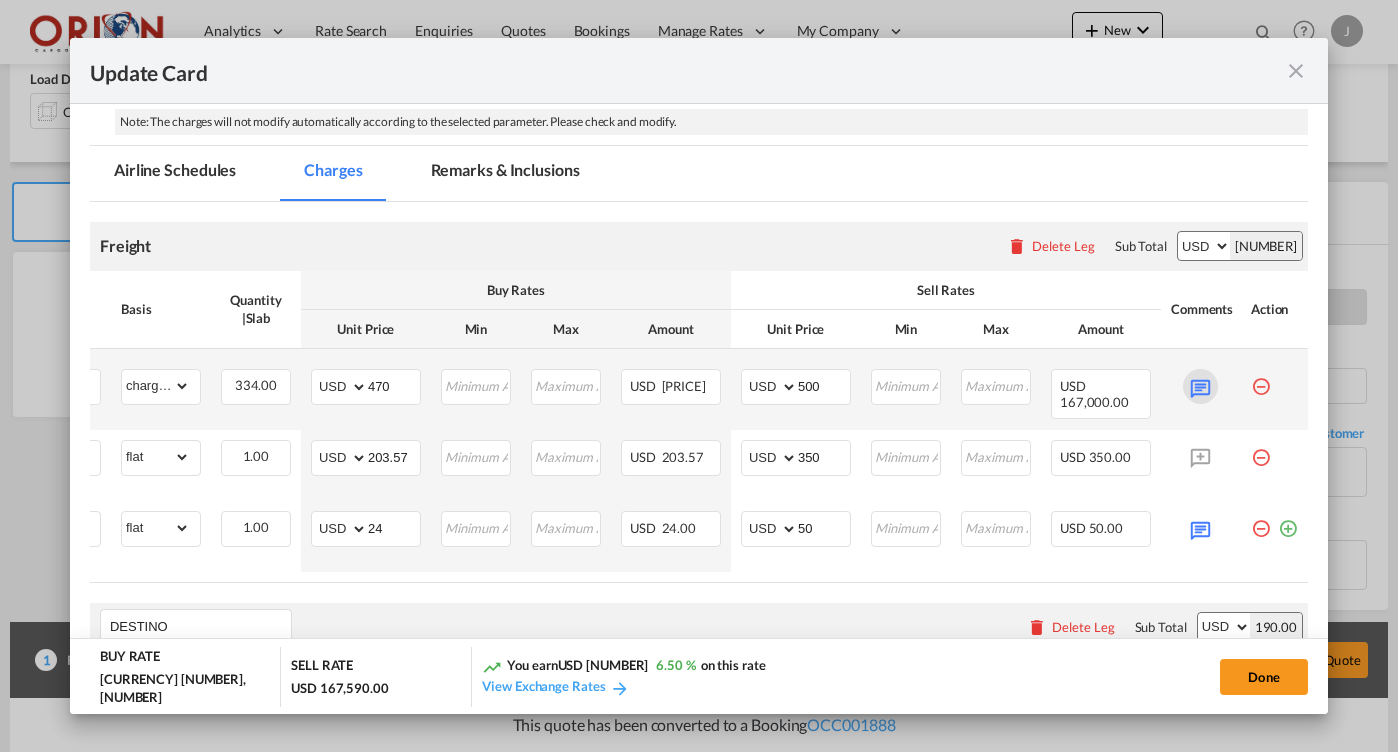 click at bounding box center (1200, 386) 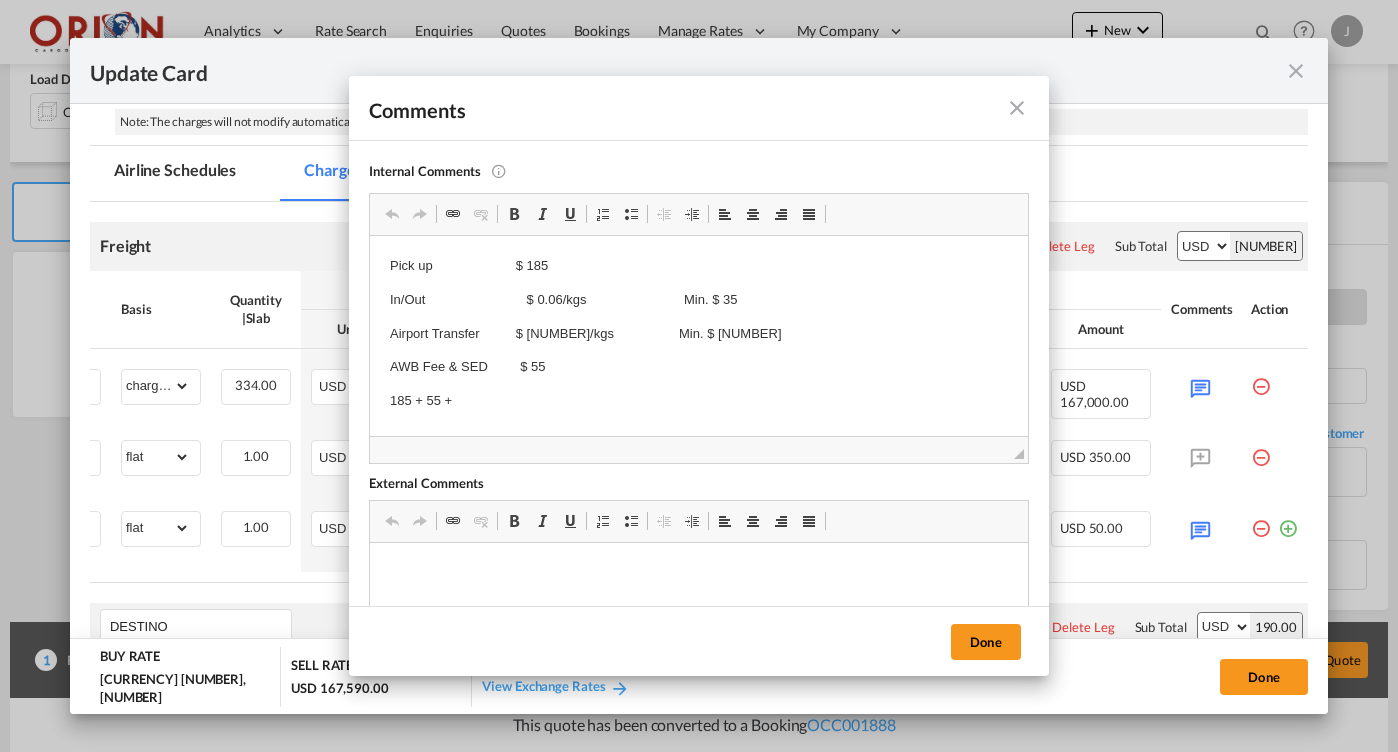 scroll, scrollTop: 0, scrollLeft: 0, axis: both 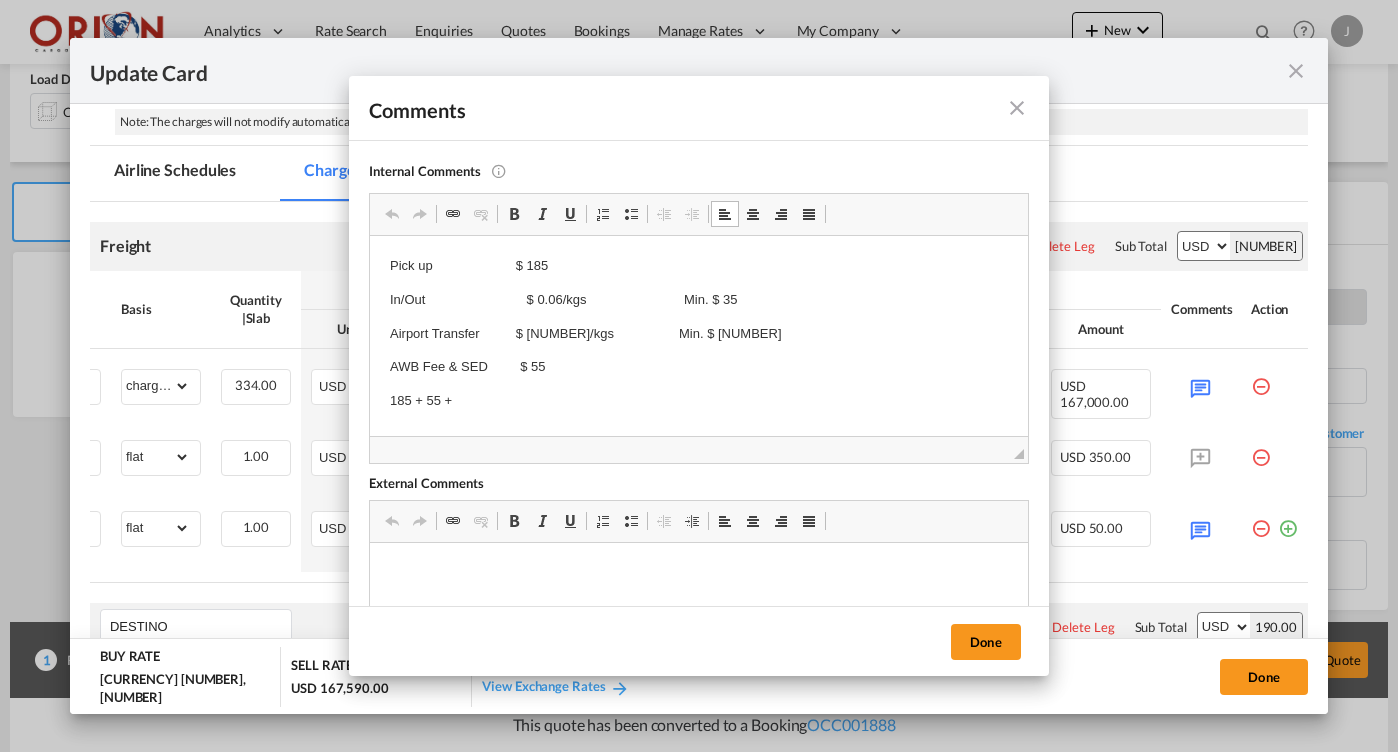 click on "185 + 55 +" at bounding box center [699, 401] 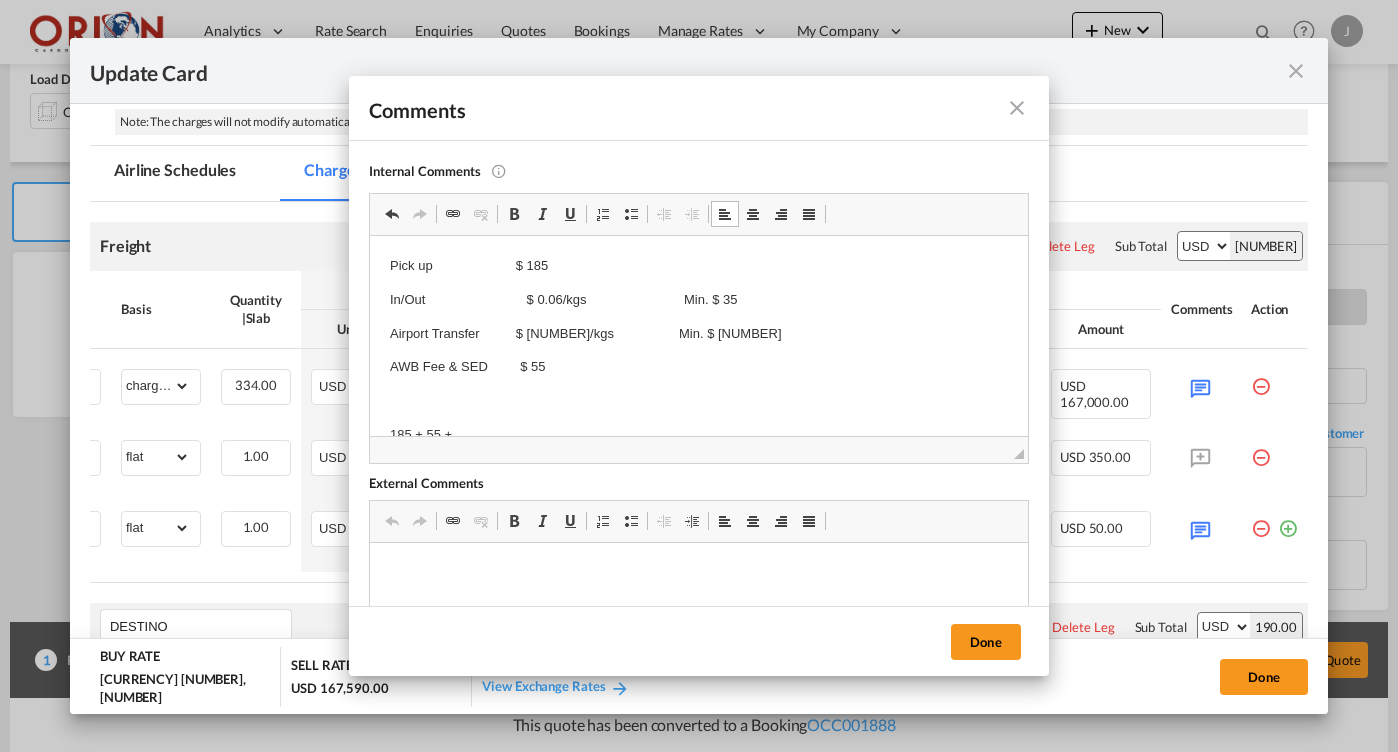 type 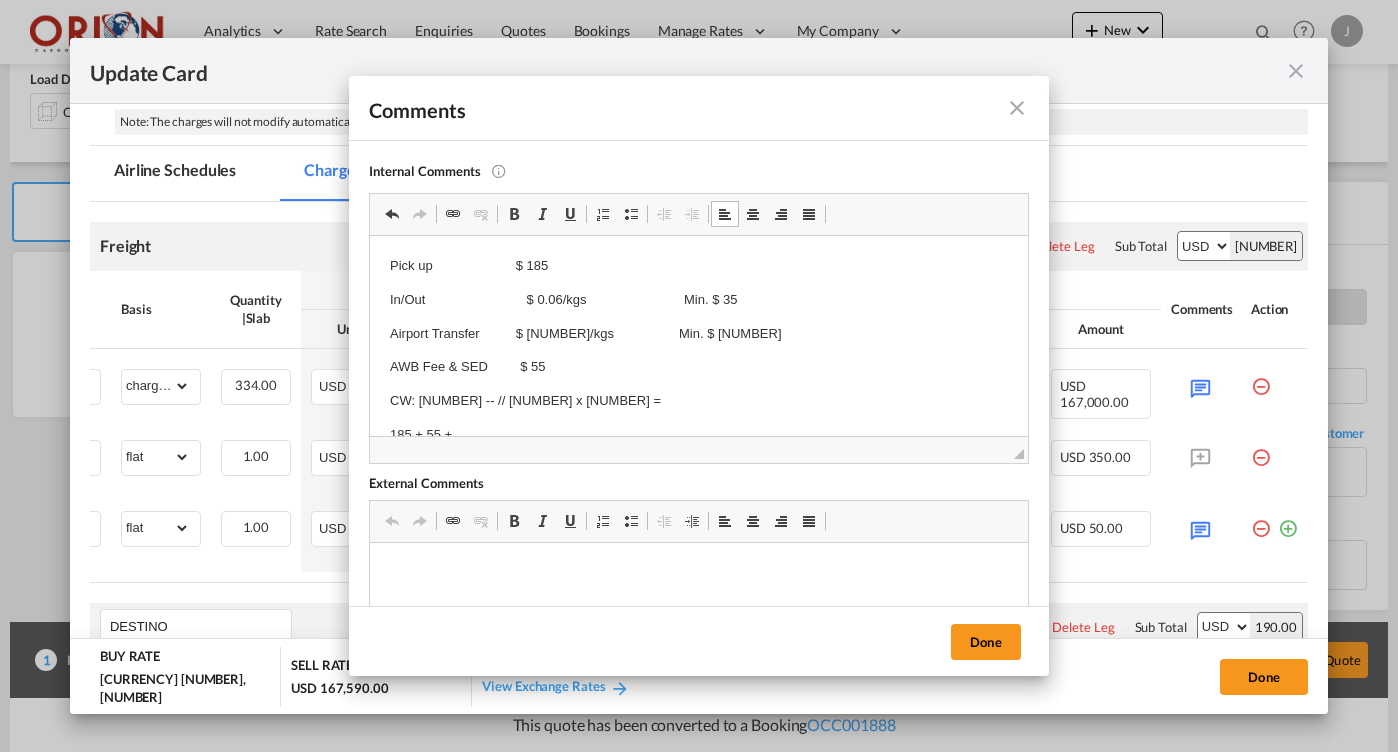 click on "CW: [NUMBER] -- // [NUMBER] x [NUMBER] =" at bounding box center (699, 401) 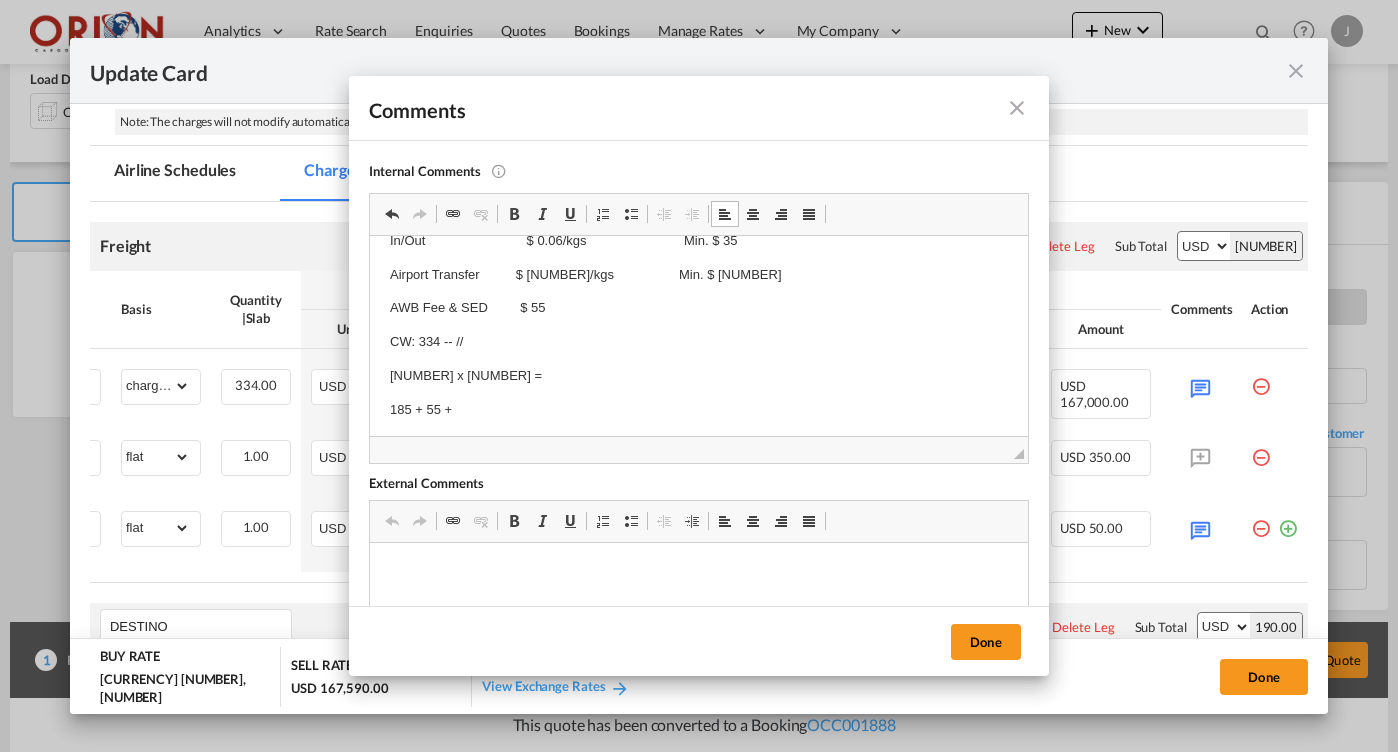 scroll, scrollTop: 58, scrollLeft: 0, axis: vertical 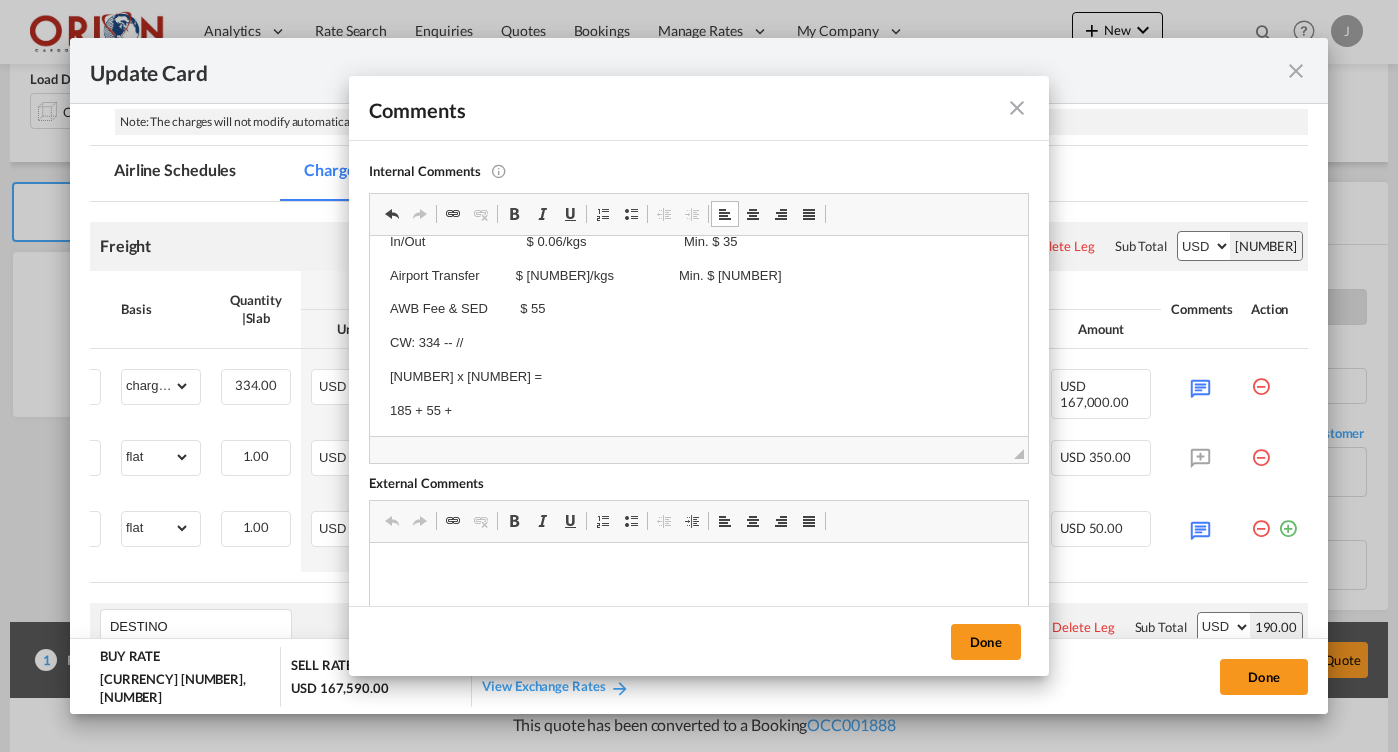 click on "[NUMBER] x [NUMBER] =" at bounding box center (699, 377) 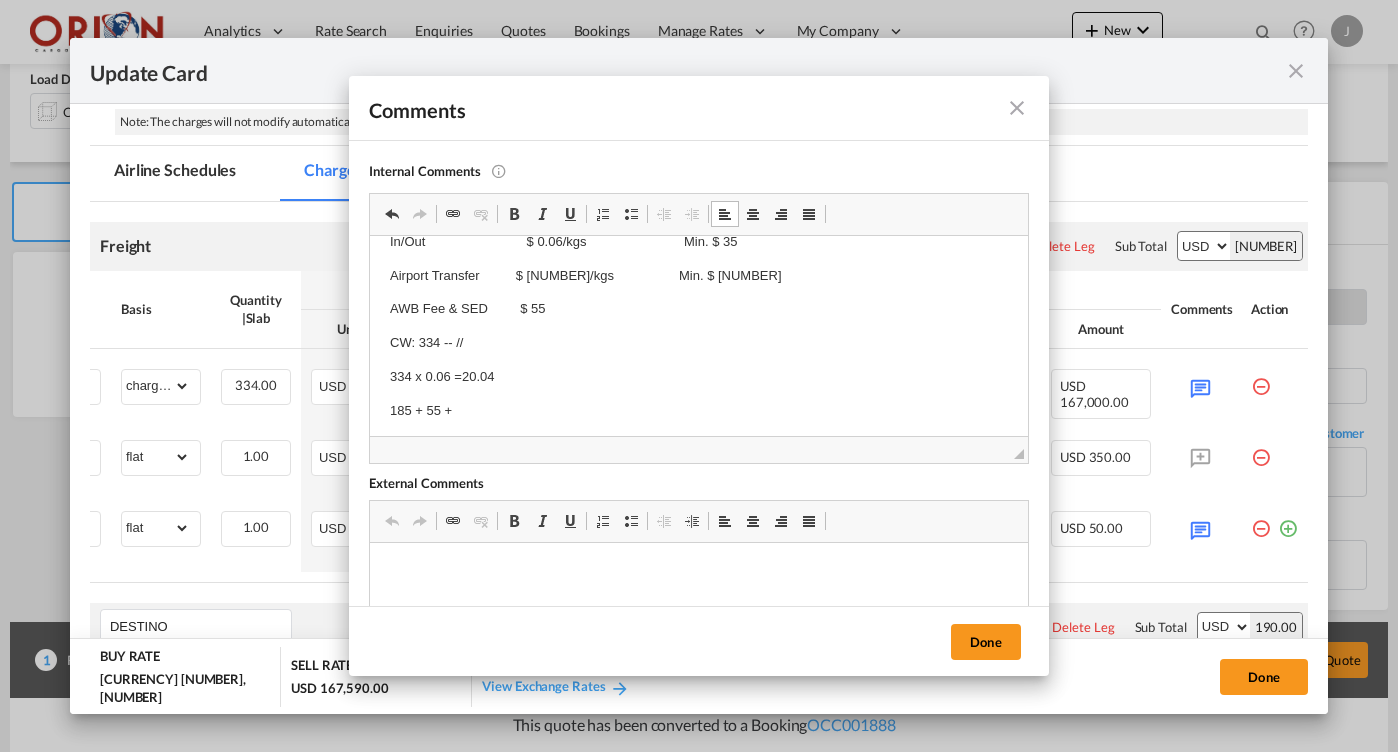 drag, startPoint x: 467, startPoint y: 368, endPoint x: 497, endPoint y: 413, distance: 54.08327 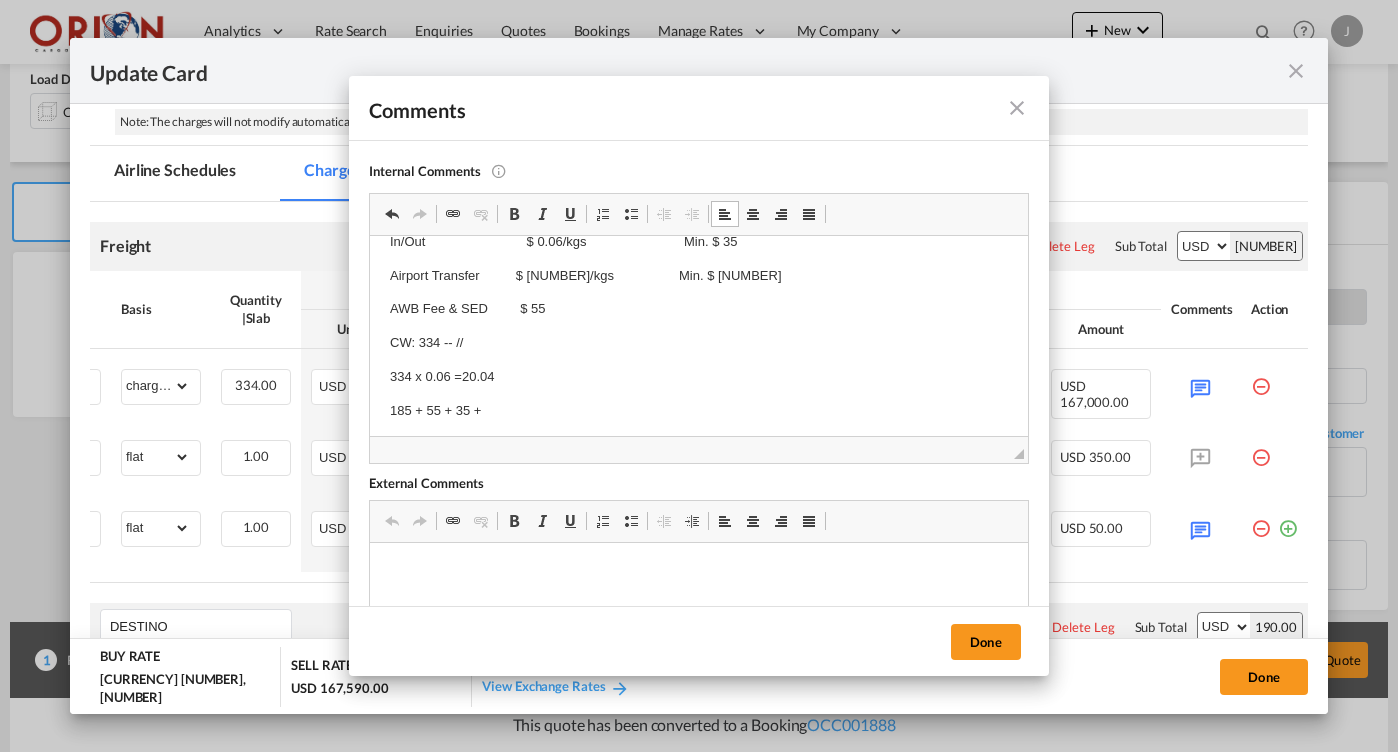 click on "334 x 0.06 =20.04" at bounding box center [699, 377] 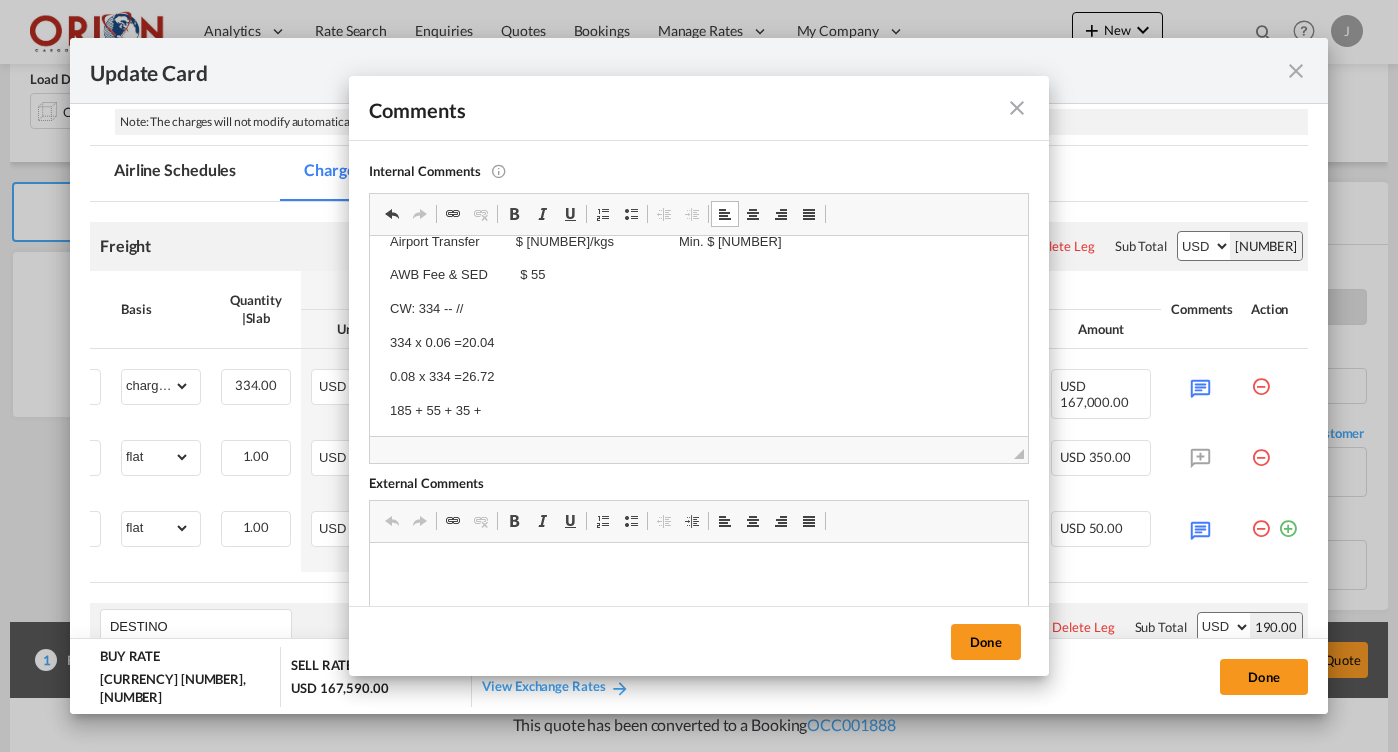 scroll, scrollTop: 91, scrollLeft: 0, axis: vertical 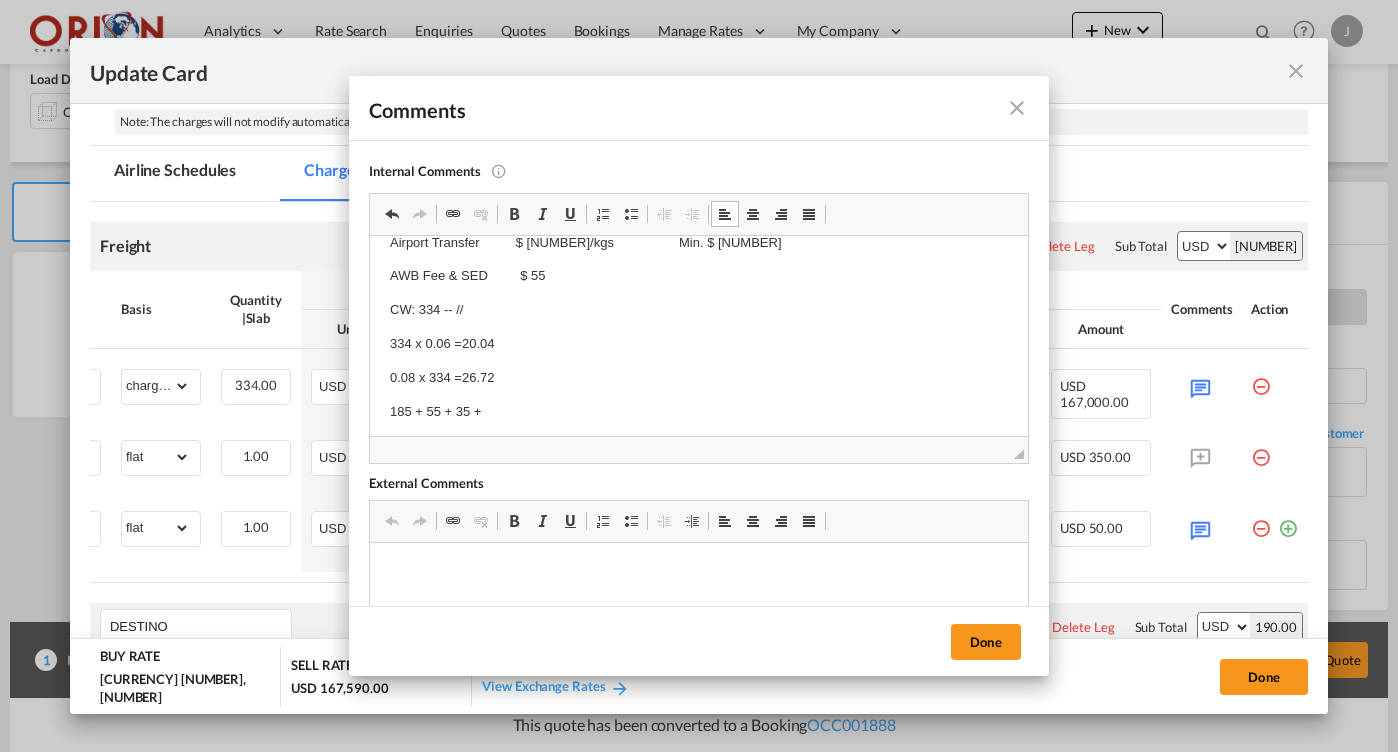 click on "185 + 55 + 35 +" at bounding box center (699, 412) 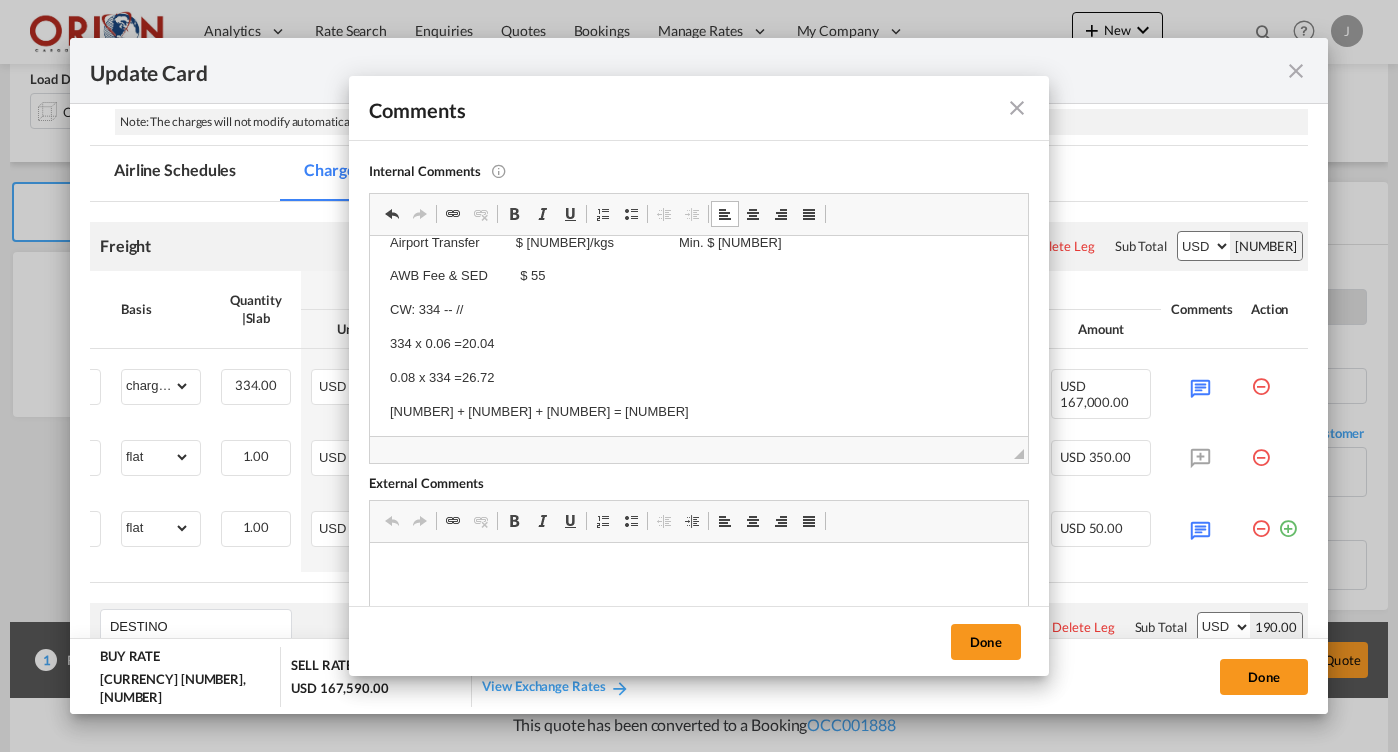 scroll, scrollTop: 101, scrollLeft: 0, axis: vertical 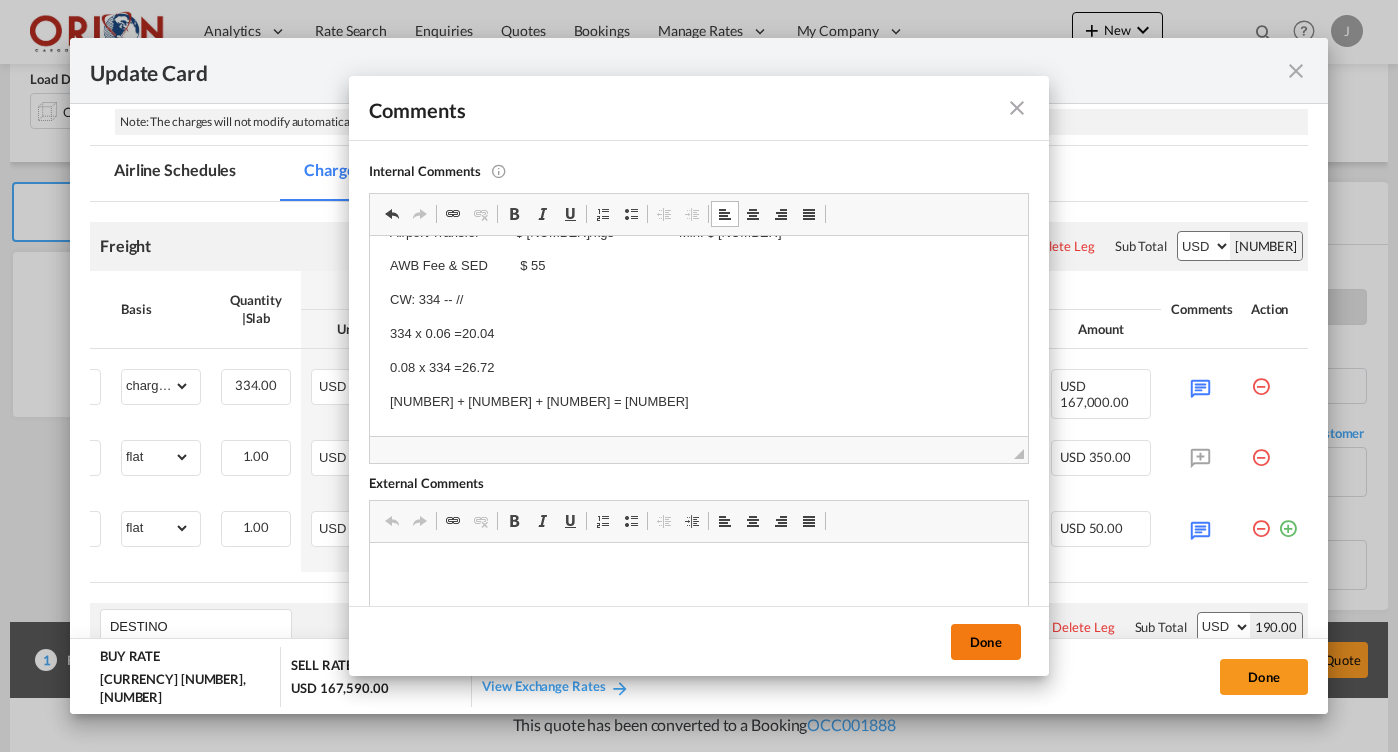 click on "Done" at bounding box center [986, 642] 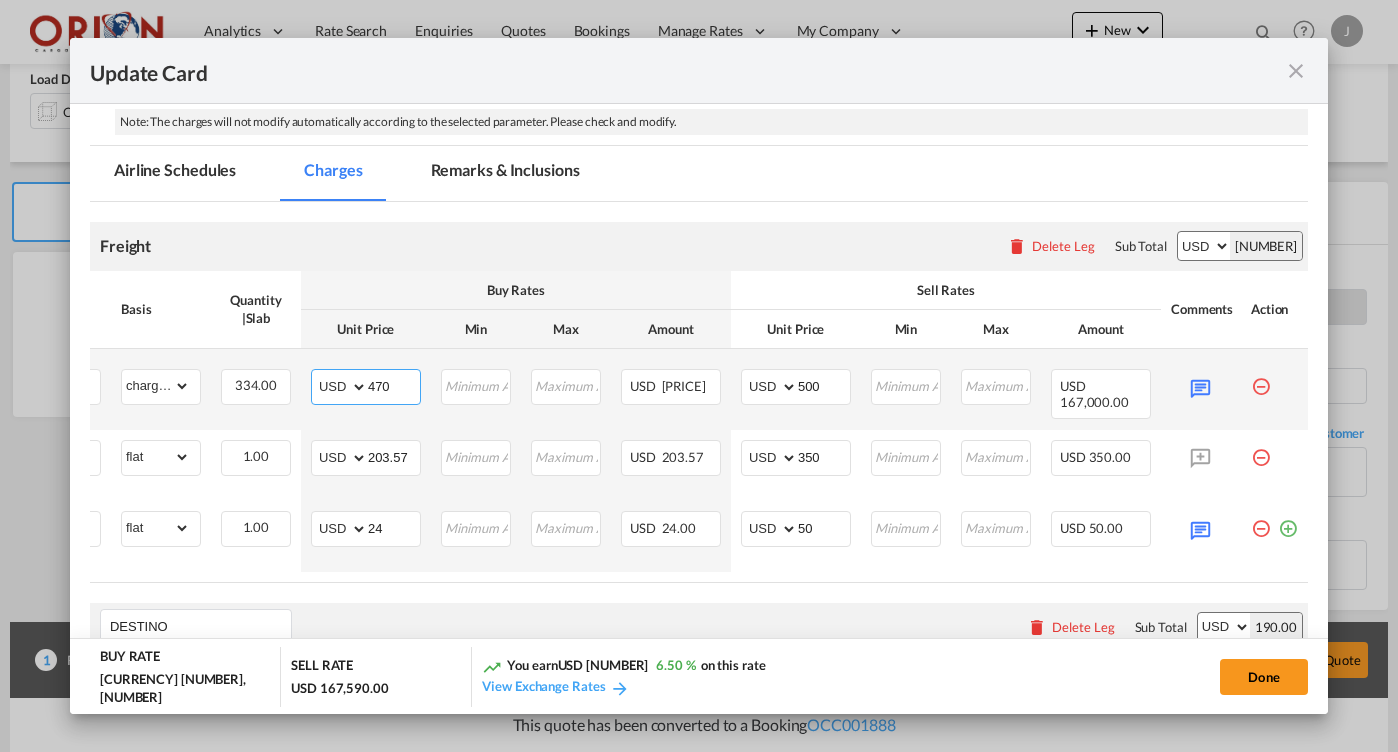 click on "470" at bounding box center (394, 385) 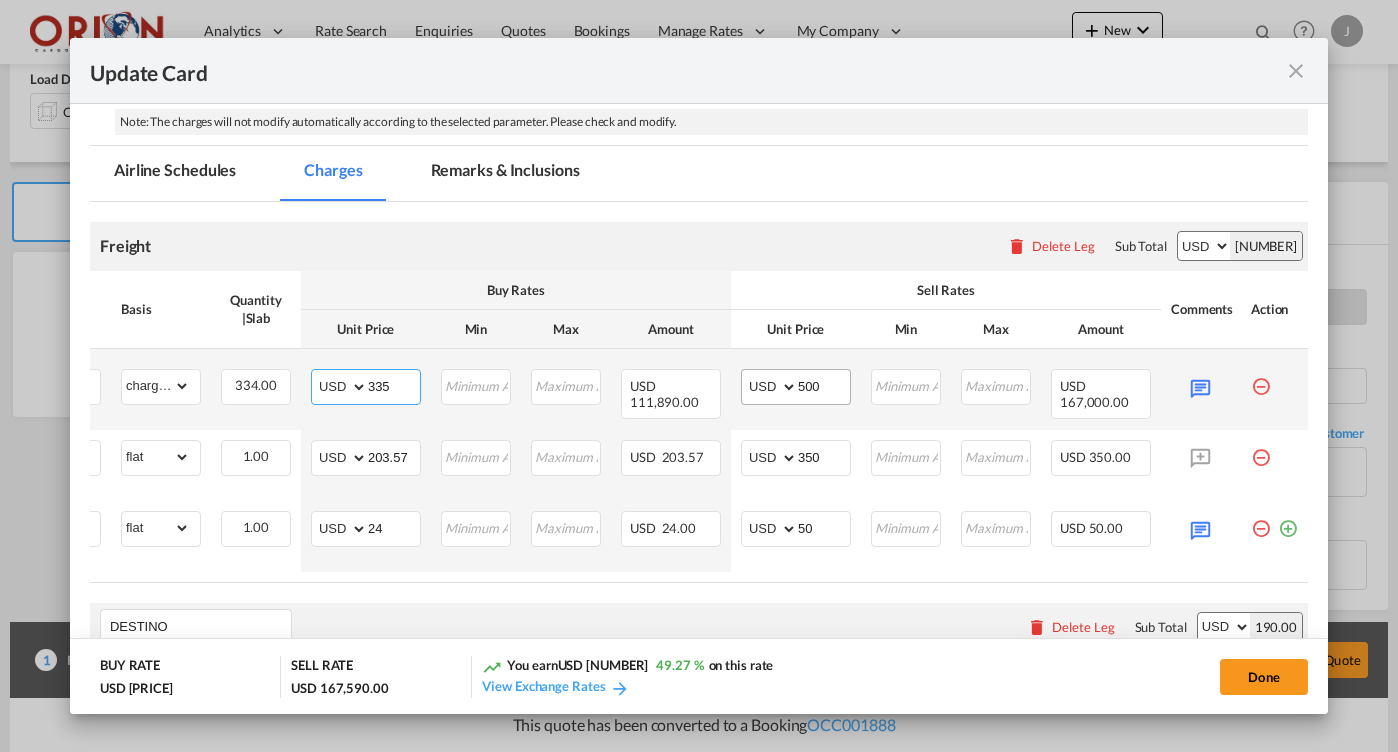 type on "335" 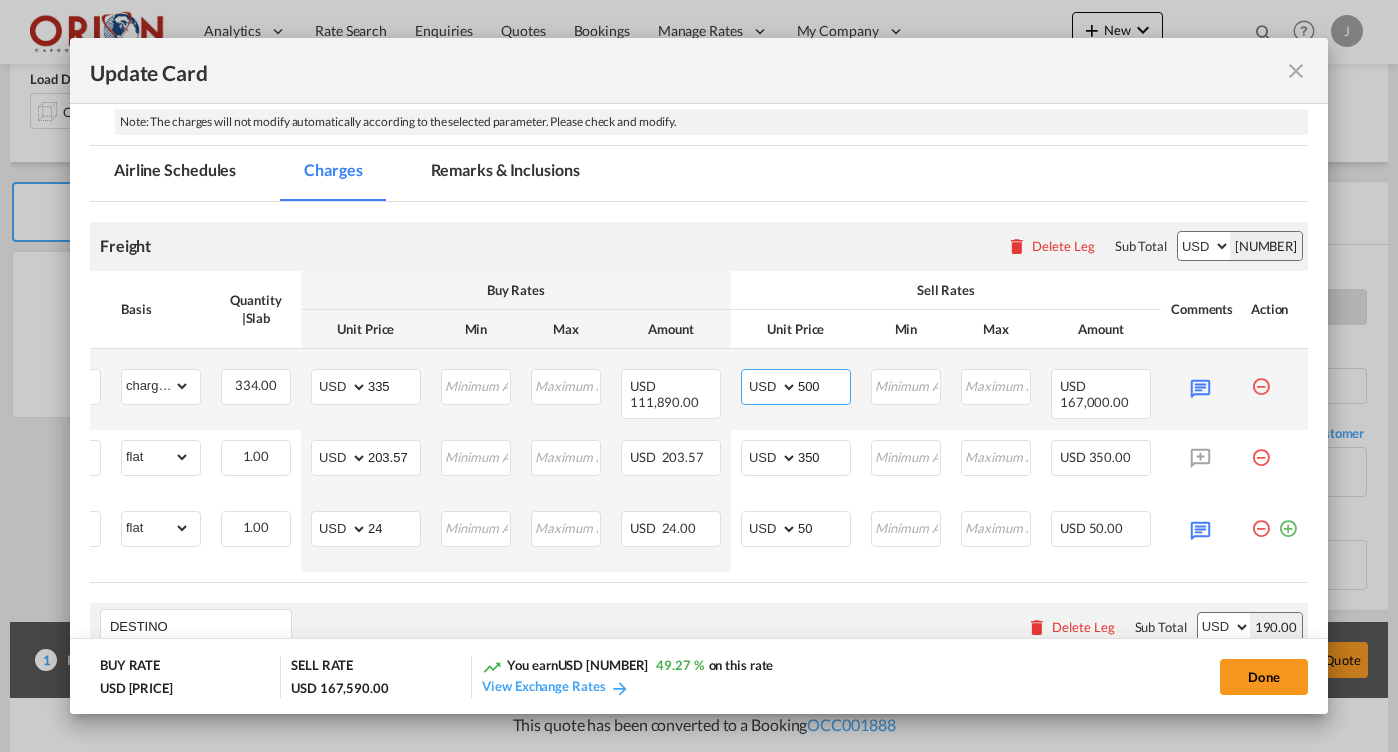 click on "500" at bounding box center [824, 385] 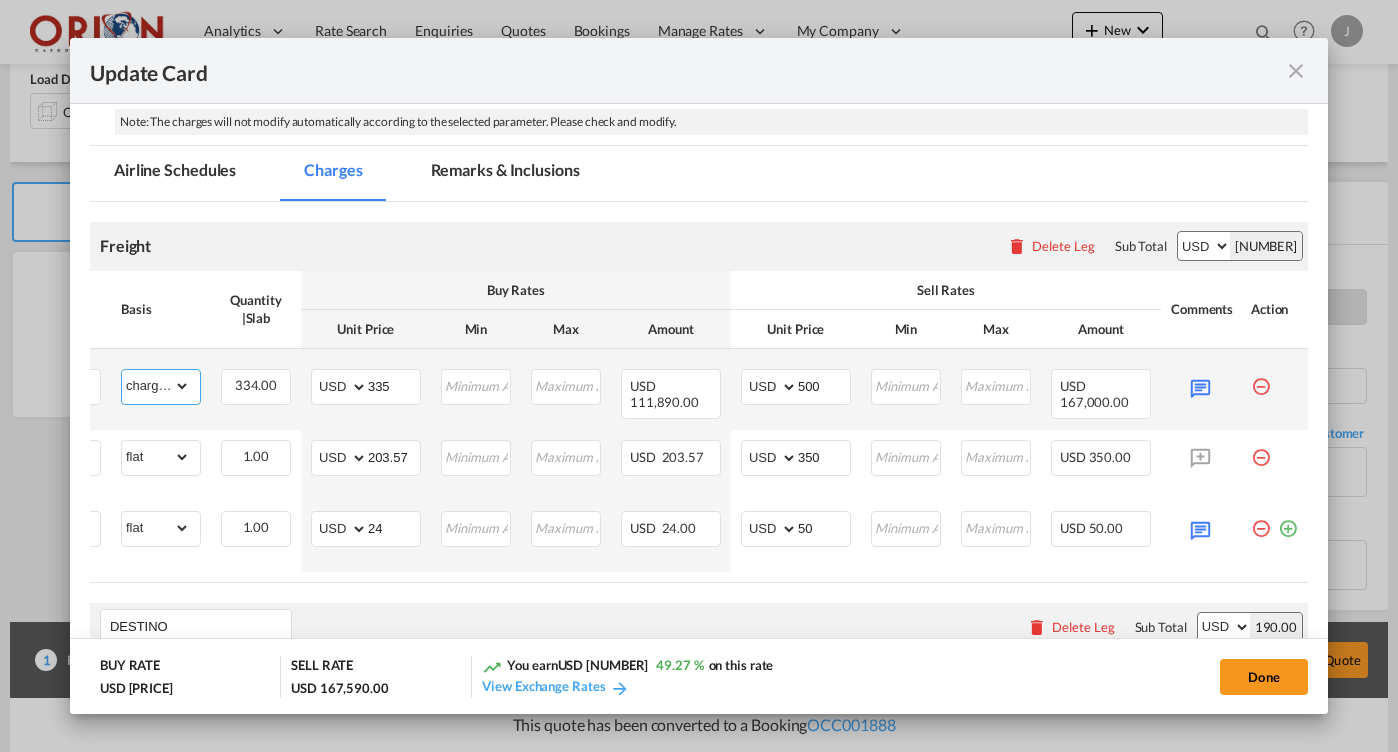 select on "flat" 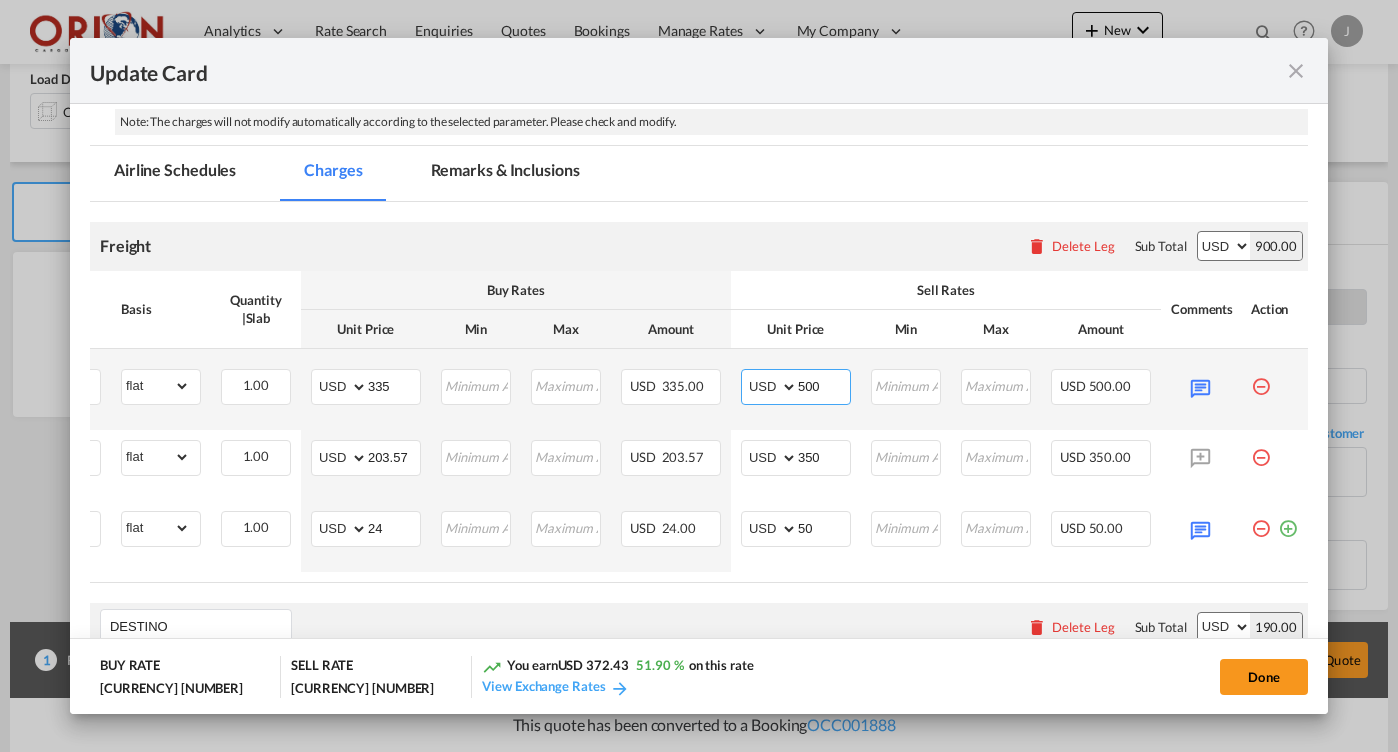 click on "500" at bounding box center [824, 385] 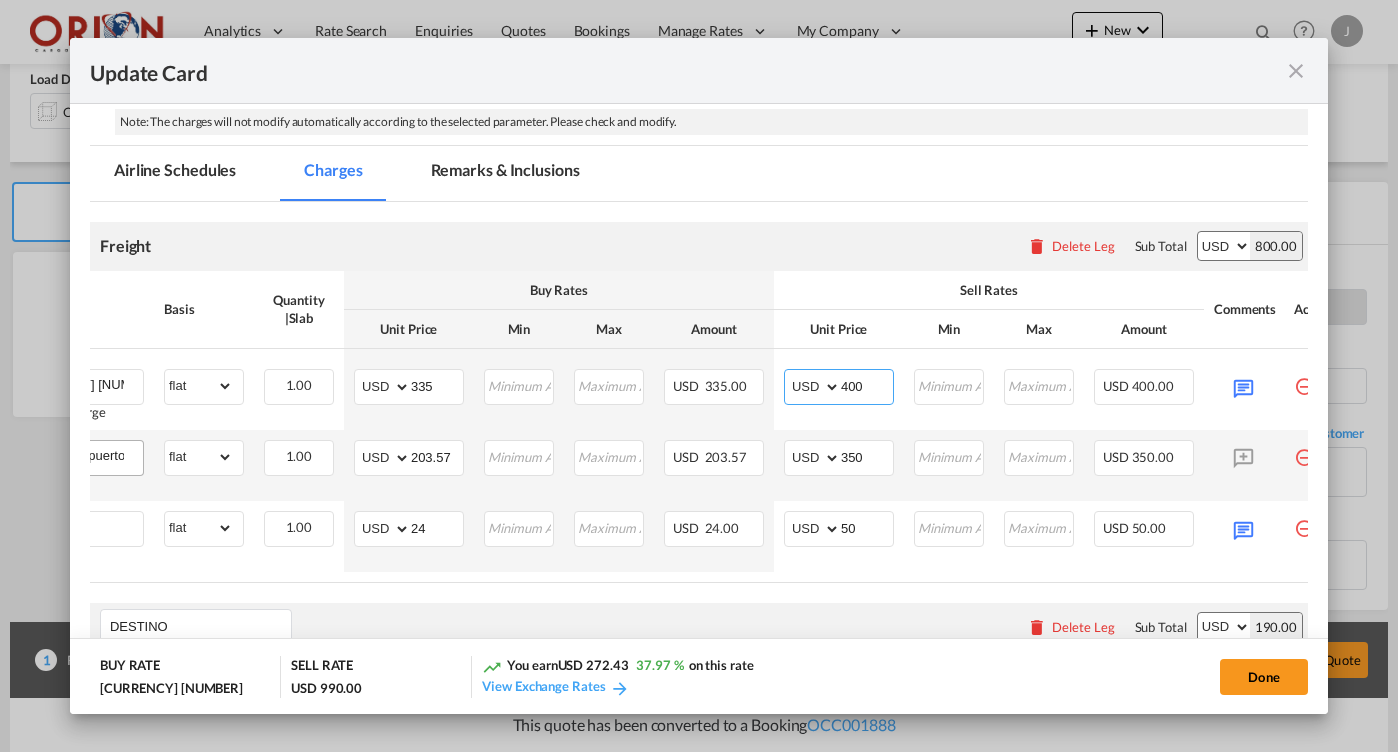 scroll, scrollTop: 0, scrollLeft: 14, axis: horizontal 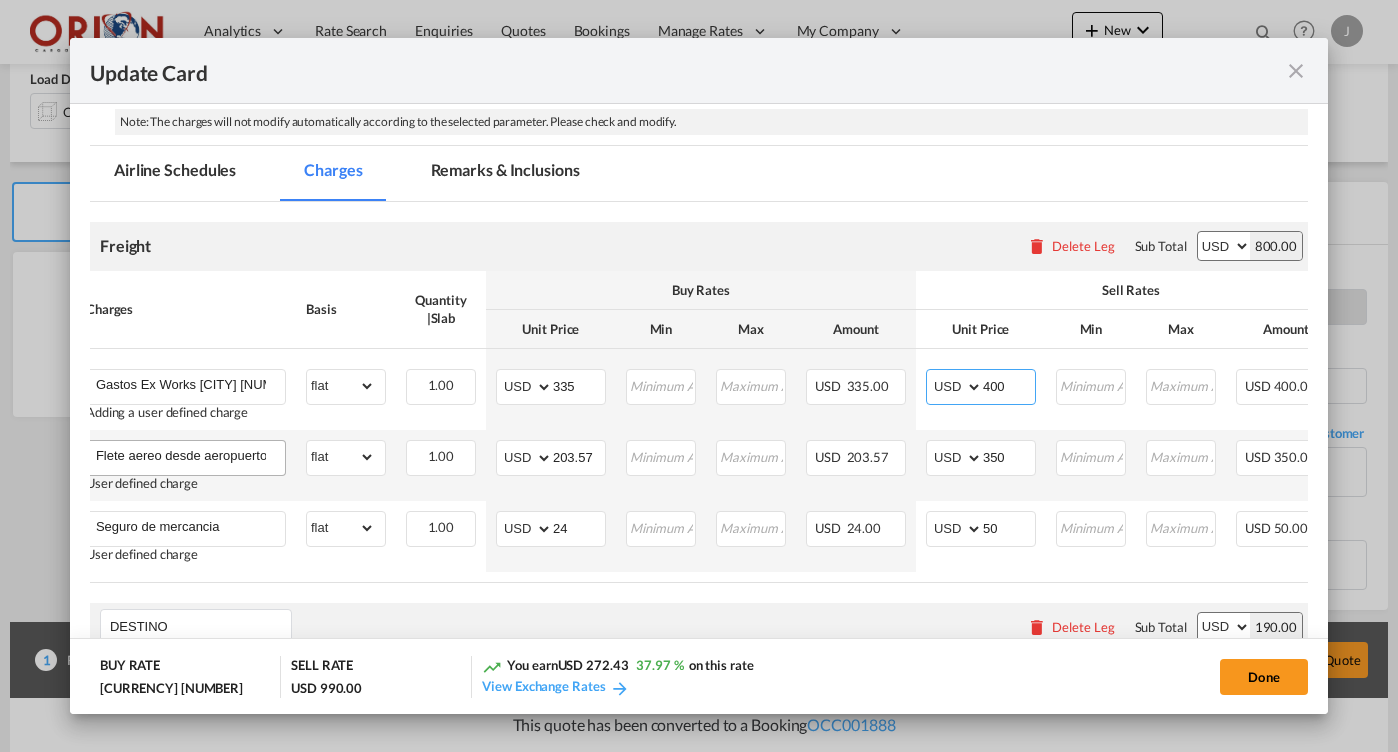 type on "400" 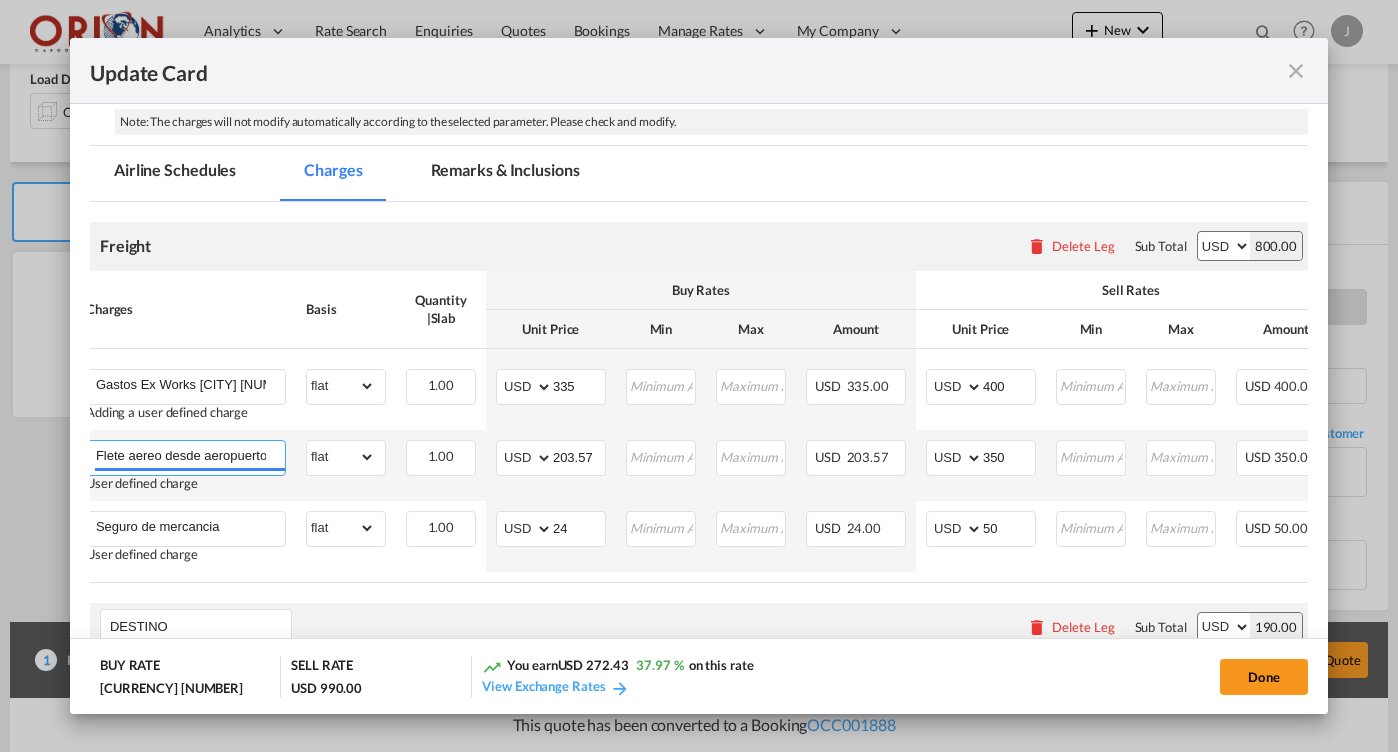 drag, startPoint x: 231, startPoint y: 432, endPoint x: 300, endPoint y: 432, distance: 69 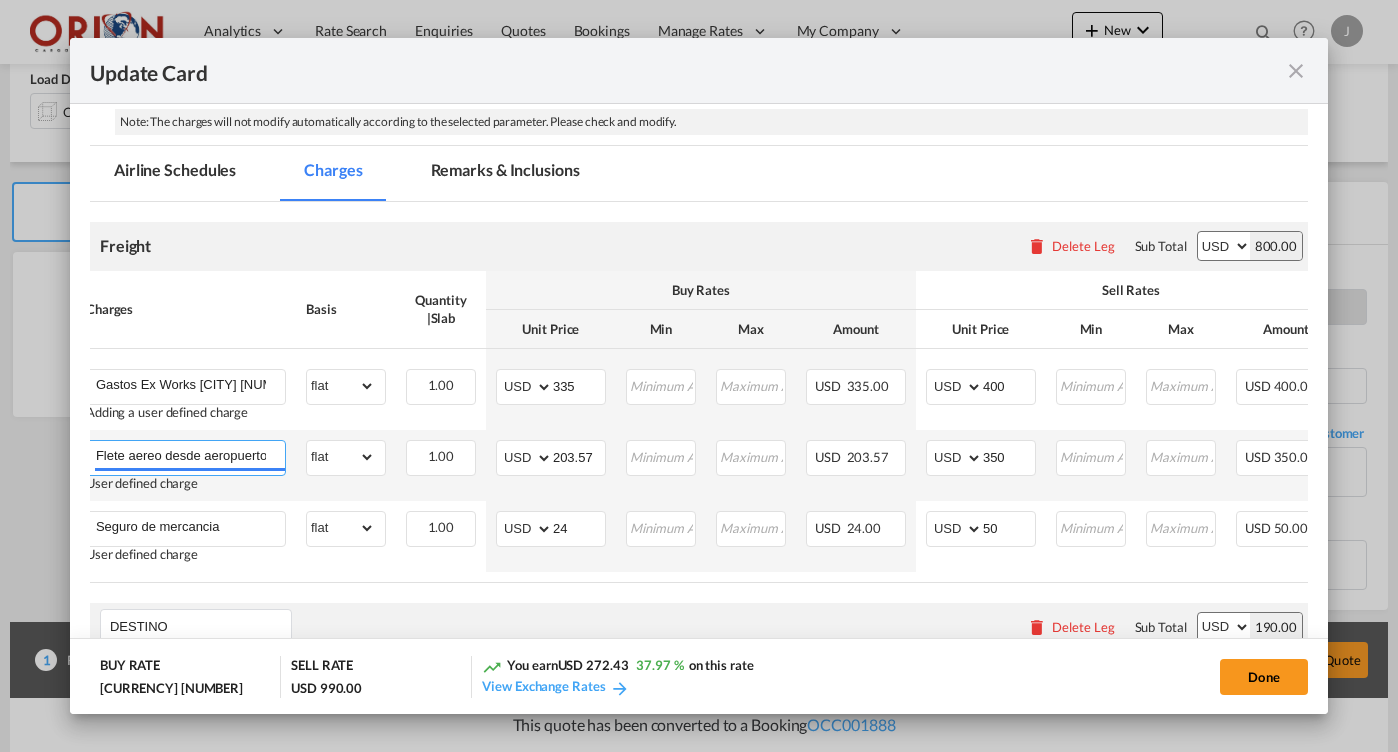 click on "Flete aereo desde aeropuerto [ABBREVIATION] hasta aeropuerto [ABBREVIATION]
User defined charge Please Enter
Already Exists
gross_weight
volumetric_weight
per_shipment
per_bl
per_km
% on air freight
per_hawb
per_kg
per_pallet
per_carton
flat
chargeable_weight
per_ton
per_cbm
per_hbl
per_w/m
per_awb
per_sbl
per shipping bill
per_quintal
per_lbs
per_vehicle
per_shift
per_invoice
per_package
per_day
per_revalidation
per_declaration
per_document
per clearance flat can not applied for this charge.   Please Select [NUMBER] Please Enter
Invalid Input
AED AFN ALL AMD ANG AOA ARS AUD AWG AZN BAM BBD BDT BGN BHD BIF BMD BND BOB BRL BSD BTN BWP BYN BZD CAD CDF CHF CLP CNY COP CRC CUC CUP CVE CZK DJF DKK DOP DZD EGP ERN ETB EUR FJD FKP FOK GBP GEL GGP GMD GNF GTQ GYD HKD HNL HRK HTG HUF IDR ILS IMP INR IQD IRR ISK JMD JOD JPY KES KGS KHR KID KMF KRW KWD KYD KZT LAK LBP LKR LRD LSL LYD MAD MDL MGA MKD MMK MNT" at bounding box center [784, 465] 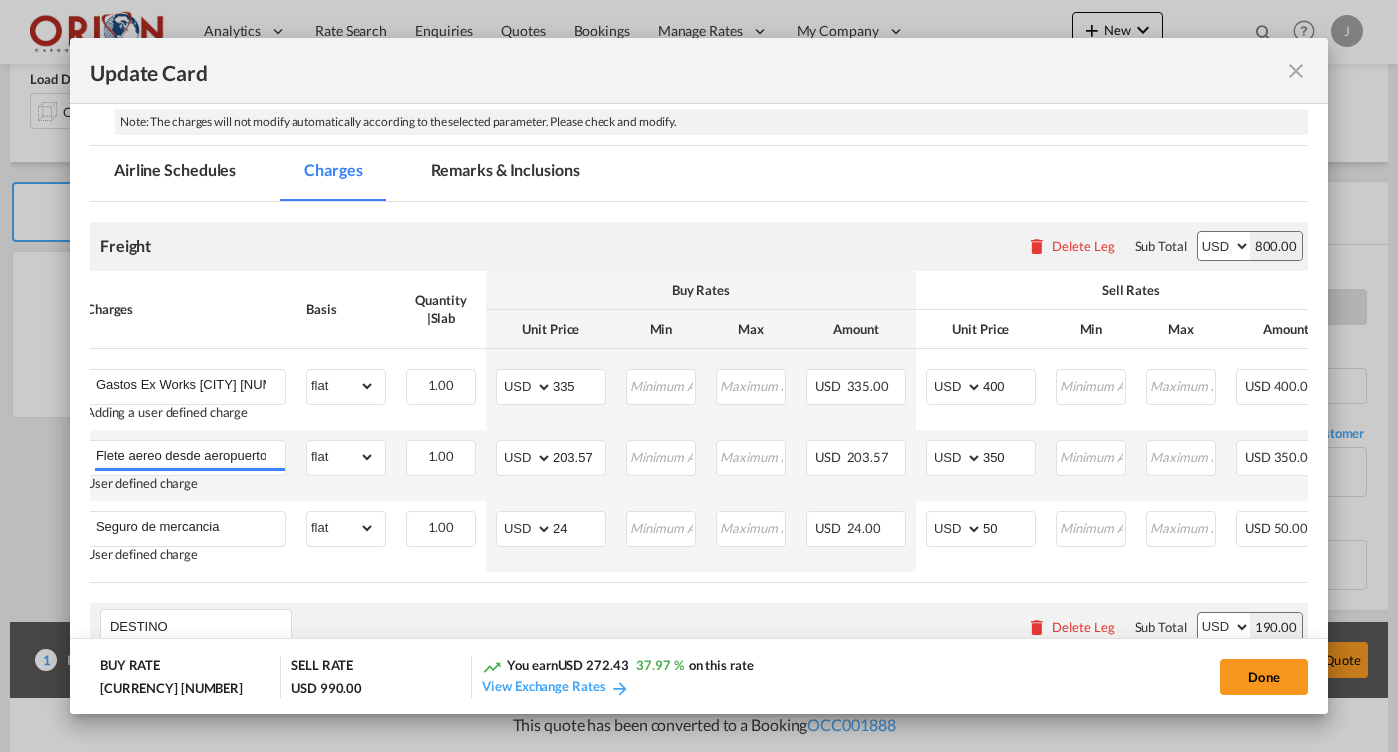 click on "AED AFN ALL AMD ANG AOA ARS AUD AWG AZN BAM BBD BDT BGN BHD BIF BMD BND BOB BRL BSD BTN BWP BYN BZD CAD CDF CHF CLP CNY COP CRC CUC CUP CVE CZK DJF DKK DOP DZD EGP ERN ETB EUR FJD FKP FOK GBP GEL GGP GHS GIP GMD GNF GTQ GYD HKD HNL HRK HTG HUF IDR ILS IMP INR IQD IRR ISK JMD JOD JPY KES KGS KHR KID KMF KRW KWD KYD KZT LAK LBP LKR LRD LSL LYD MAD MDL MGA MKD MMK MNT MOP MRU MUR MVR MWK MXN MYR MZN NAD NGN NIO NOK NPR NZD OMR PAB PEN PGK PHP PKR PLN PYG QAR RON RSD RUB RWF SAR SBD SCR SDG SEK SGD SHP SLL SOS SRD SSP STN SYP SZL THB TJS TMT TND TOP TRY TTD TVD TWD TZS UAH UGX USD UYU UZS VES VND VUV WST XAF XCD XDR XOF XPF YER ZAR ZMW 203.57
Please Enter
Invalid Input" at bounding box center (551, 465) 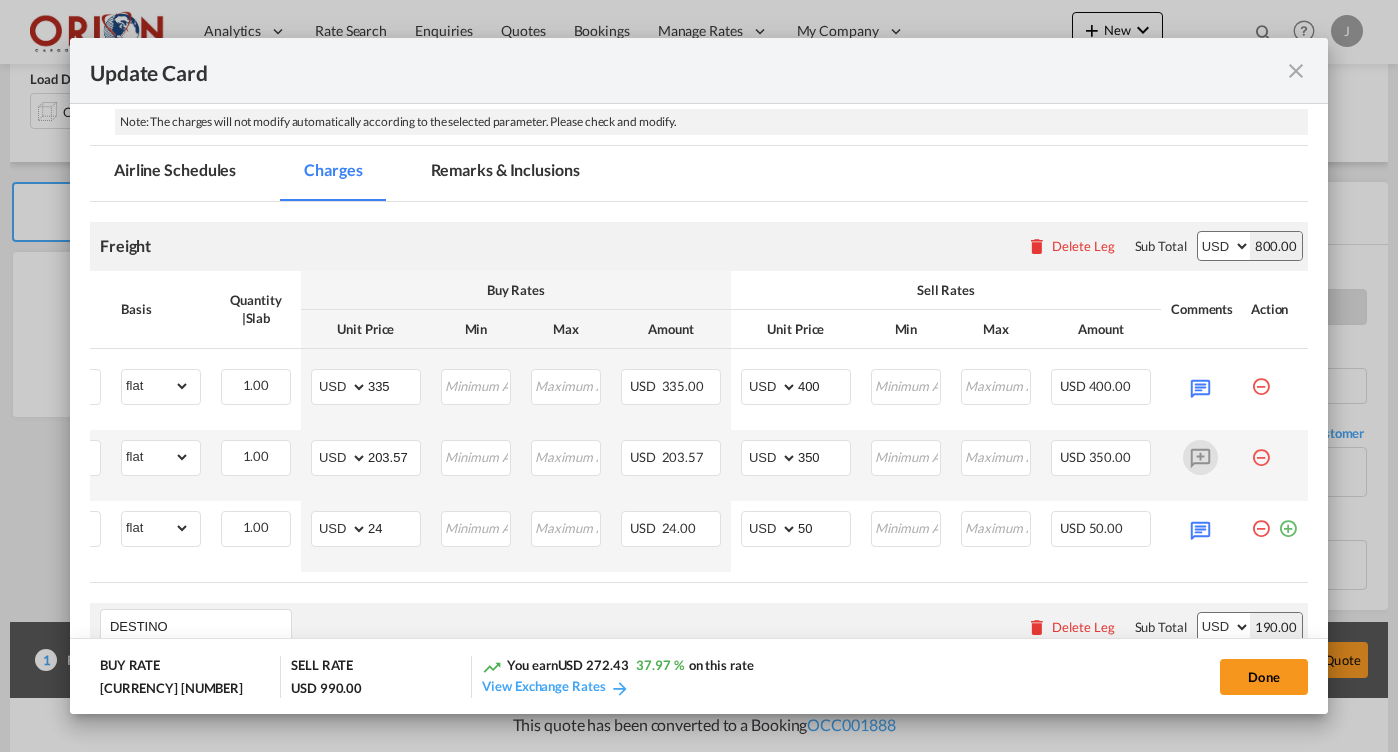 scroll, scrollTop: 0, scrollLeft: 199, axis: horizontal 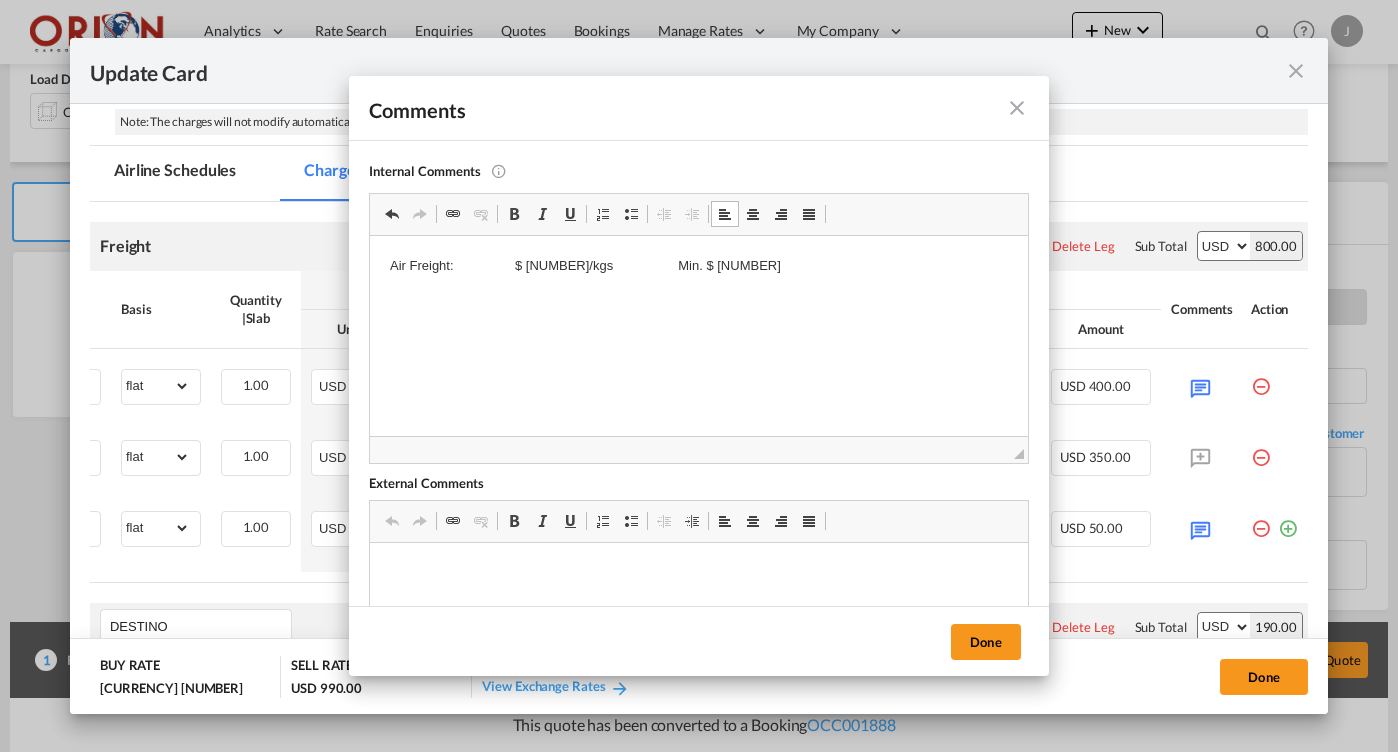 type 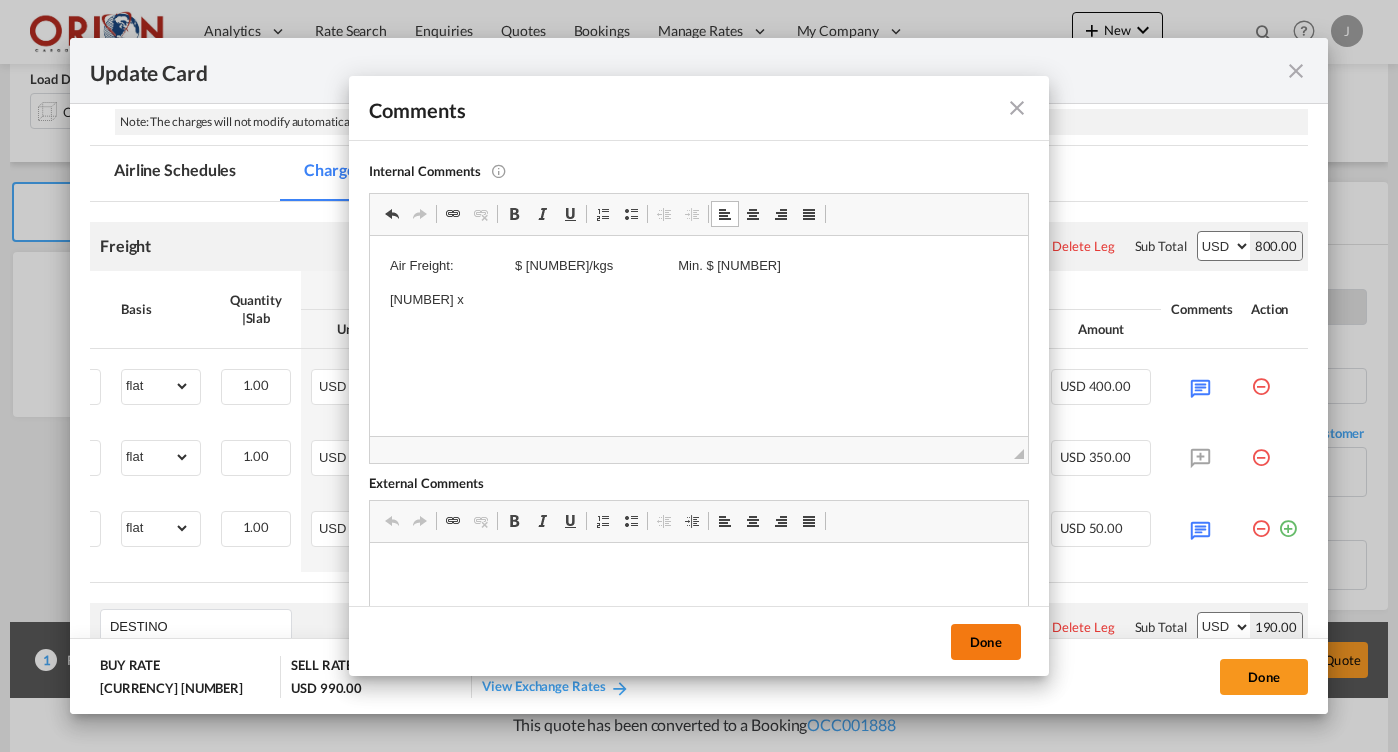 click on "Done" at bounding box center (986, 642) 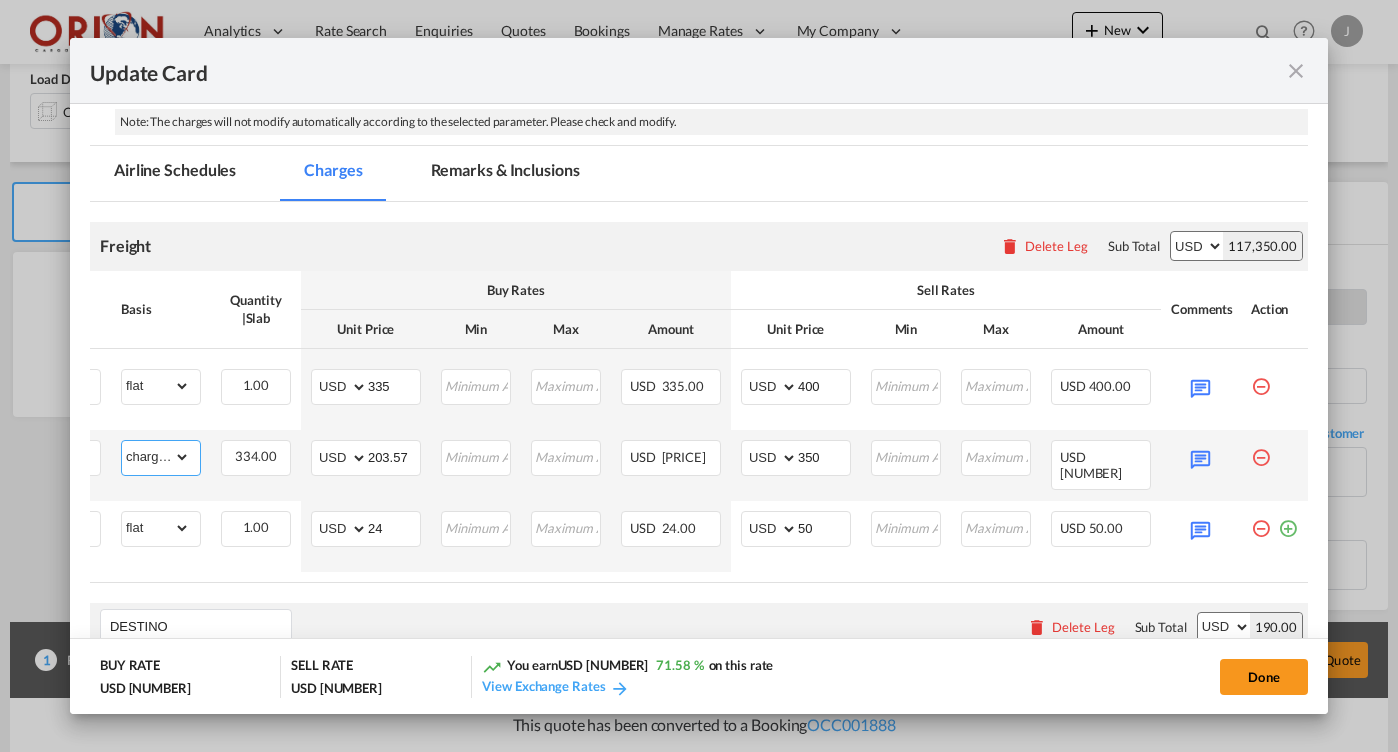 select on "flat" 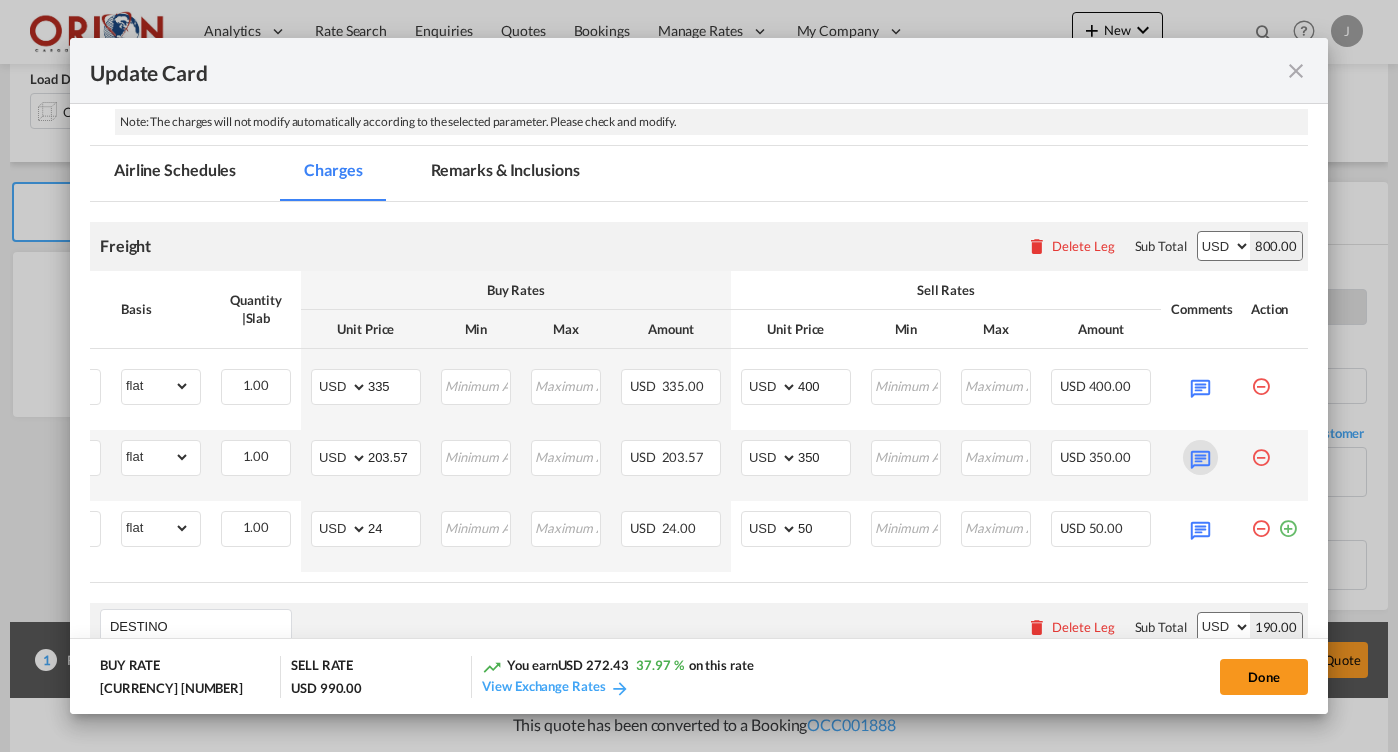 click at bounding box center [1200, 457] 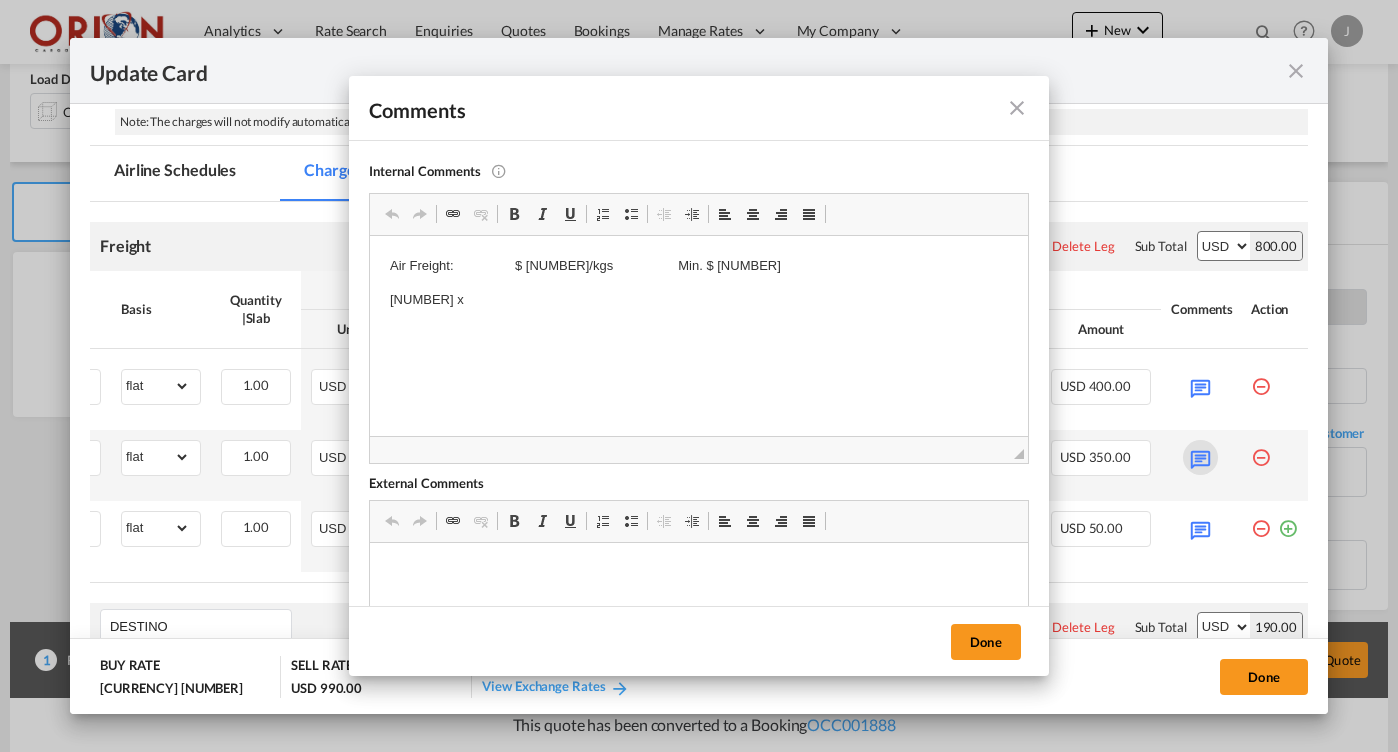 scroll, scrollTop: 0, scrollLeft: 0, axis: both 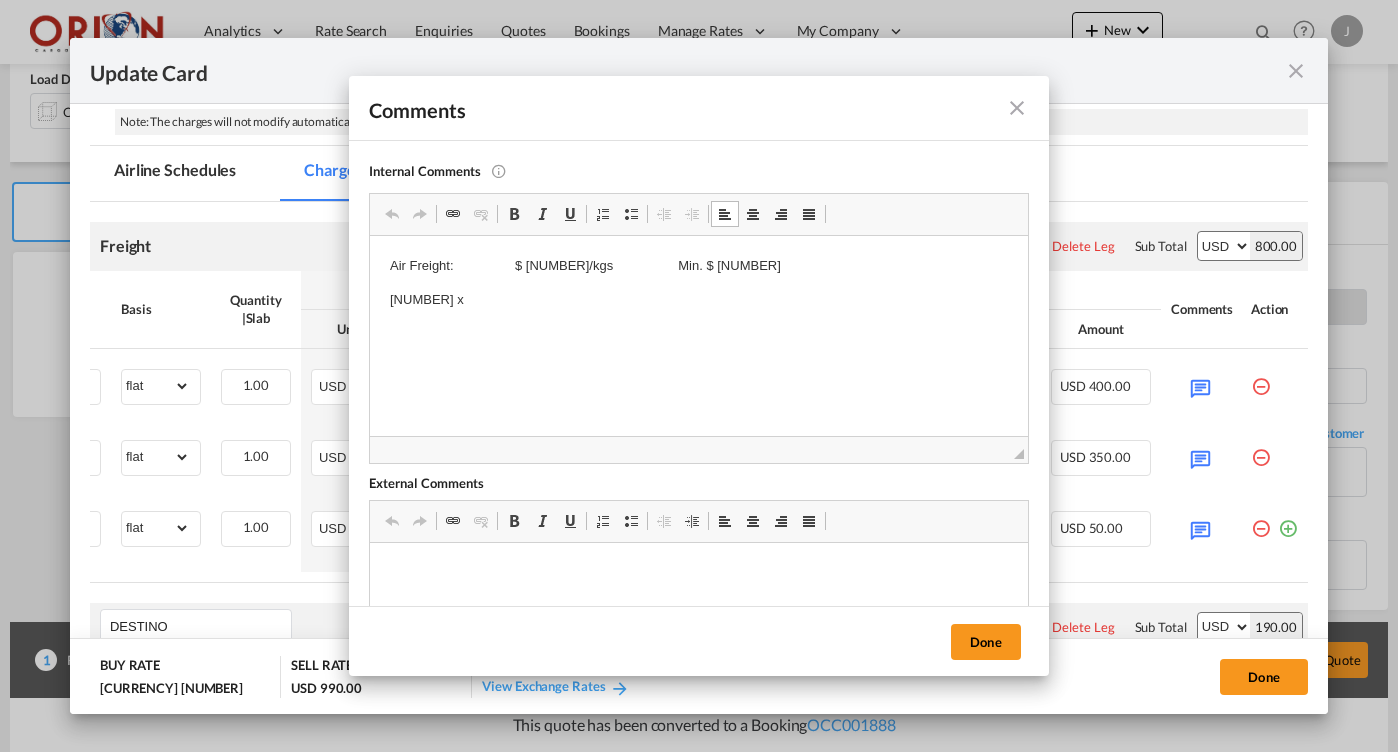 click on "[NUMBER] x" at bounding box center [699, 300] 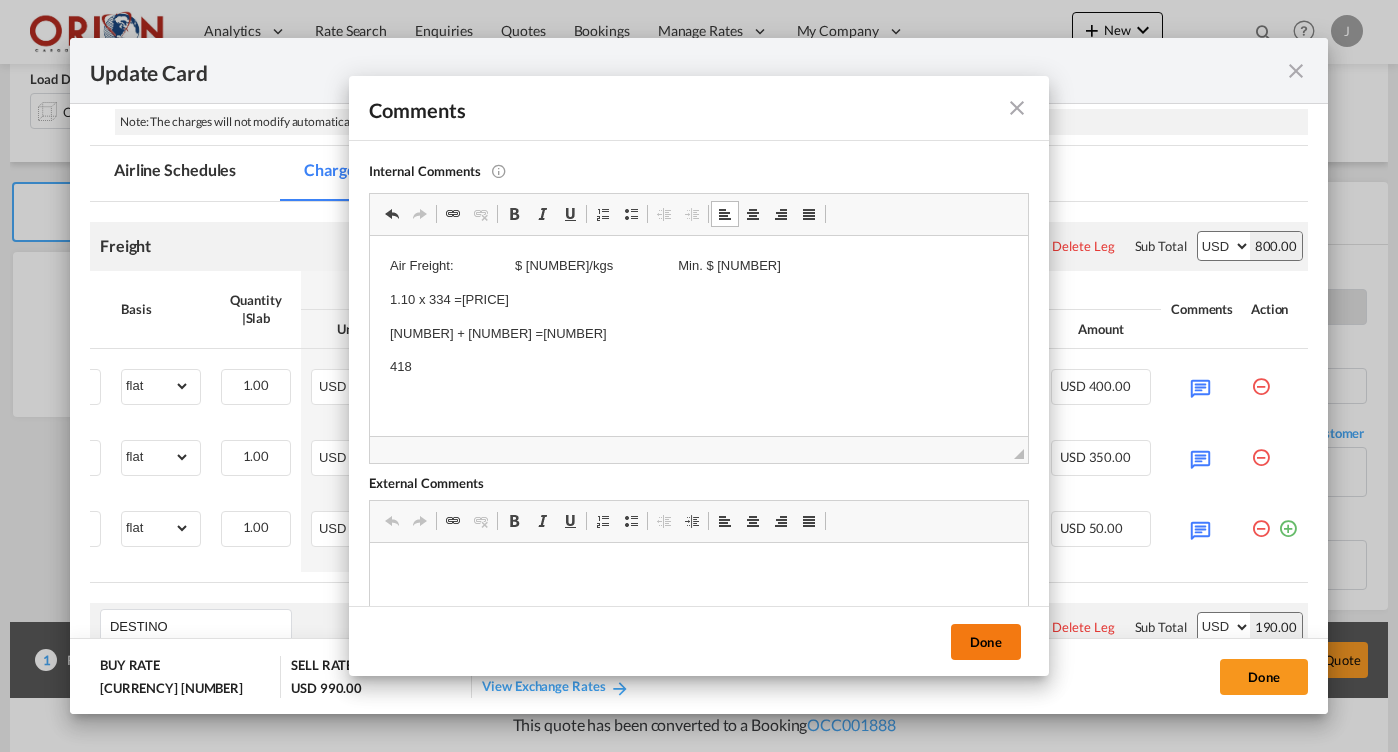 click on "Done" at bounding box center [986, 642] 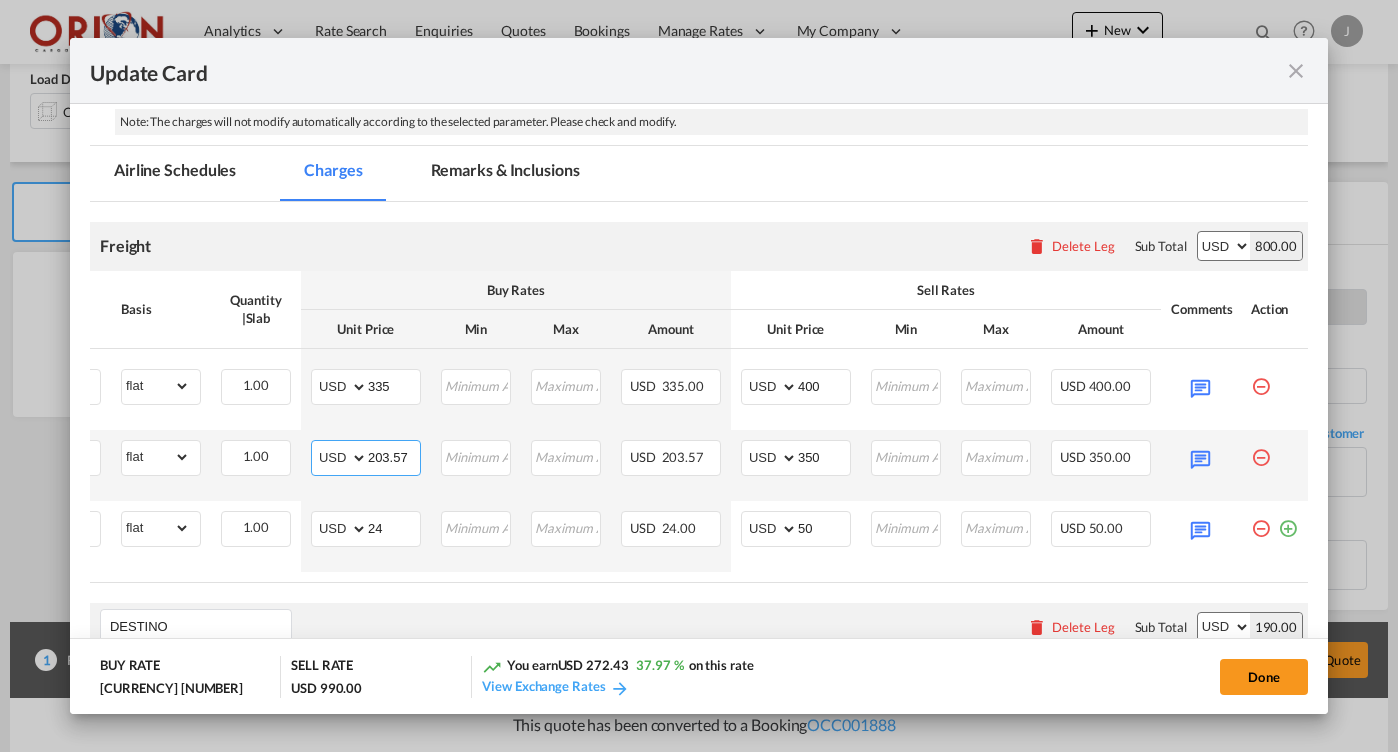 click on "203.57" at bounding box center [394, 456] 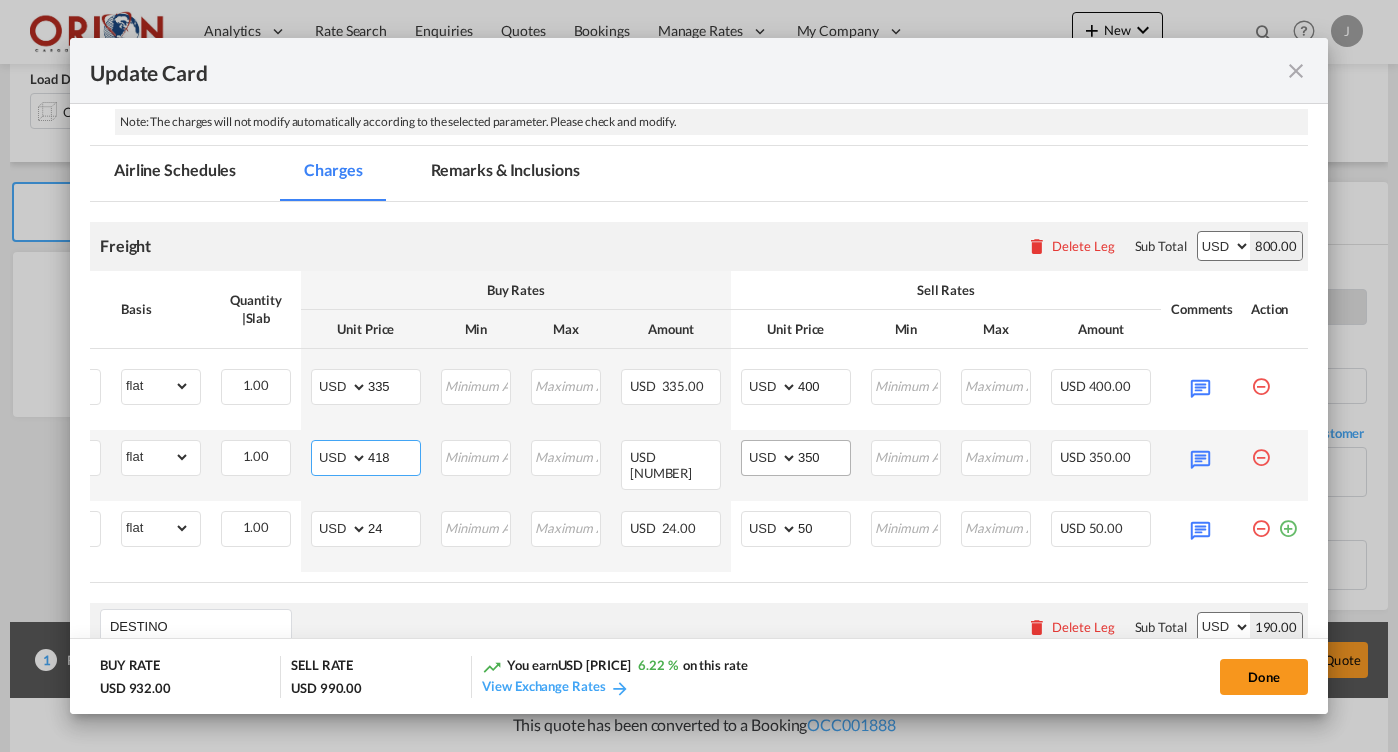 type on "418" 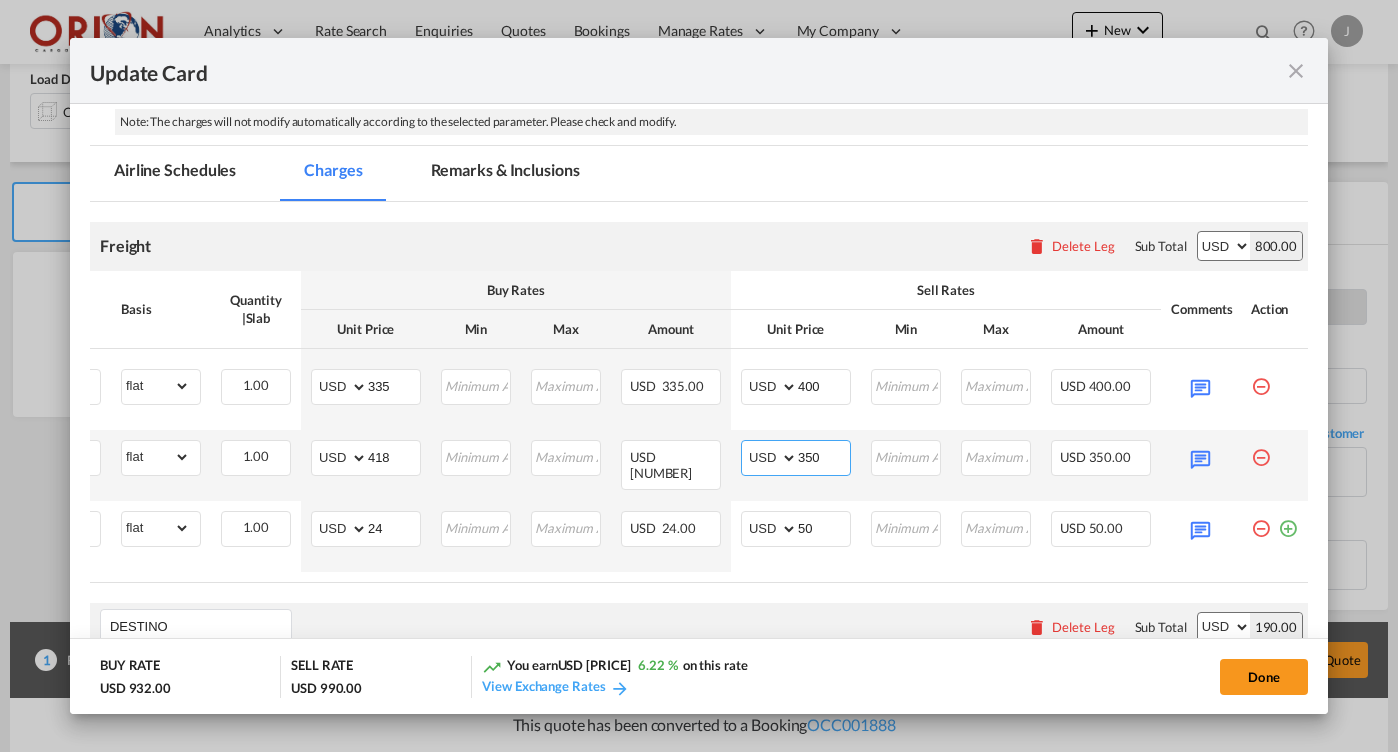 click on "350" at bounding box center [824, 456] 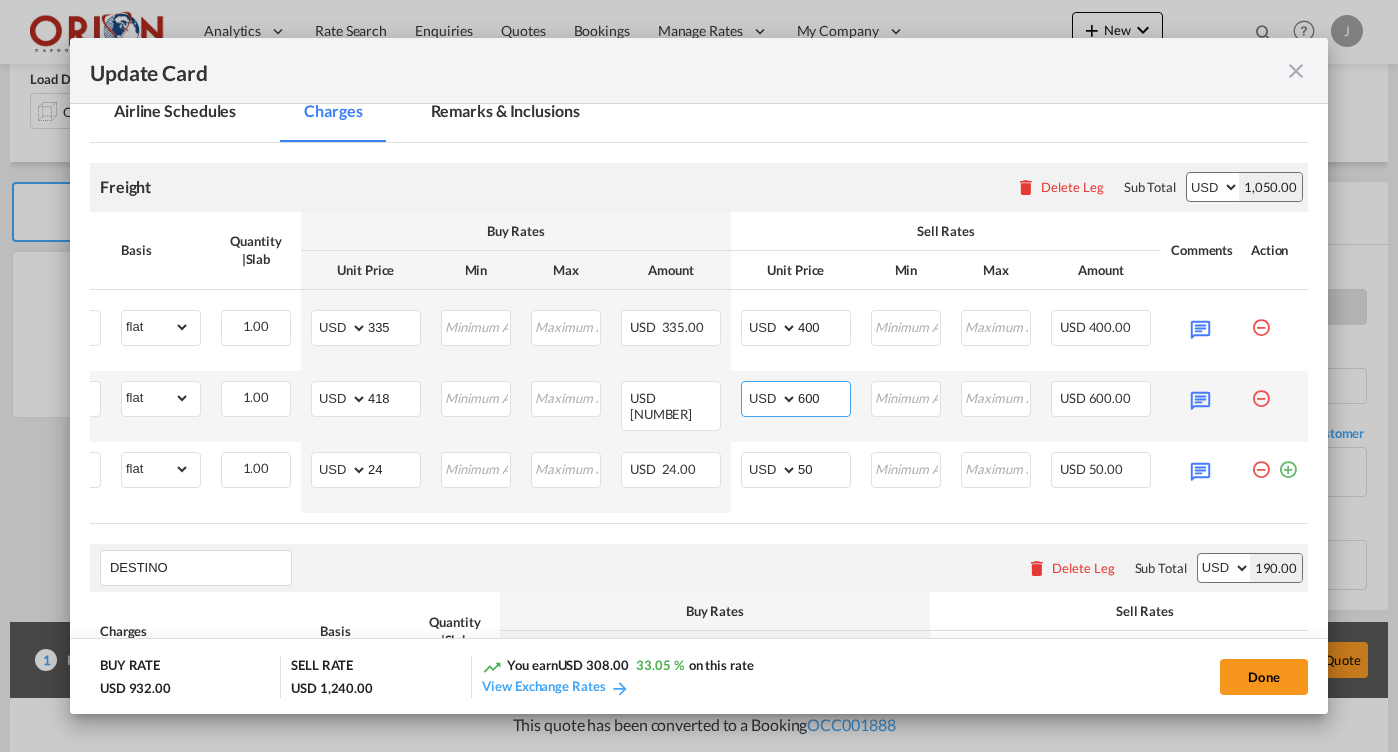 scroll, scrollTop: 517, scrollLeft: 0, axis: vertical 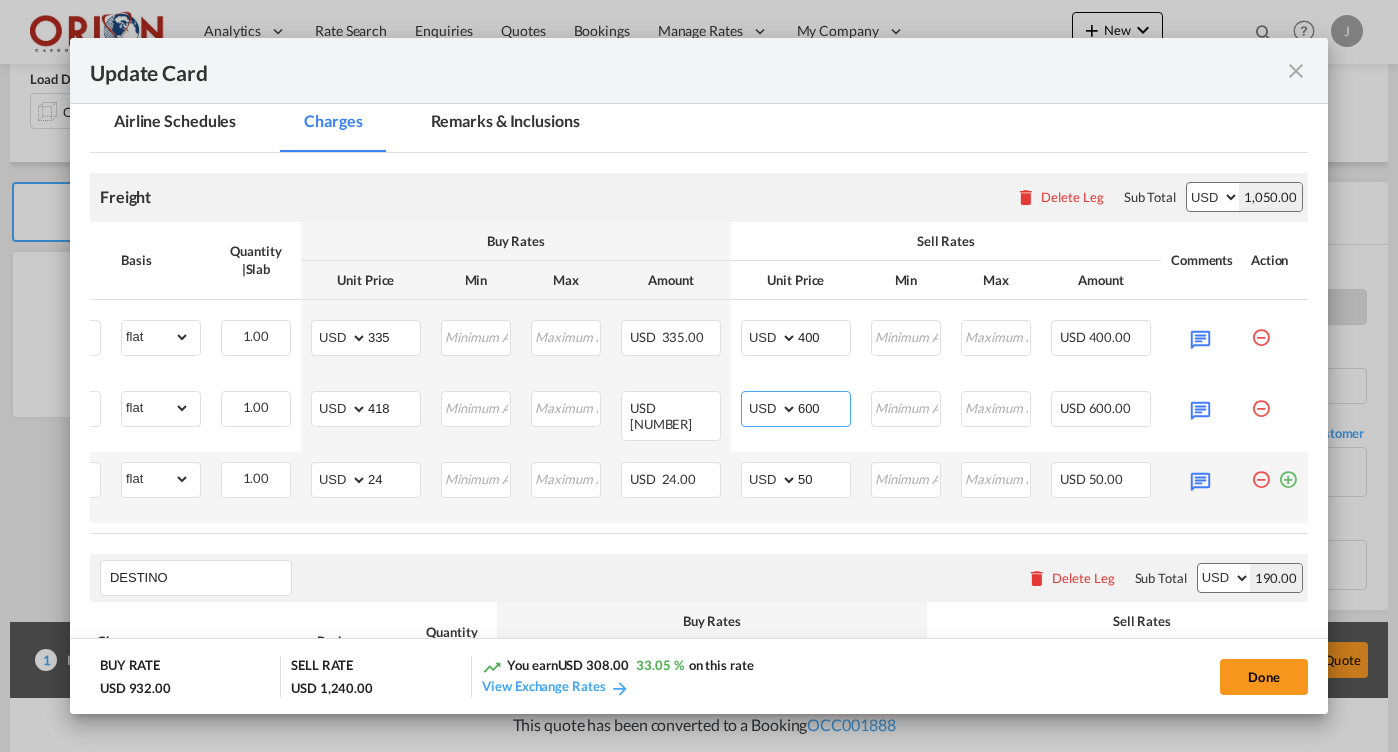 type on "600" 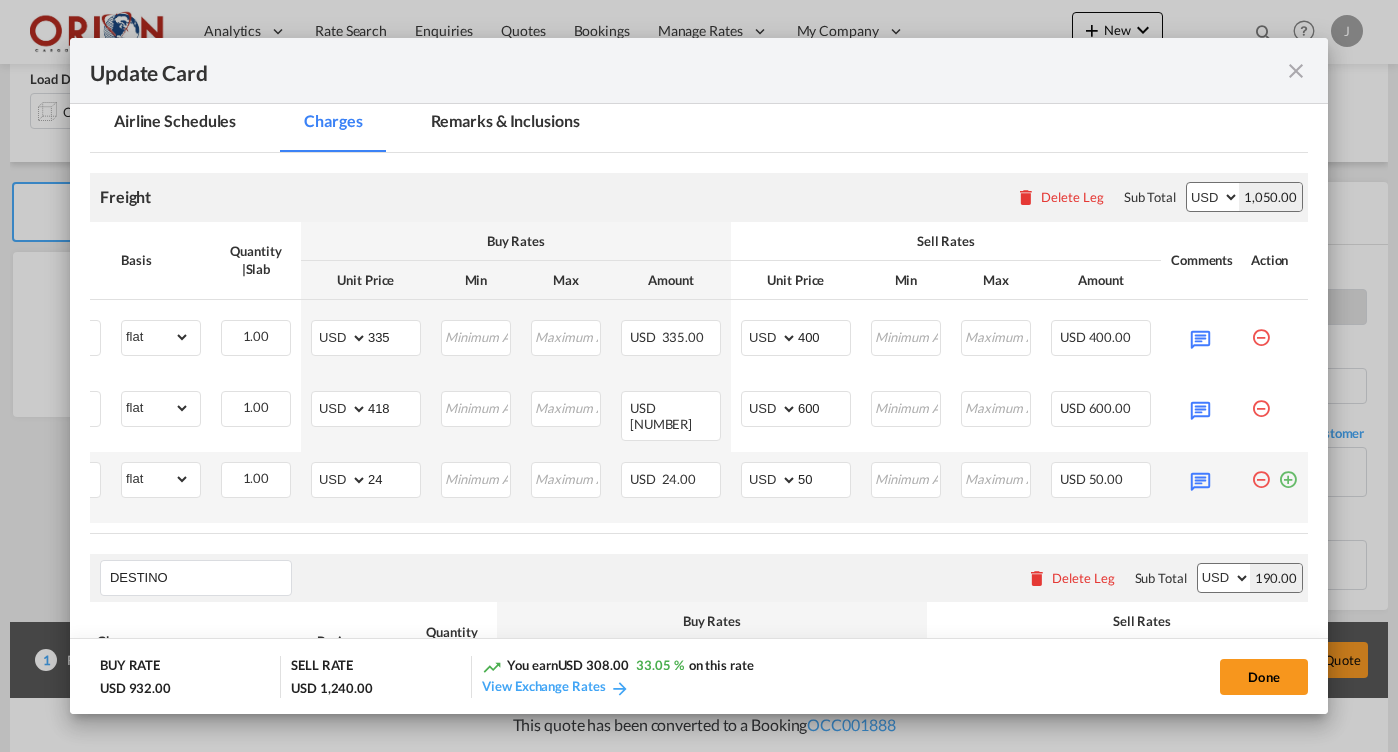 click at bounding box center [1201, 487] 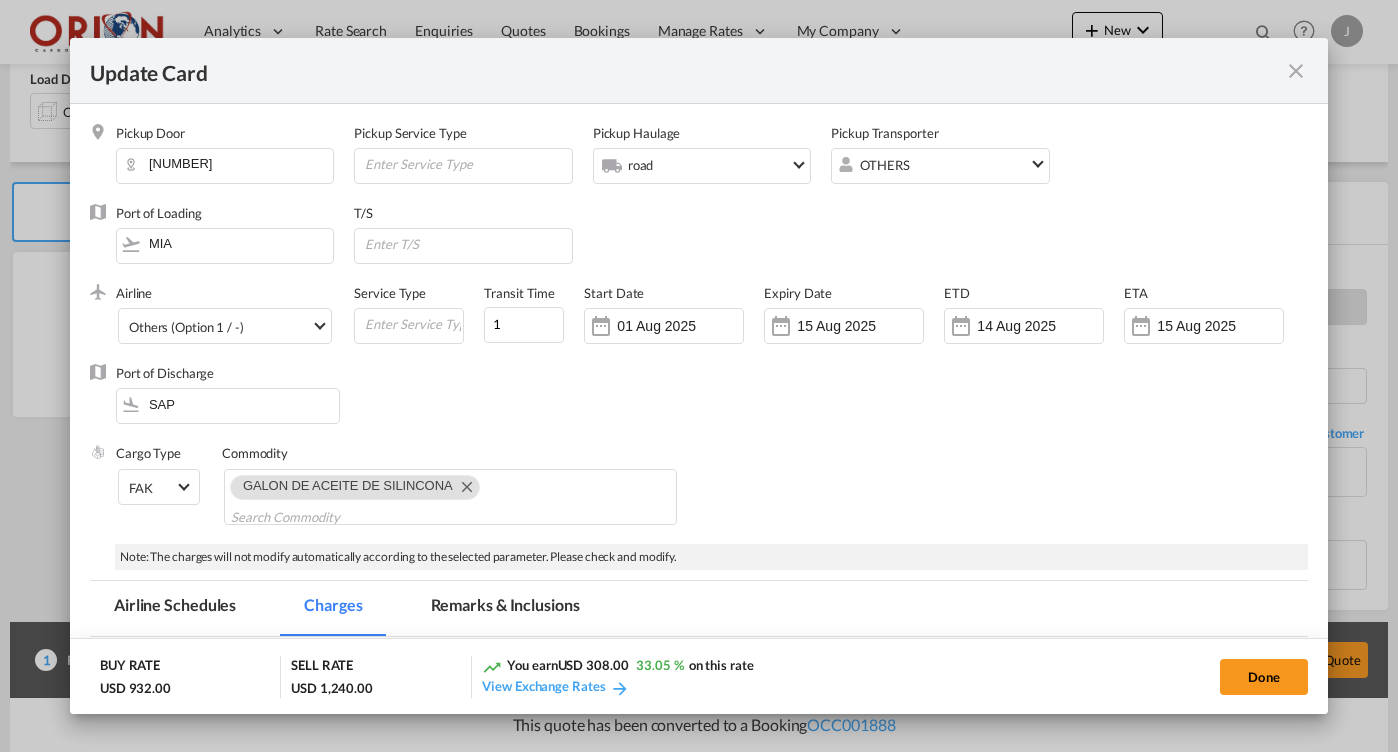 scroll, scrollTop: 0, scrollLeft: 0, axis: both 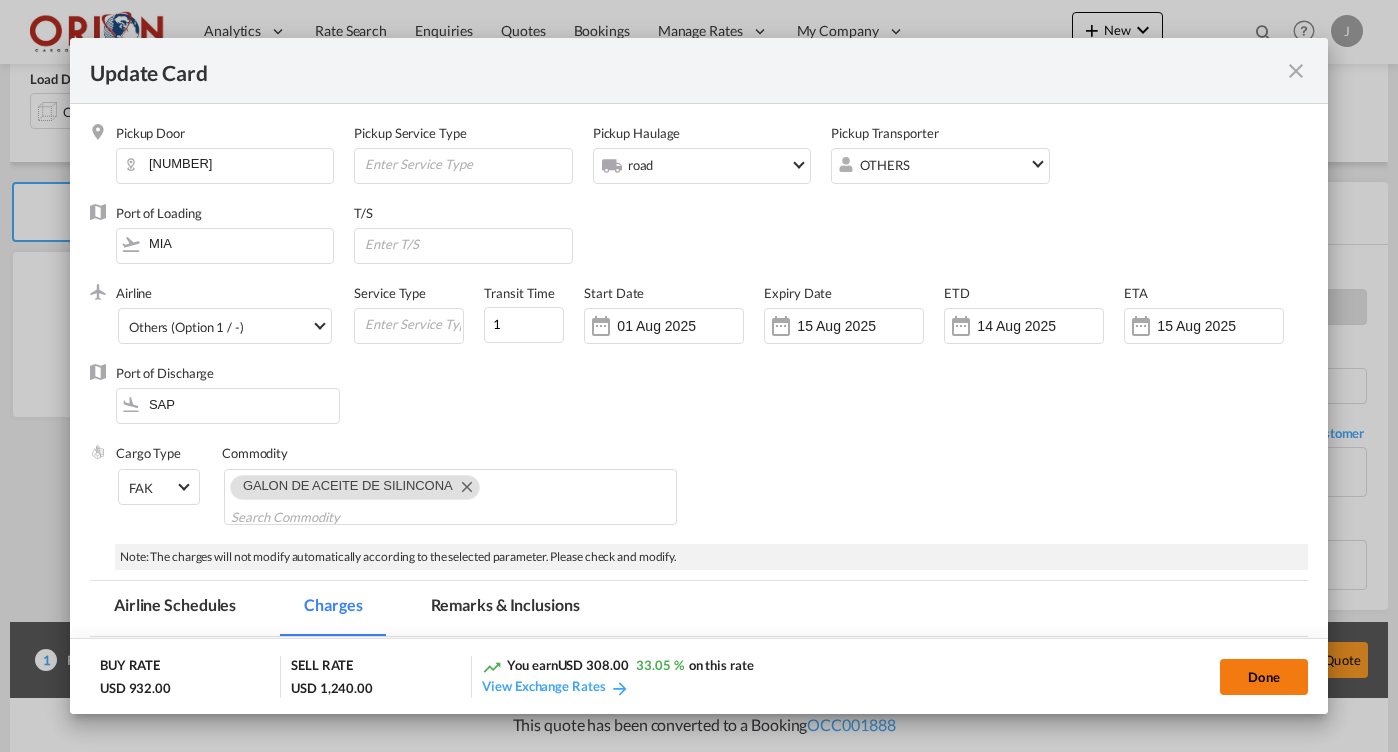 click on "Done" 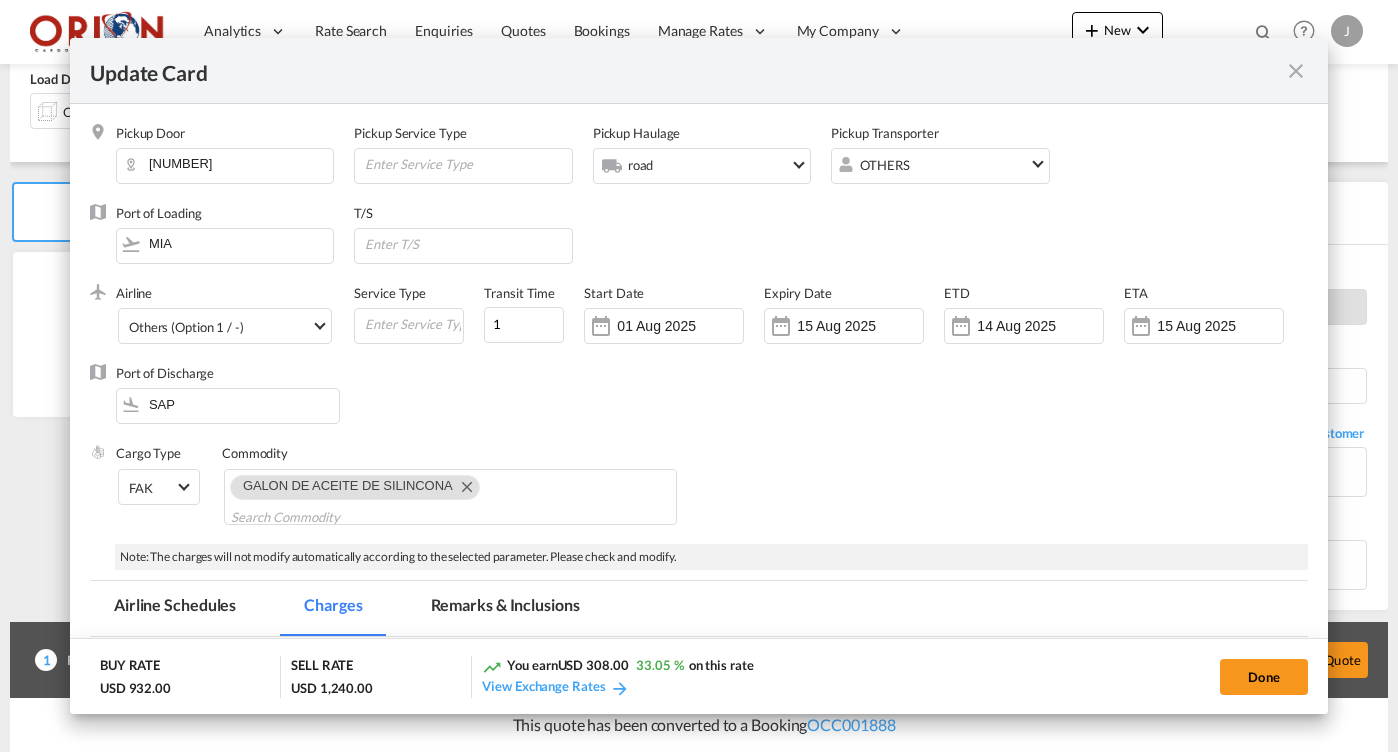 type on "31 Jul 2025" 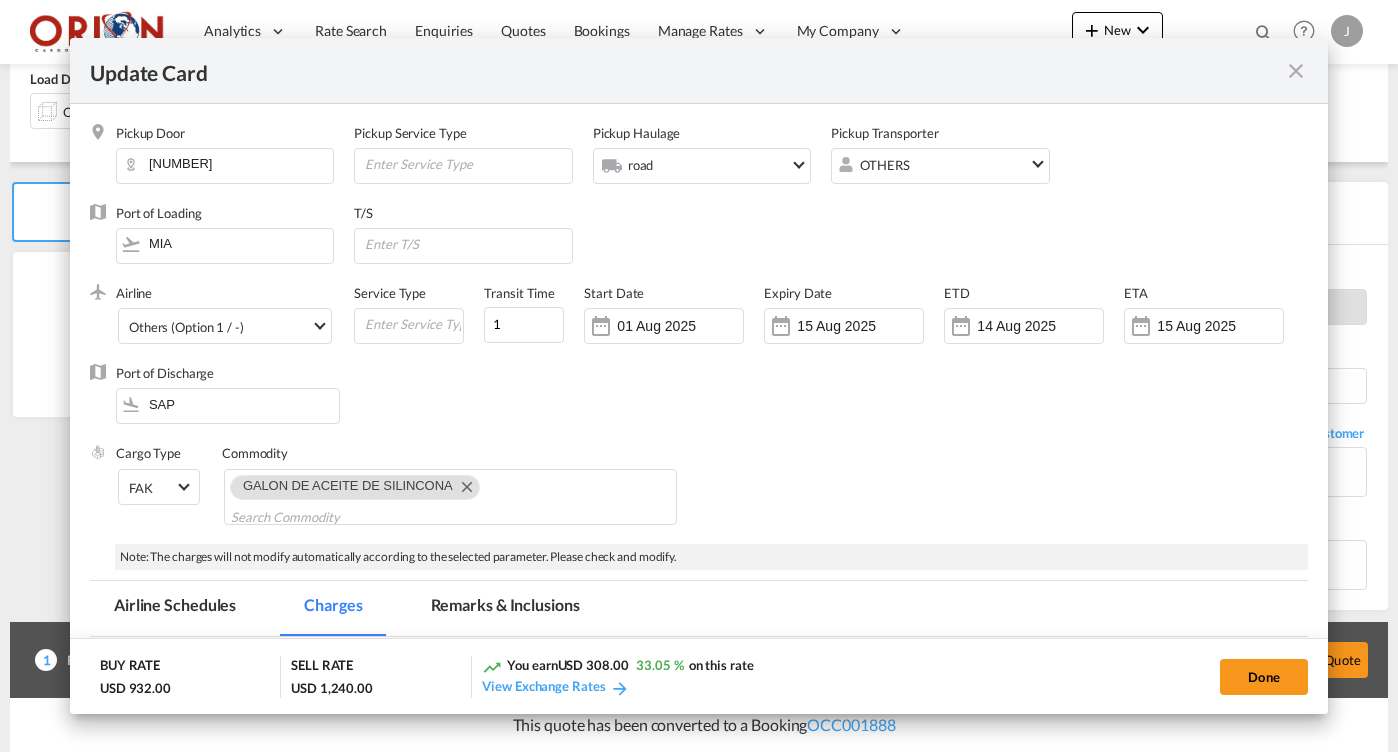 type on "14 Aug 2025" 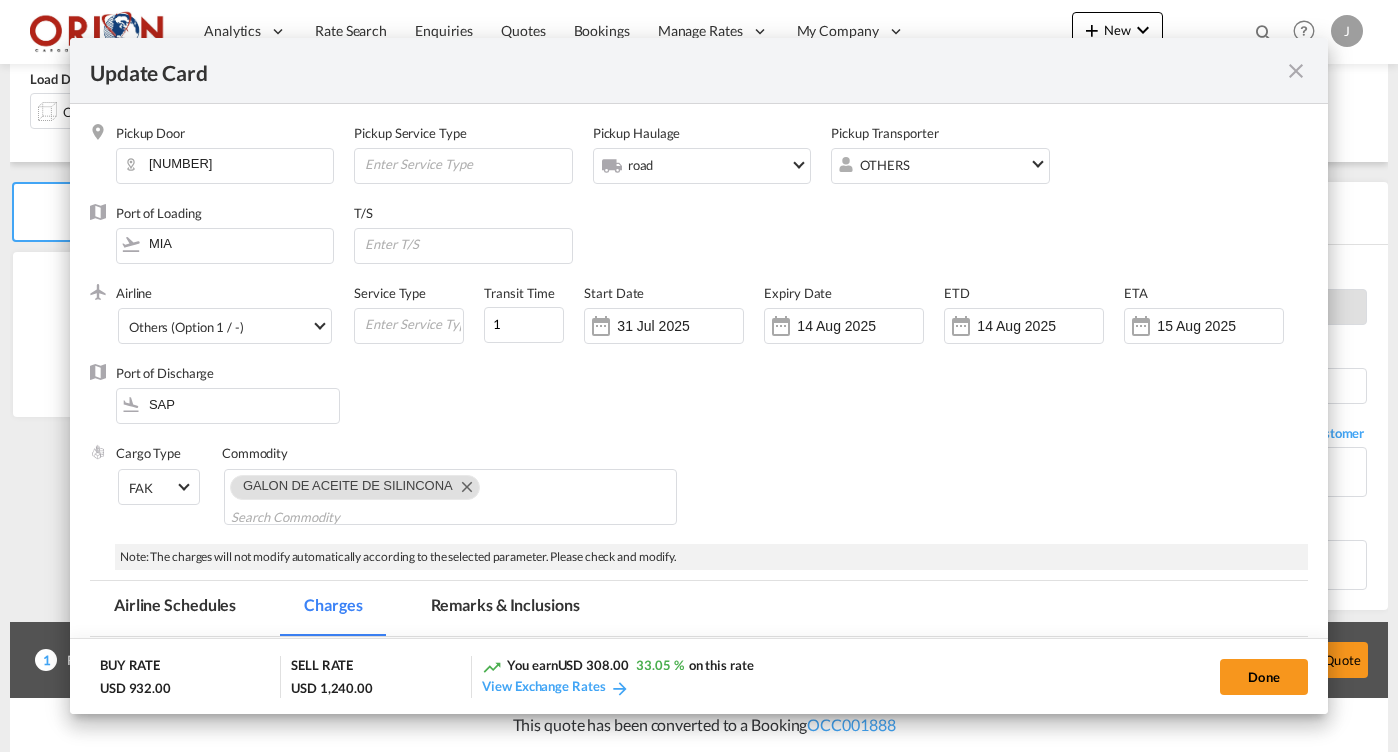 type on "13 Aug 2025" 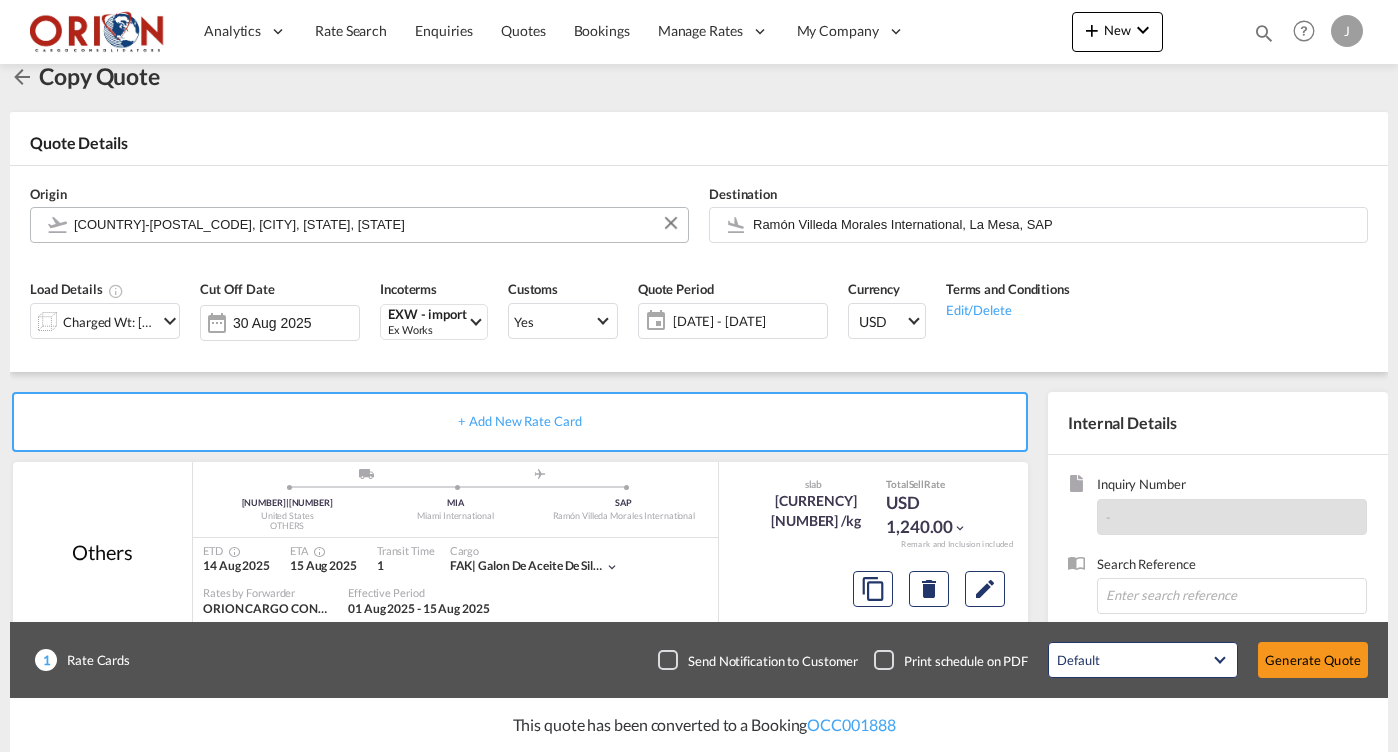 scroll, scrollTop: 18, scrollLeft: 0, axis: vertical 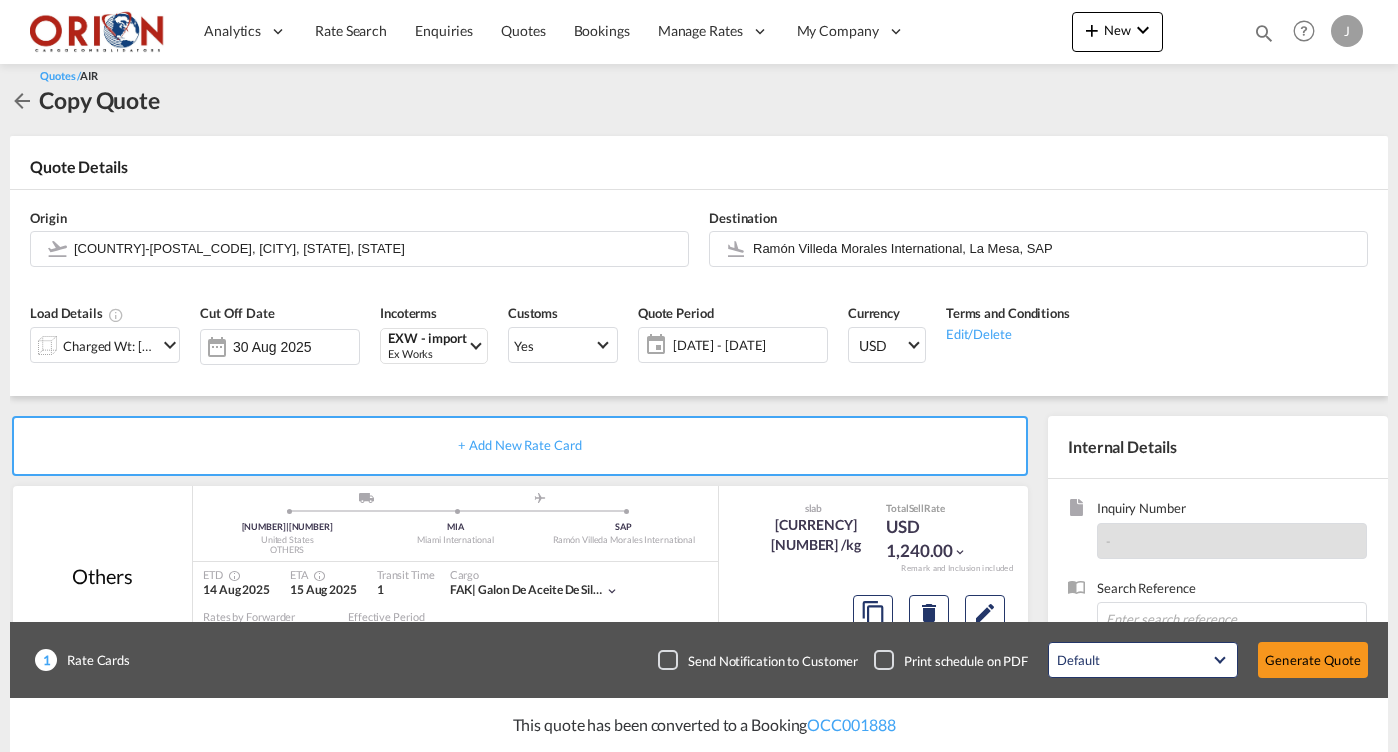 click at bounding box center (170, 345) 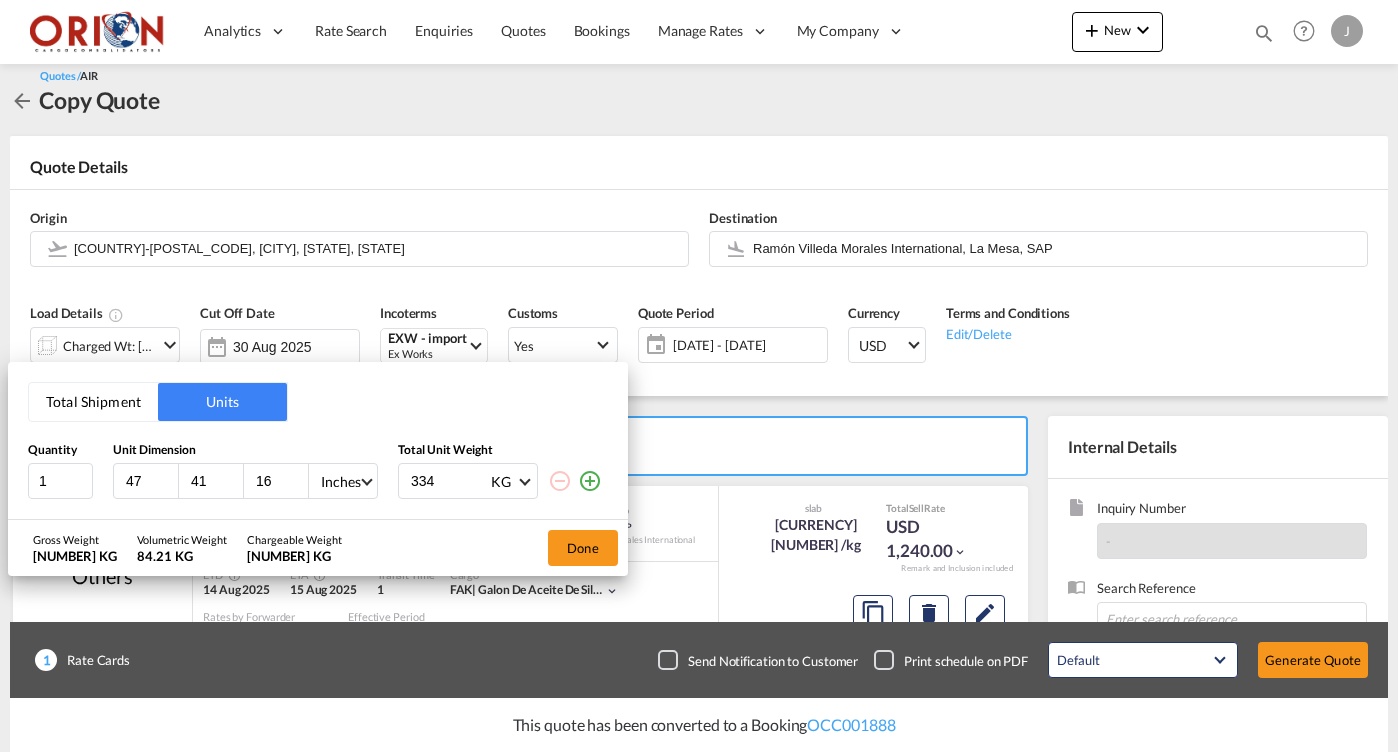 click at bounding box center (590, 481) 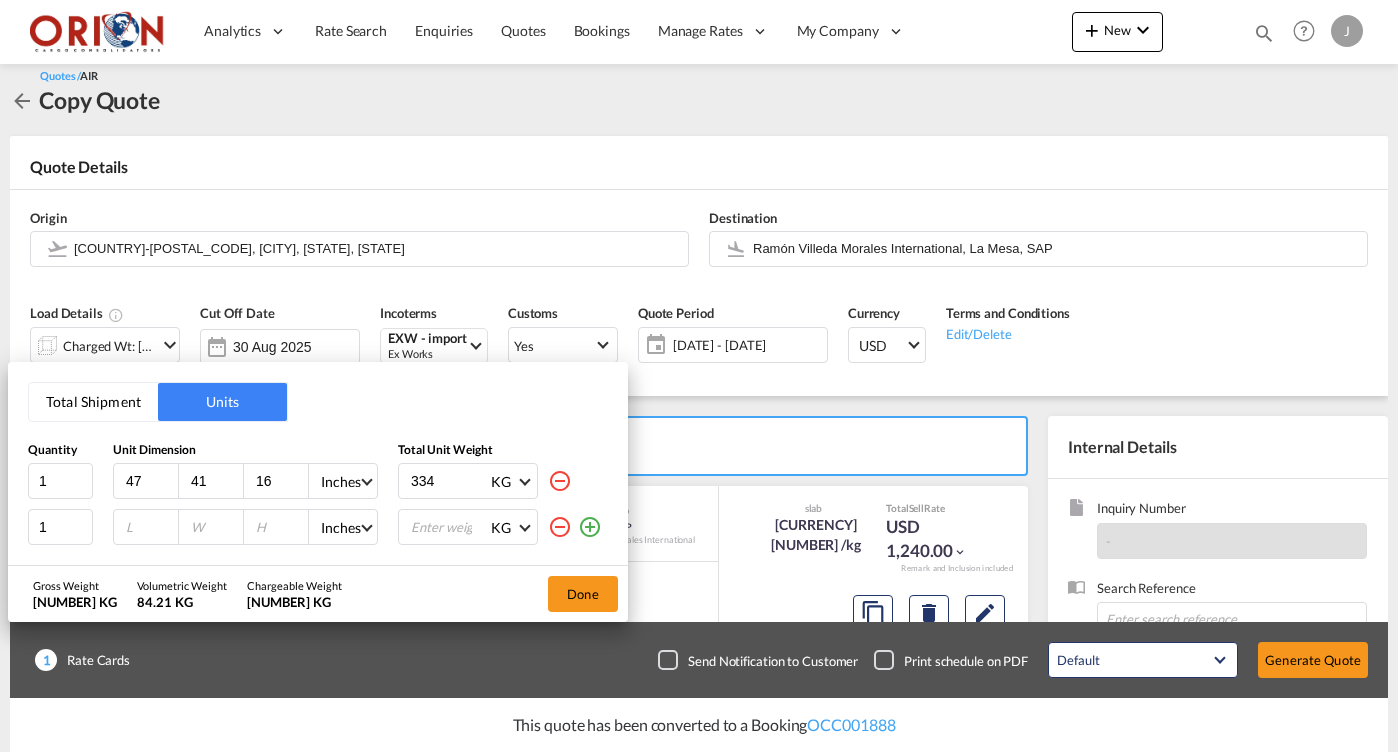 click at bounding box center [449, 527] 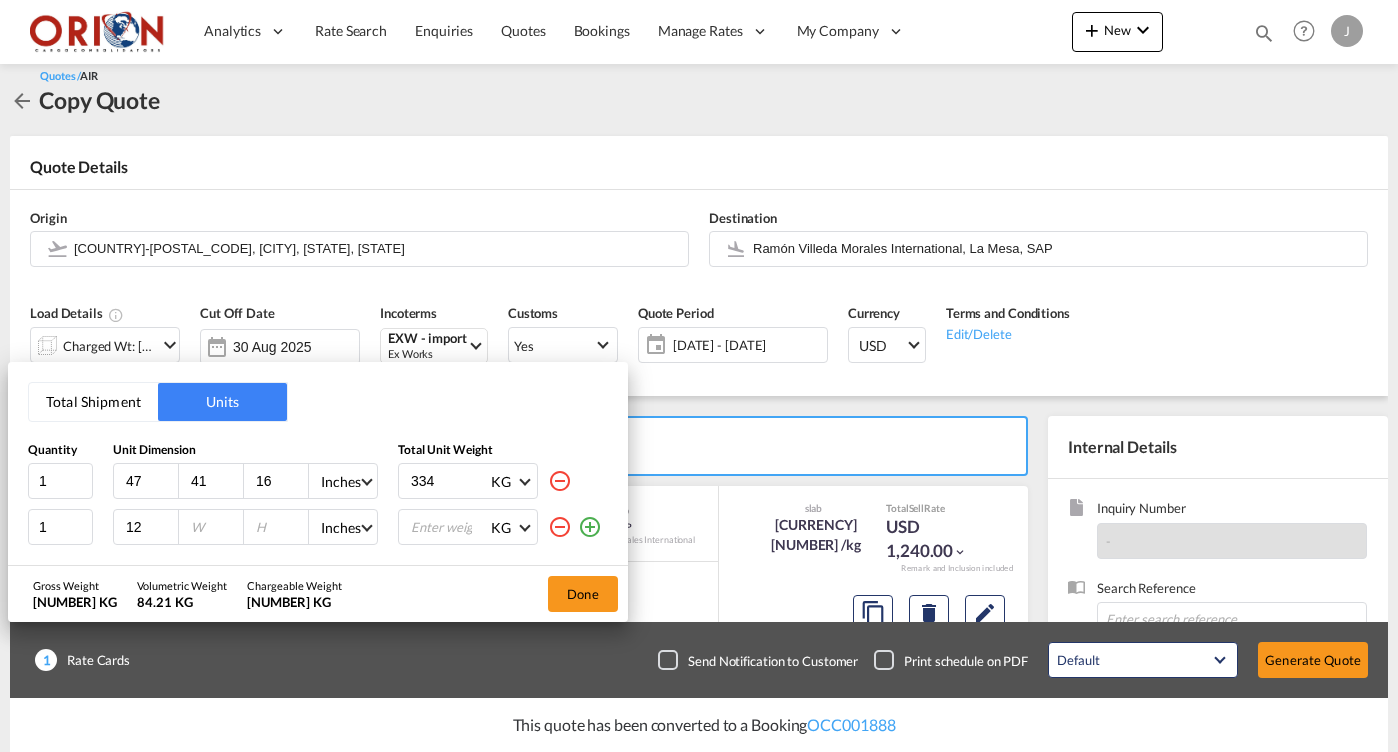 type on "12" 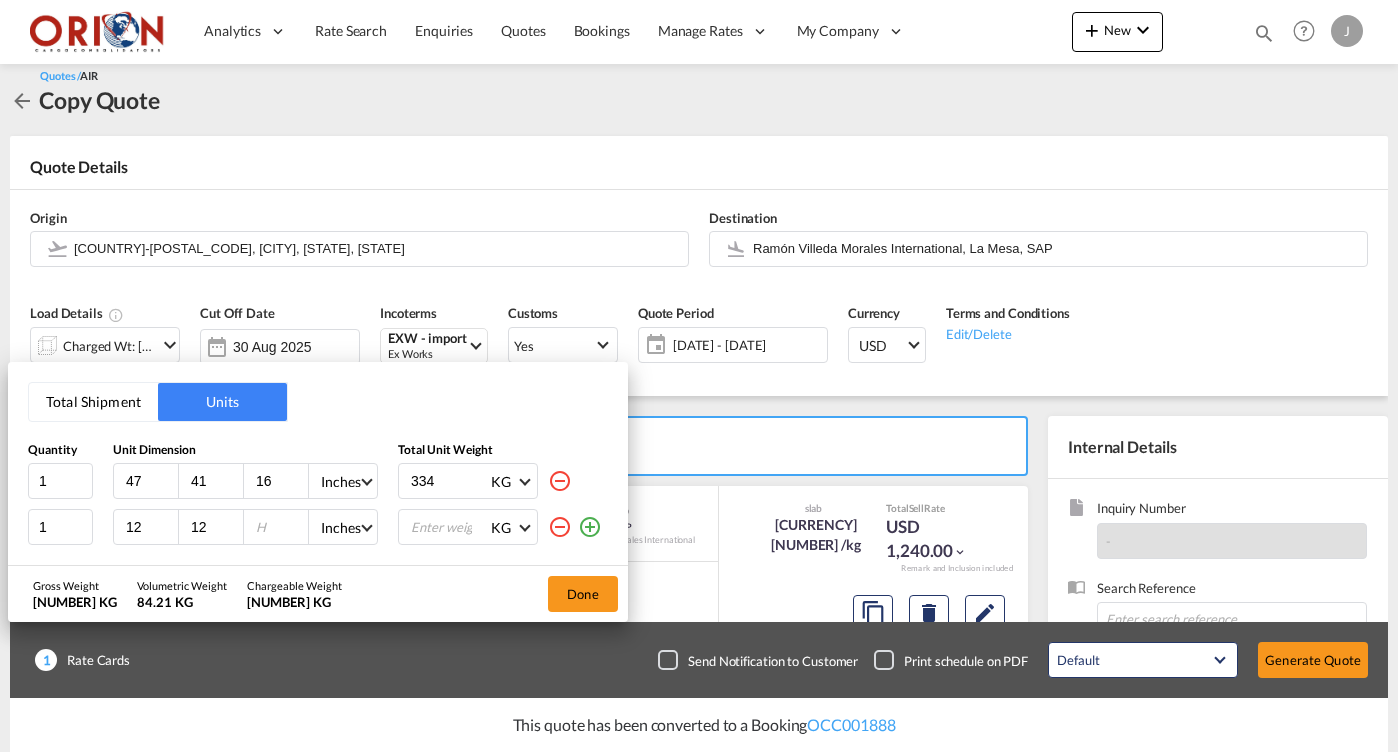 type on "12" 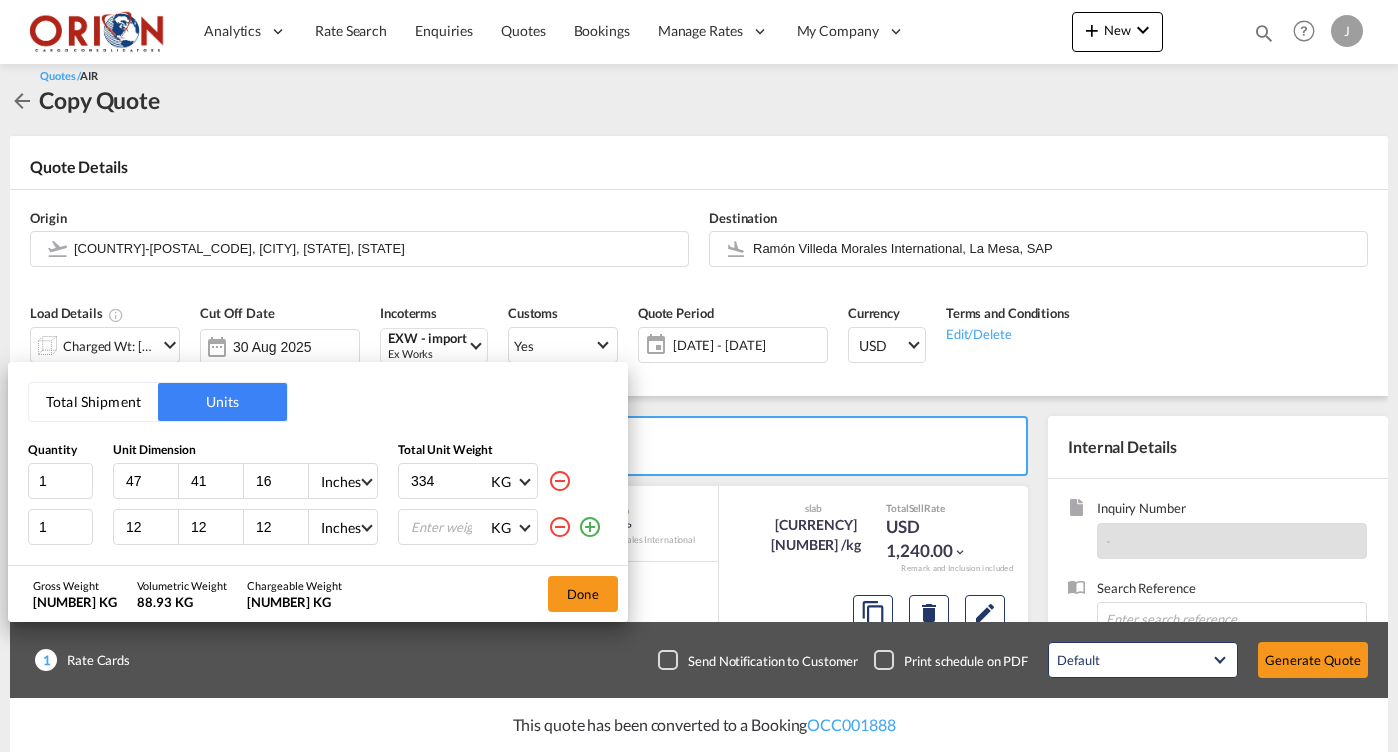 type on "12" 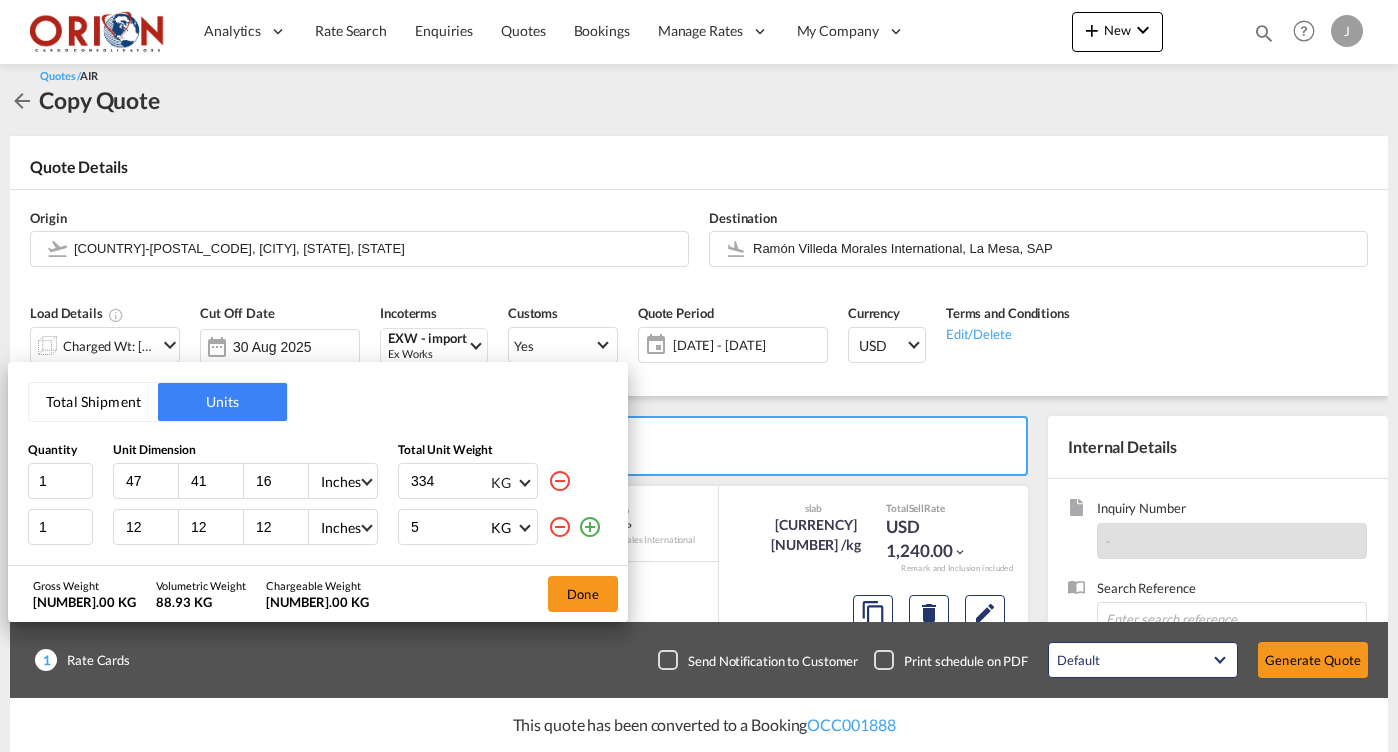 click on "KG" at bounding box center (501, 482) 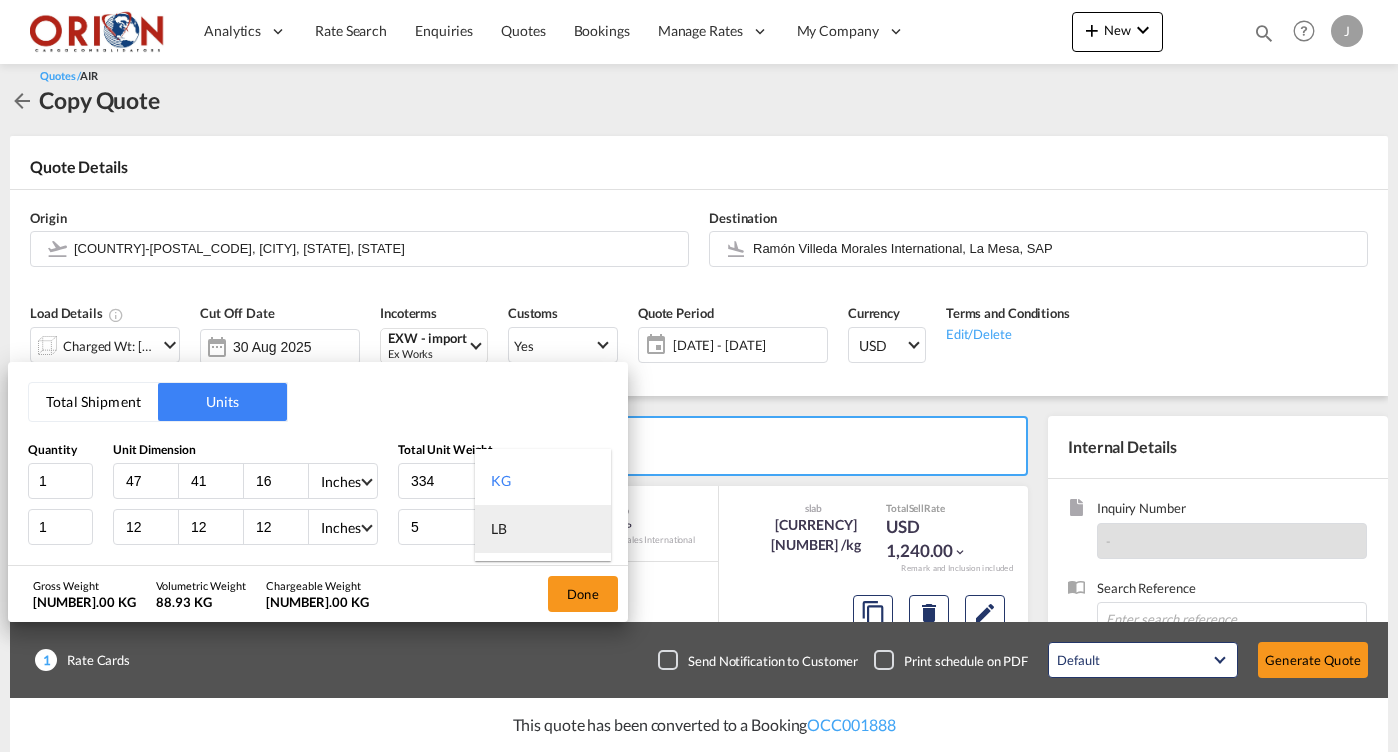 click on "LB" at bounding box center (543, 529) 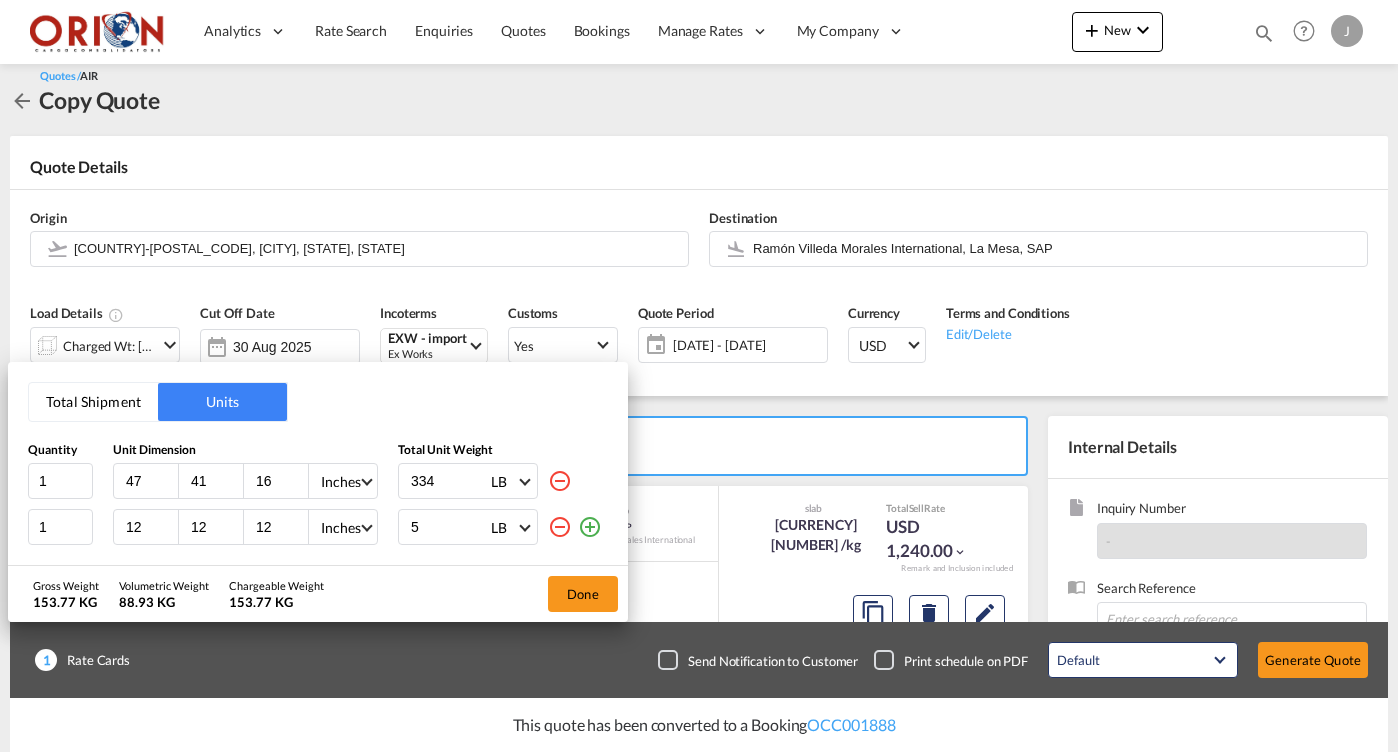 click on "5" at bounding box center (449, 527) 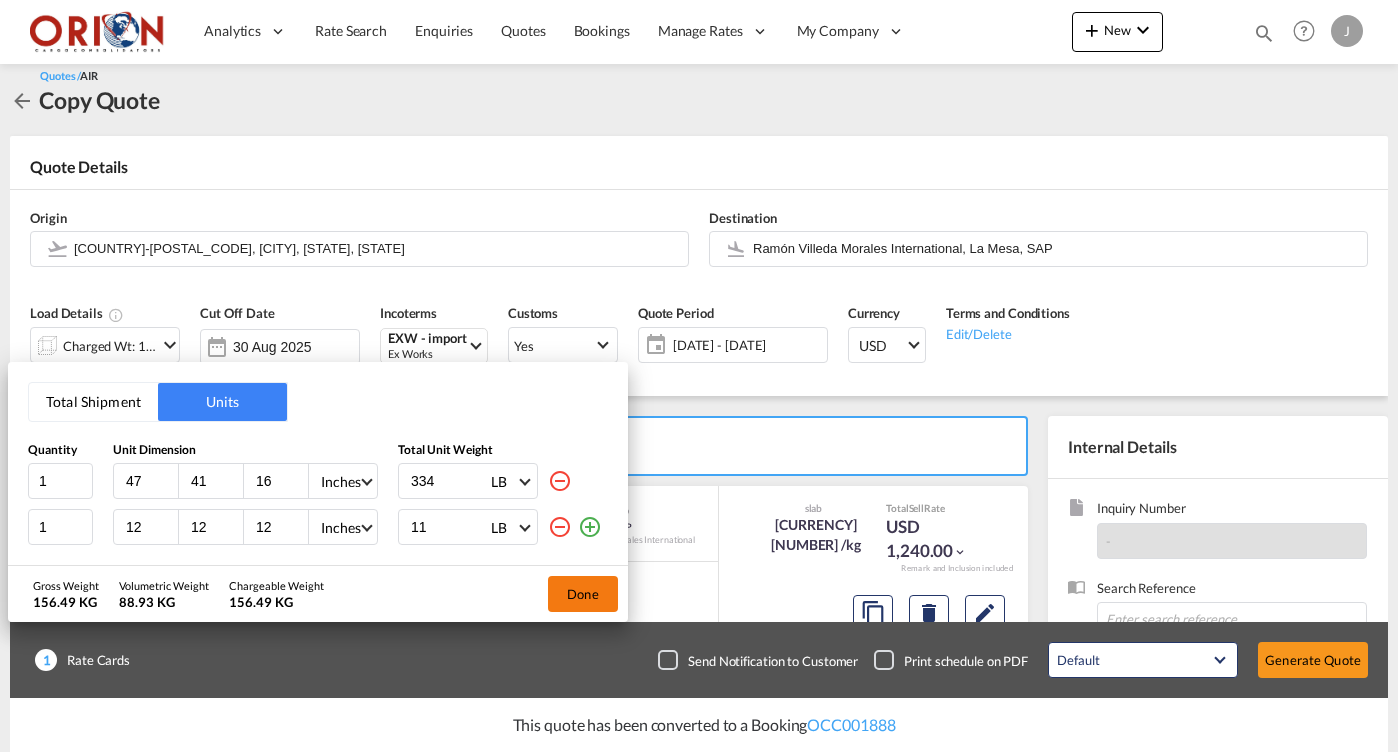 type on "11" 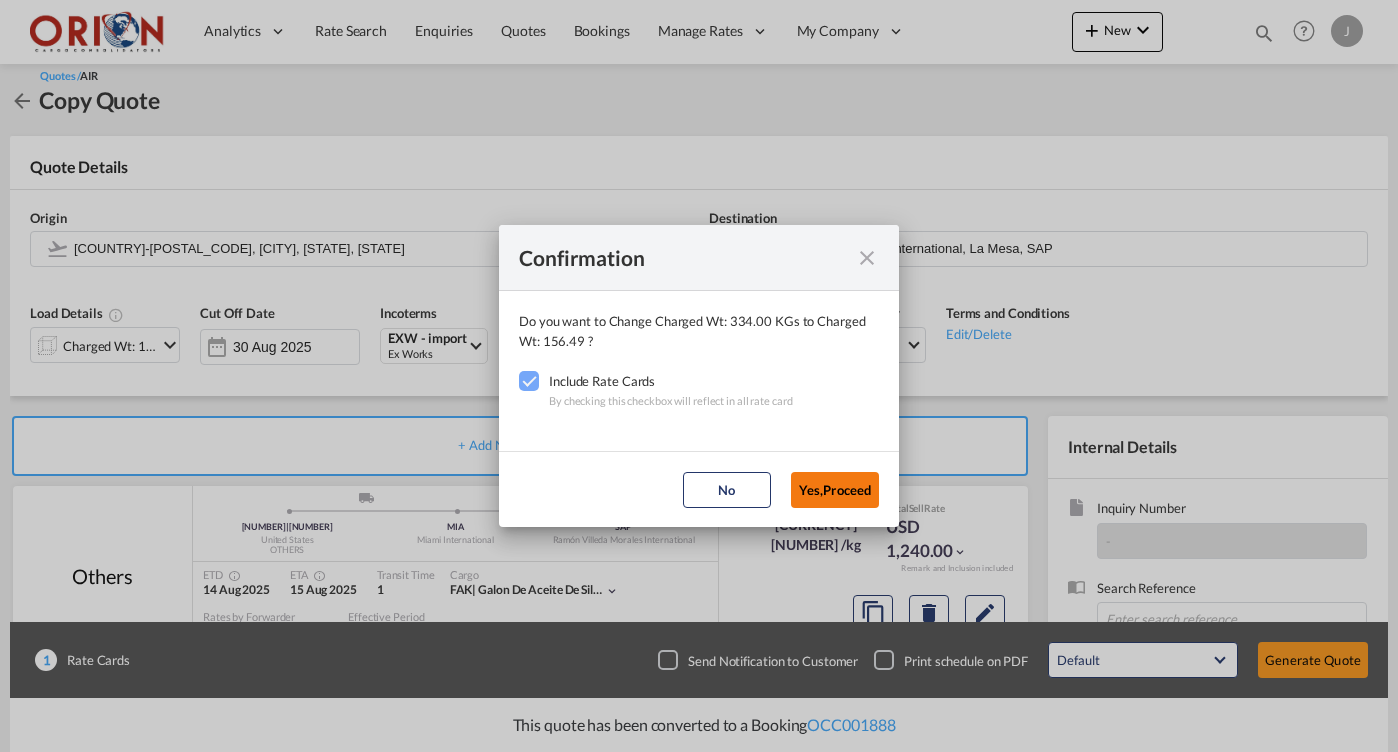 click on "Yes,Proceed" at bounding box center (835, 490) 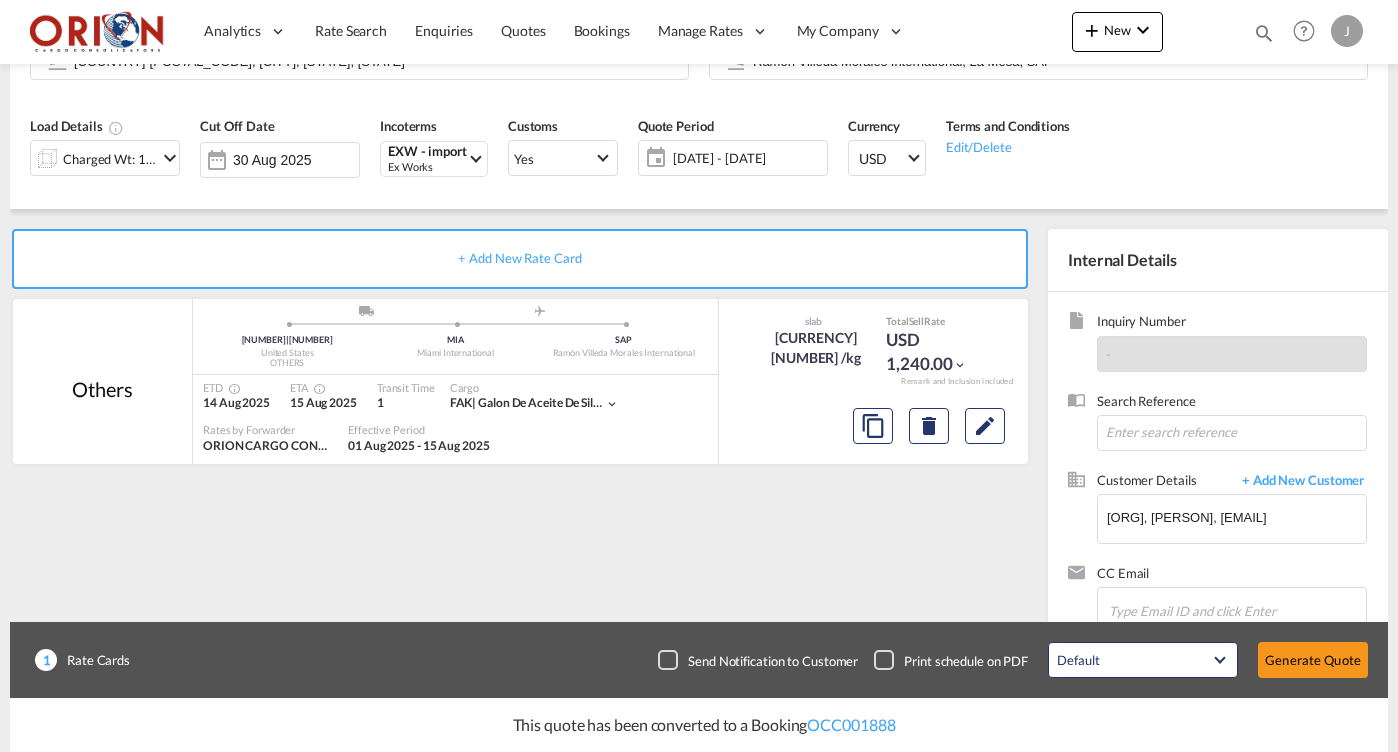 scroll, scrollTop: 242, scrollLeft: 0, axis: vertical 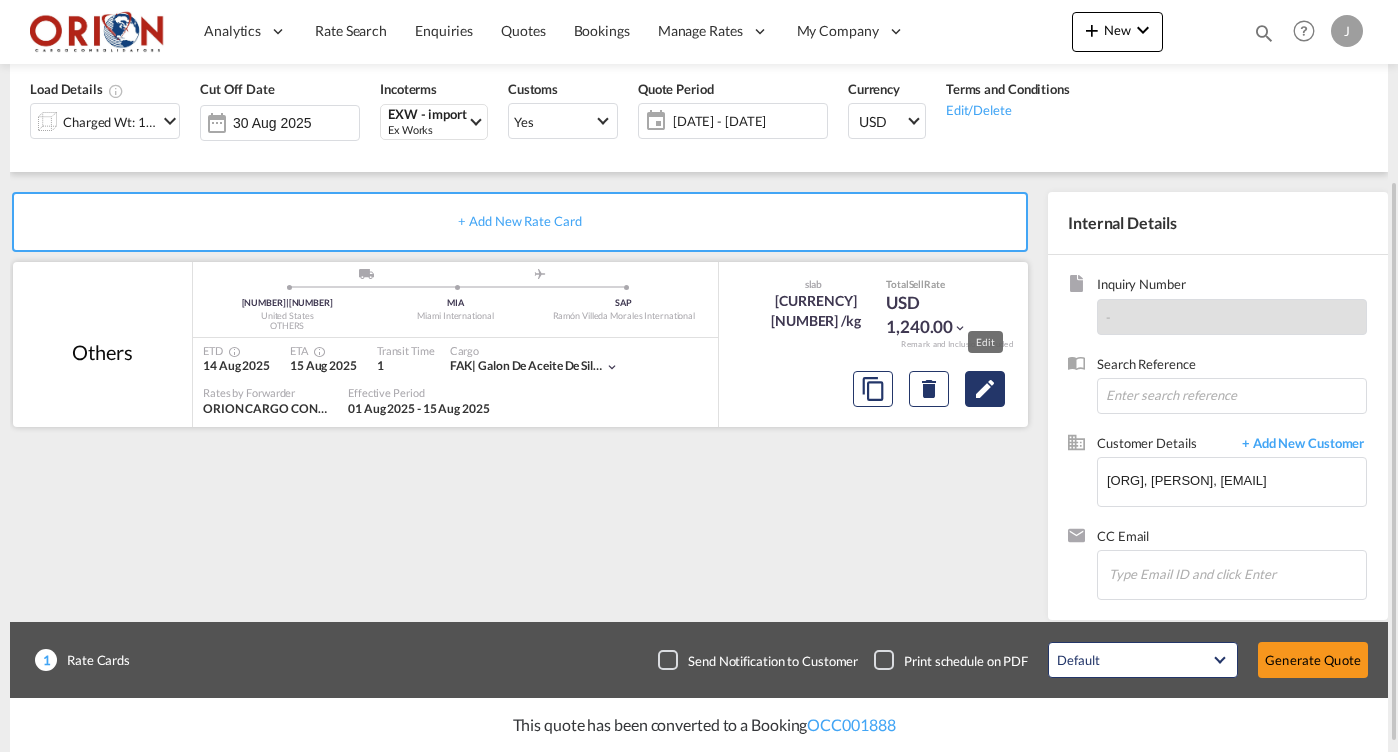 click at bounding box center (985, 389) 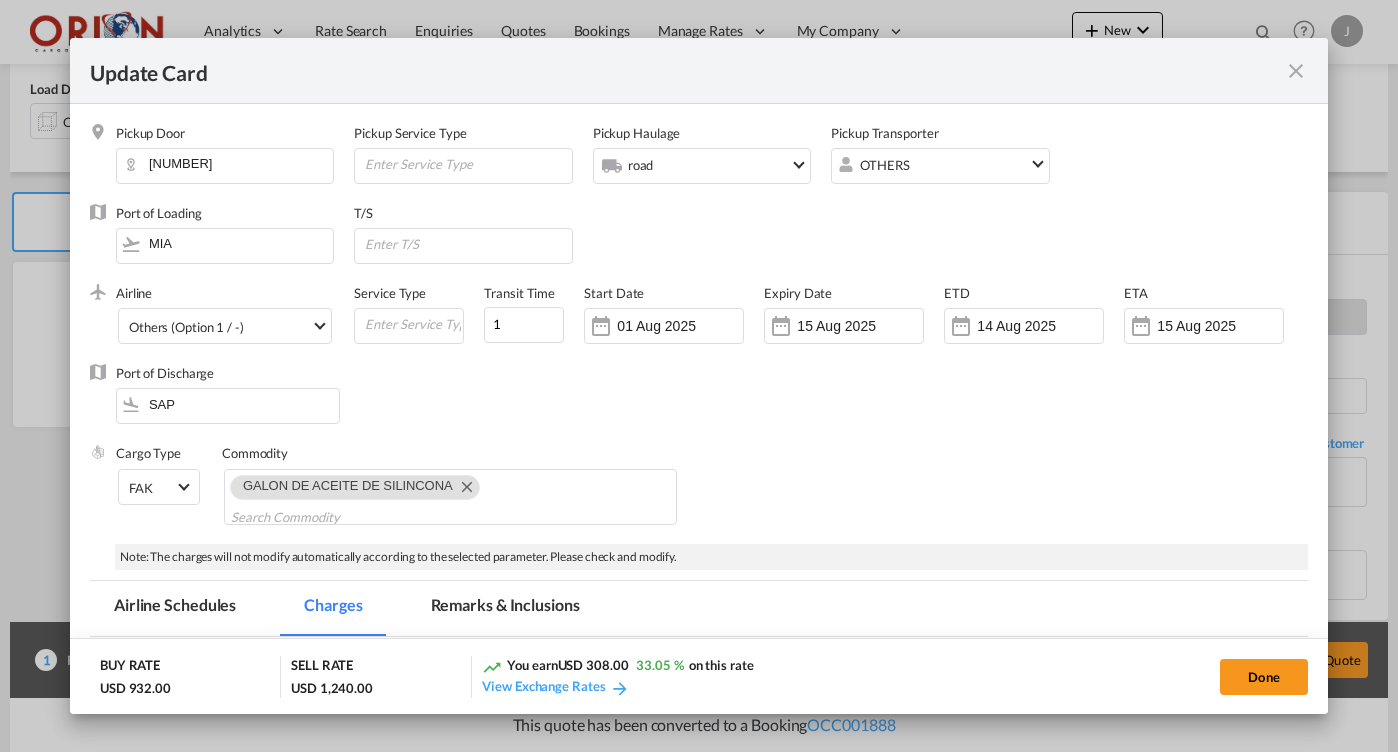scroll, scrollTop: 476, scrollLeft: 0, axis: vertical 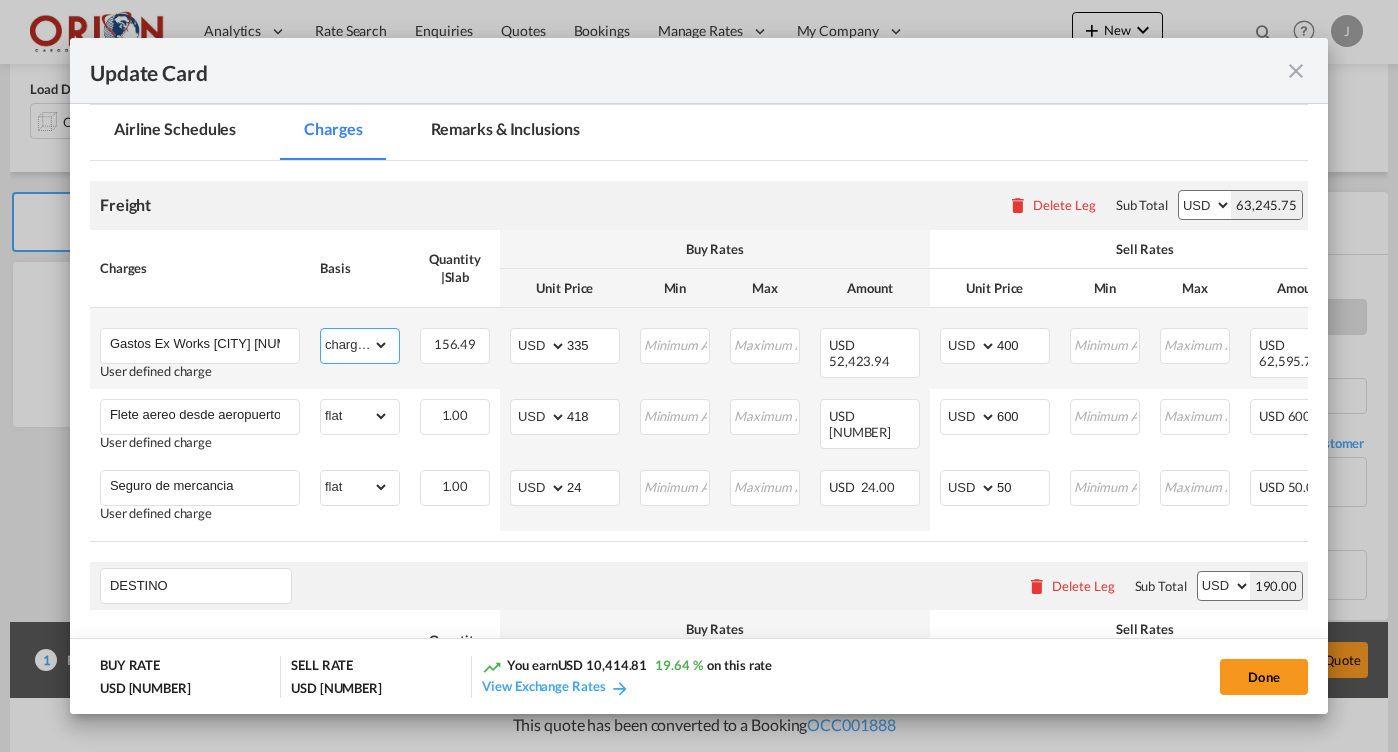 select on "flat" 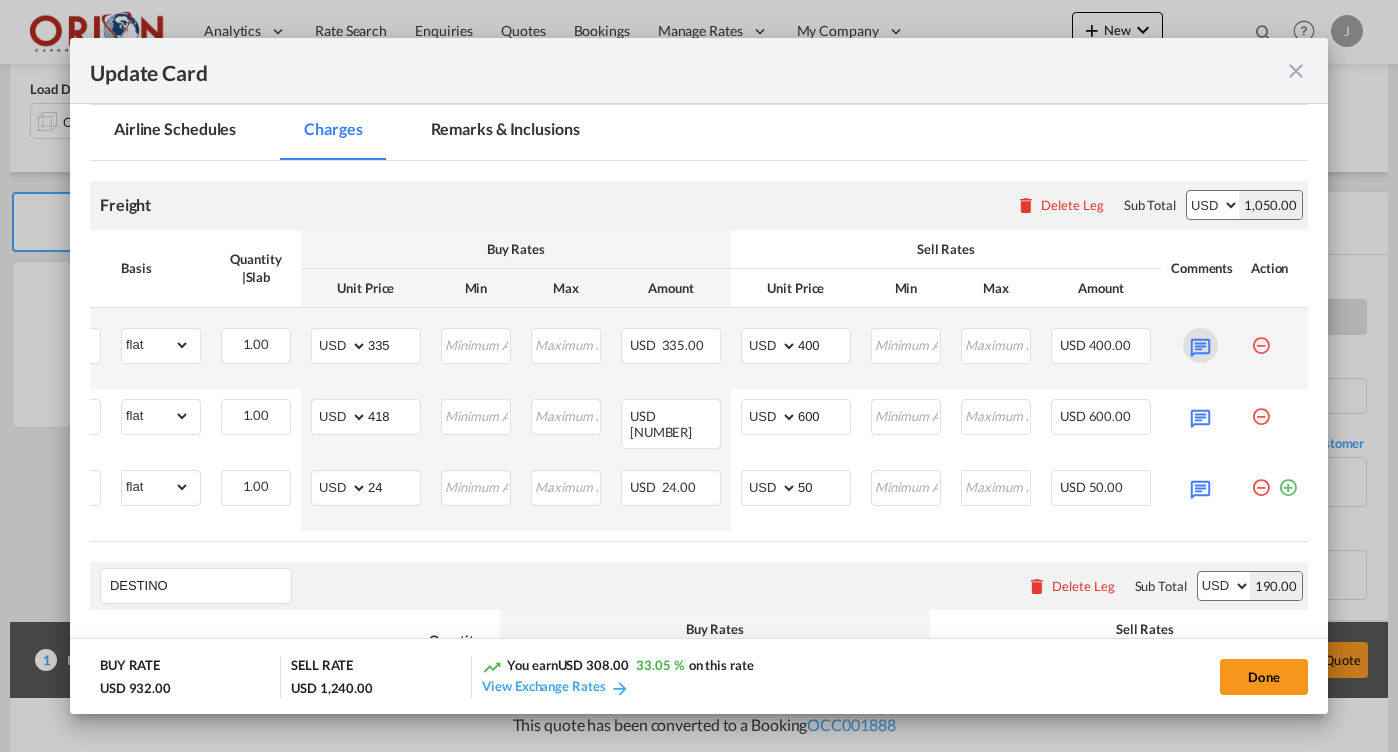 click at bounding box center [1200, 345] 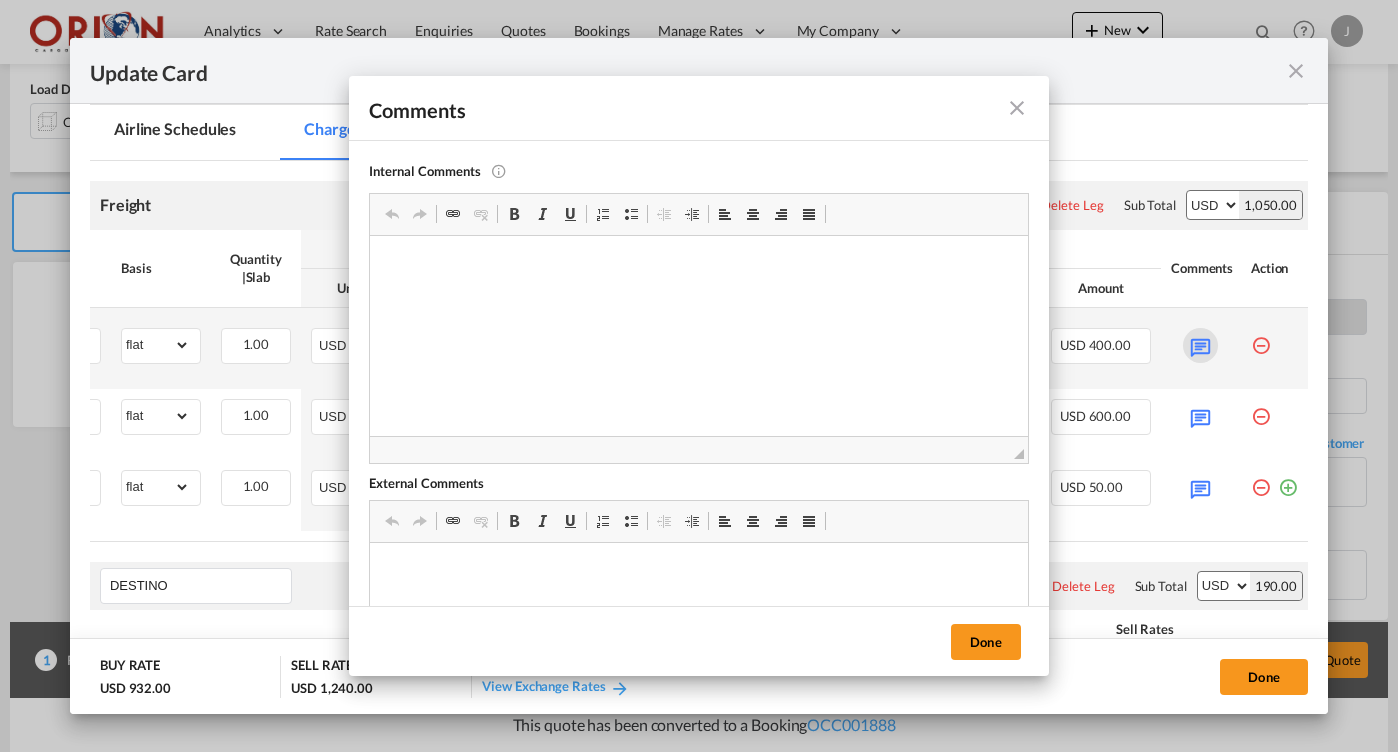 scroll, scrollTop: 0, scrollLeft: 199, axis: horizontal 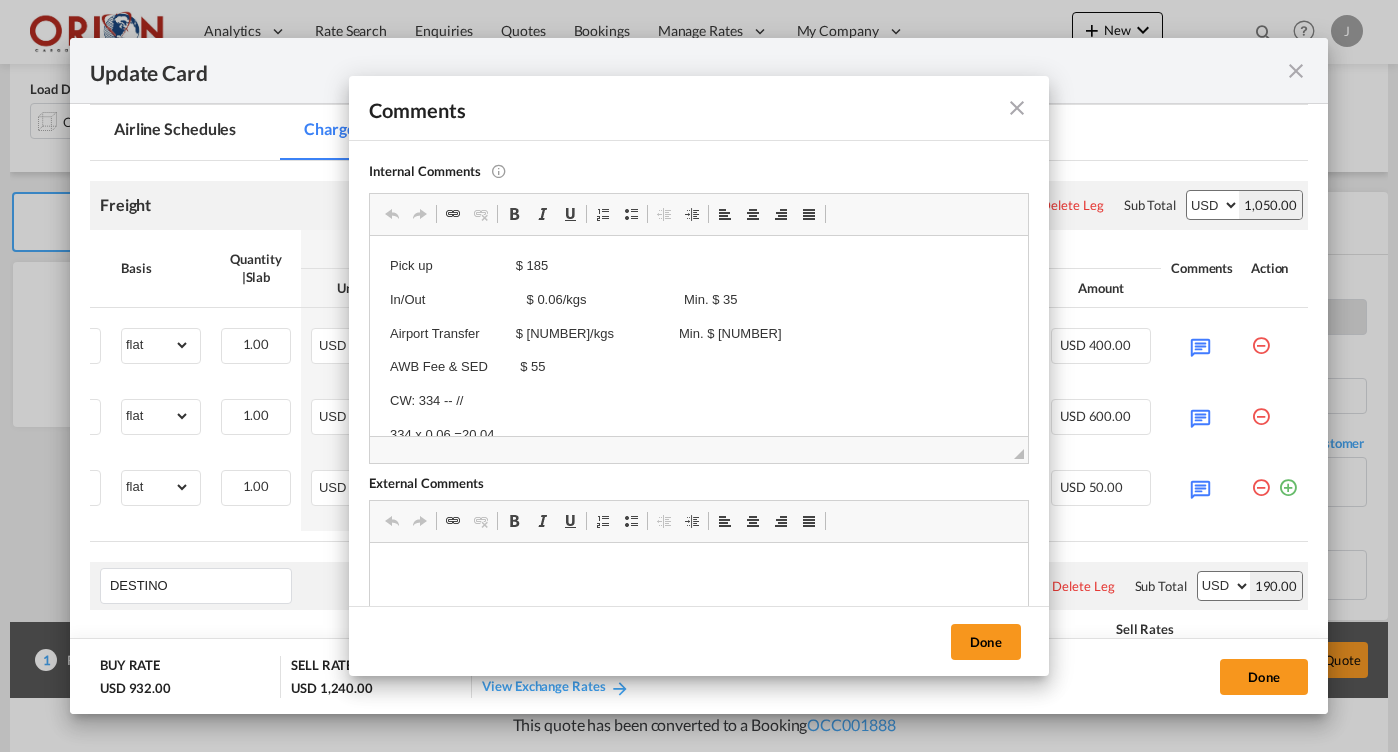 click at bounding box center [1017, 108] 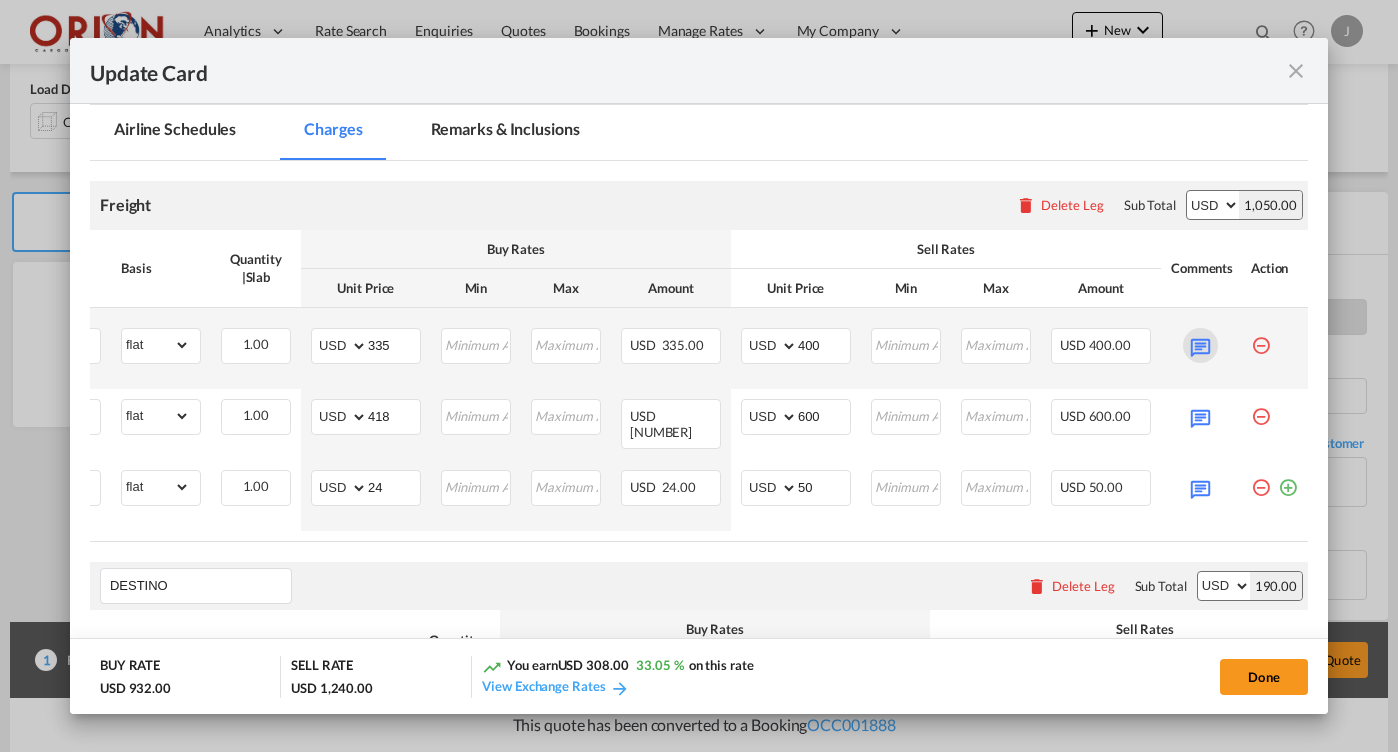 click at bounding box center (1200, 345) 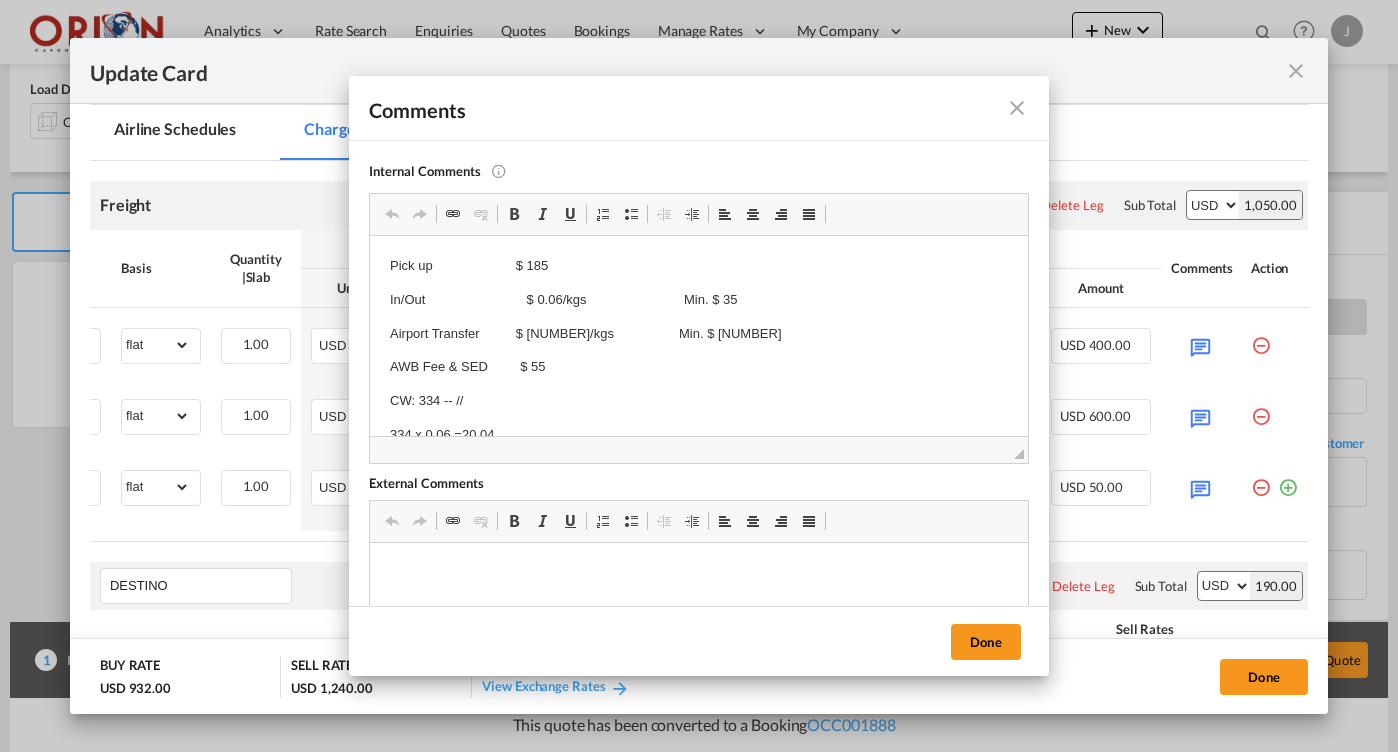 scroll, scrollTop: 0, scrollLeft: 0, axis: both 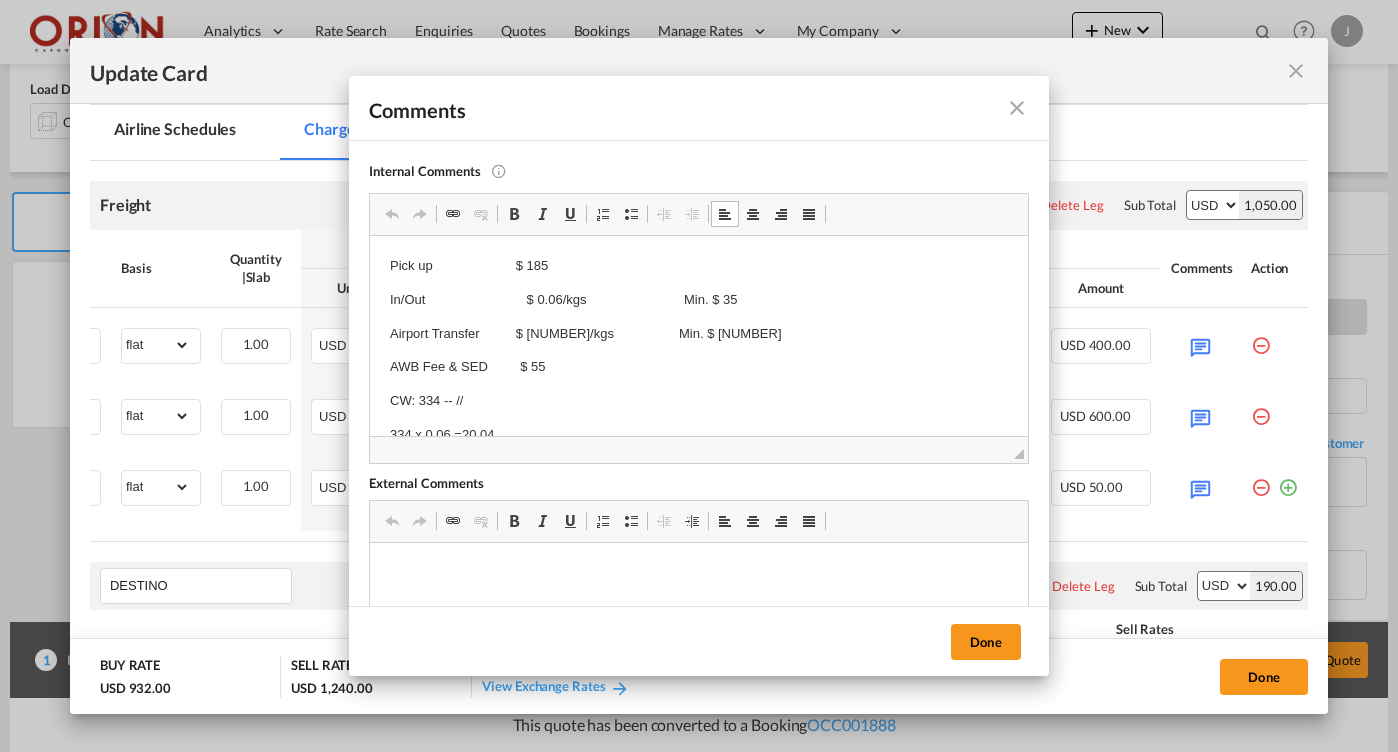 click on "CW: 334 -- //" at bounding box center (699, 401) 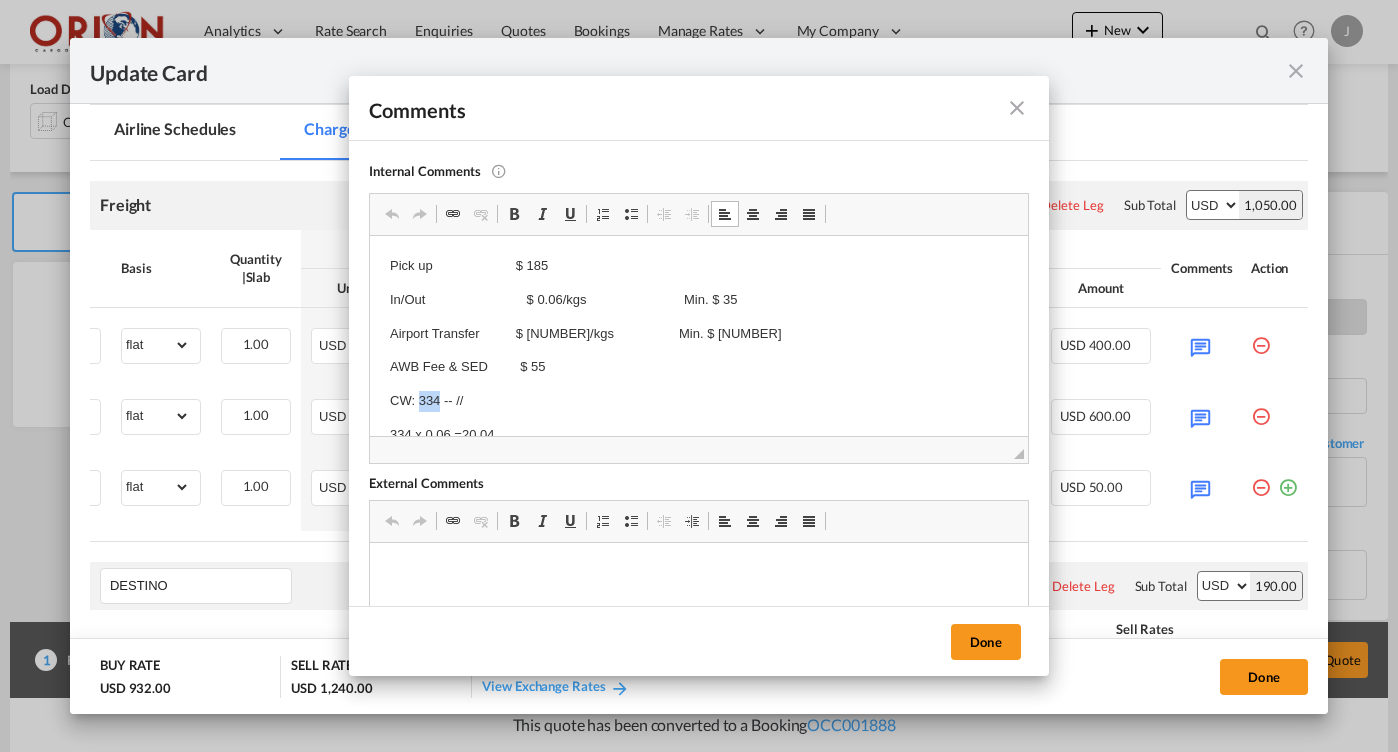 click on "CW: 334 -- //" at bounding box center (699, 401) 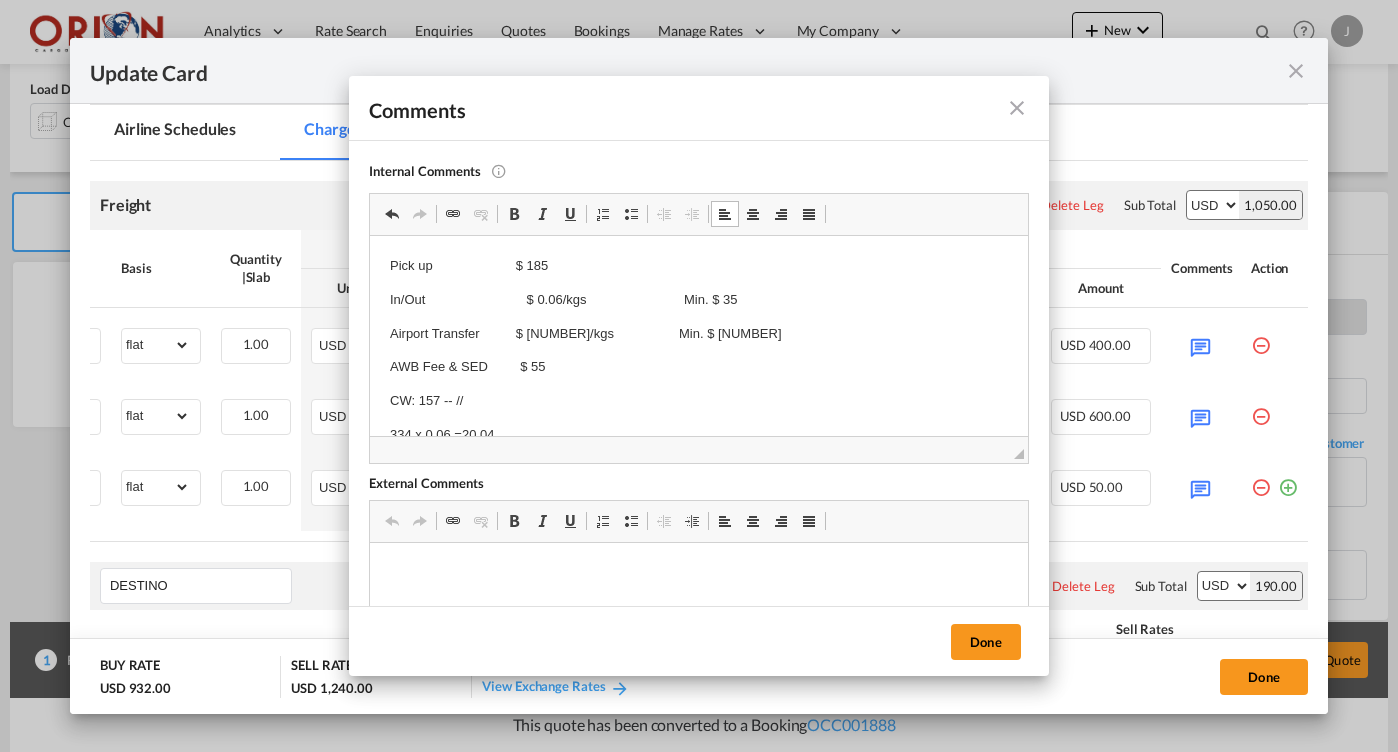 click on "334 x 0.06 =20.04" at bounding box center [699, 435] 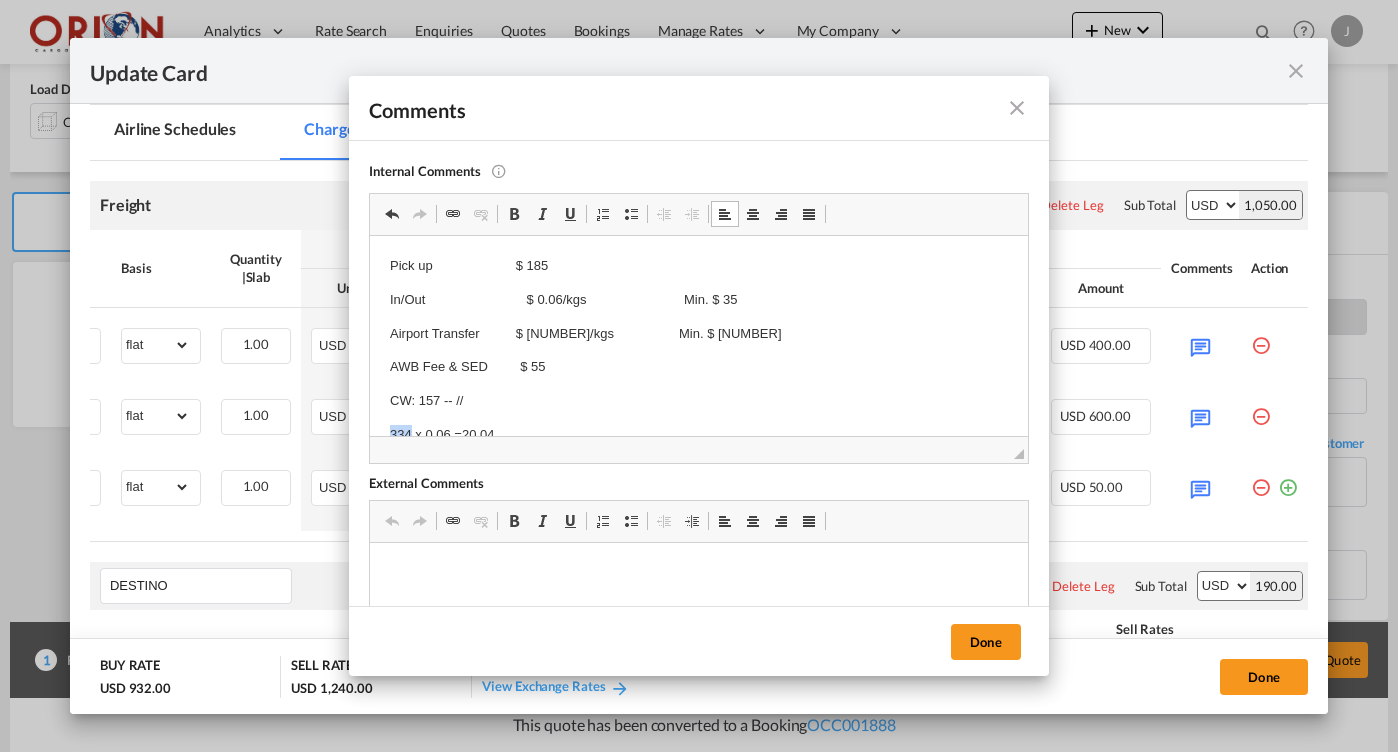 click on "334 x 0.06 =20.04" at bounding box center [699, 435] 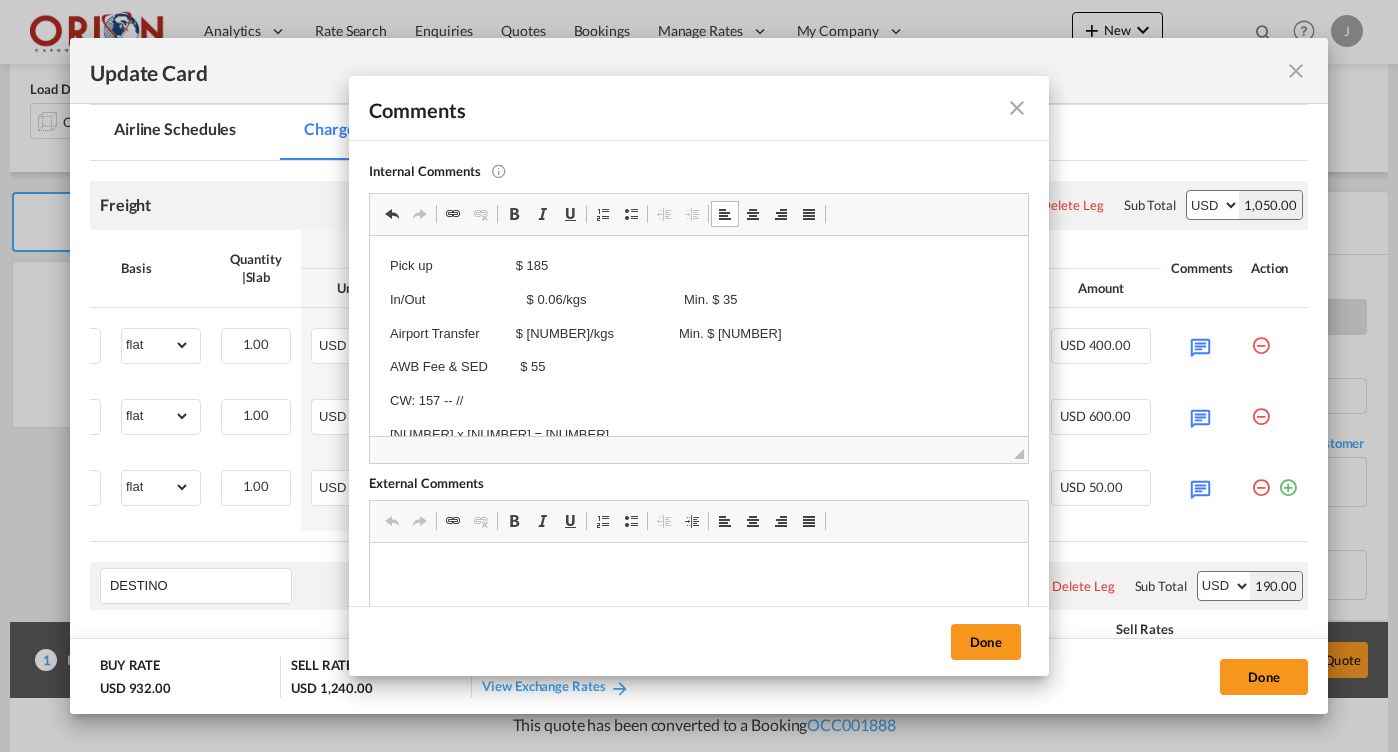 scroll, scrollTop: 2, scrollLeft: 0, axis: vertical 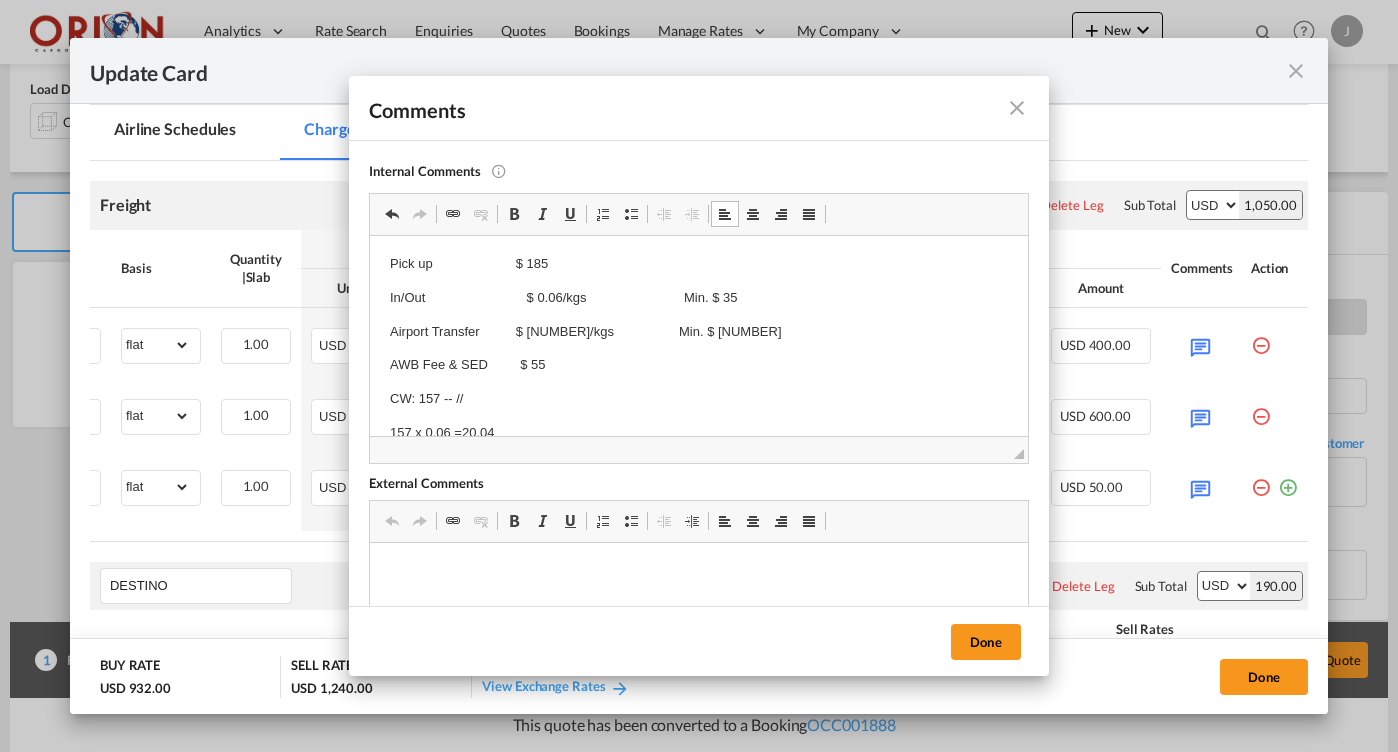 click on "157 x 0.06 =20.04" at bounding box center (699, 433) 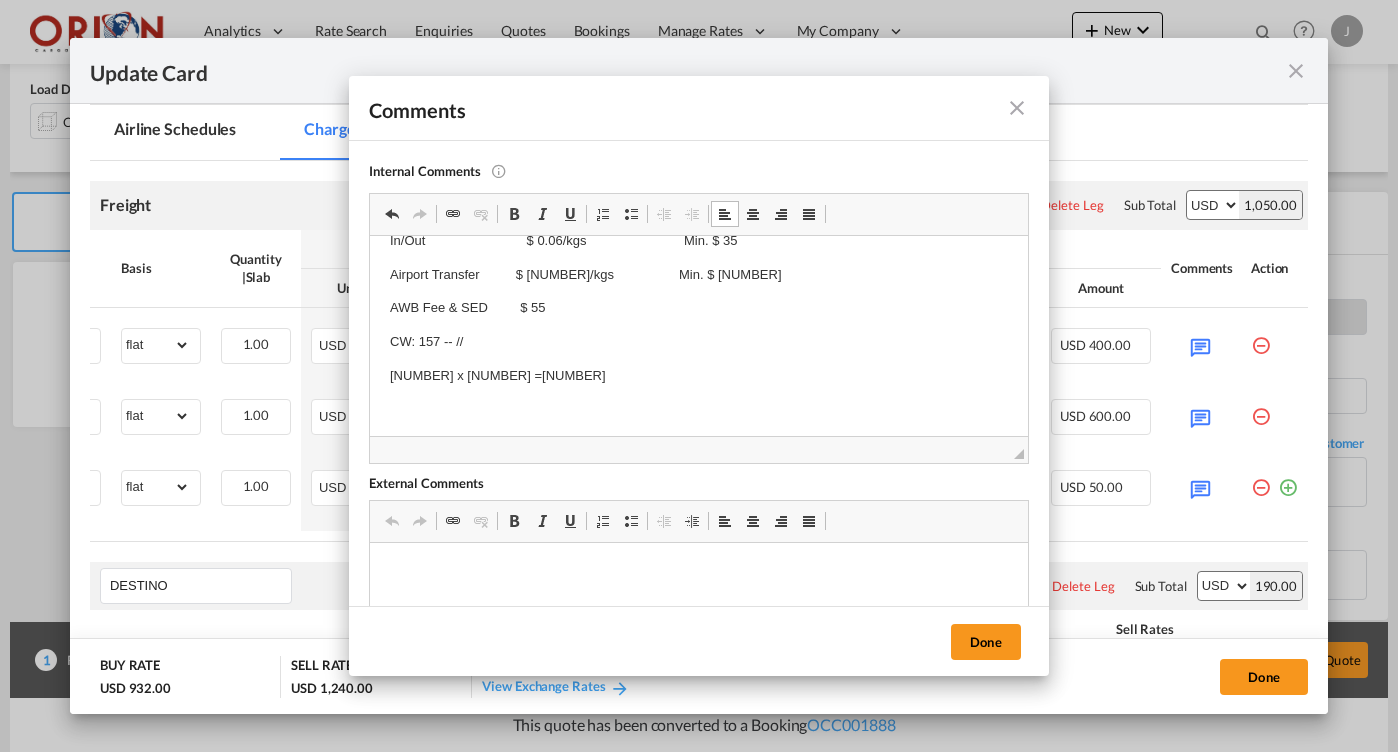 scroll, scrollTop: 71, scrollLeft: 0, axis: vertical 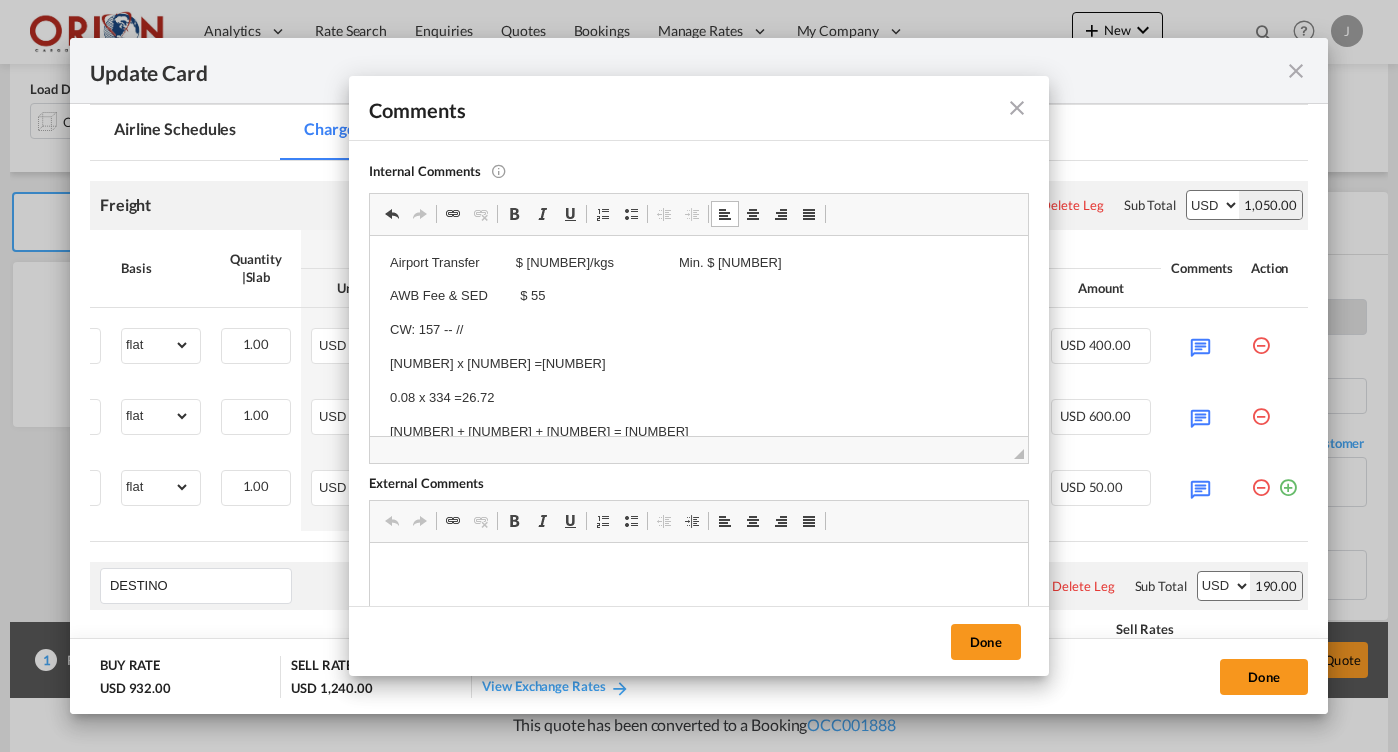 click on "0.08 x 334 =26.72" at bounding box center [699, 398] 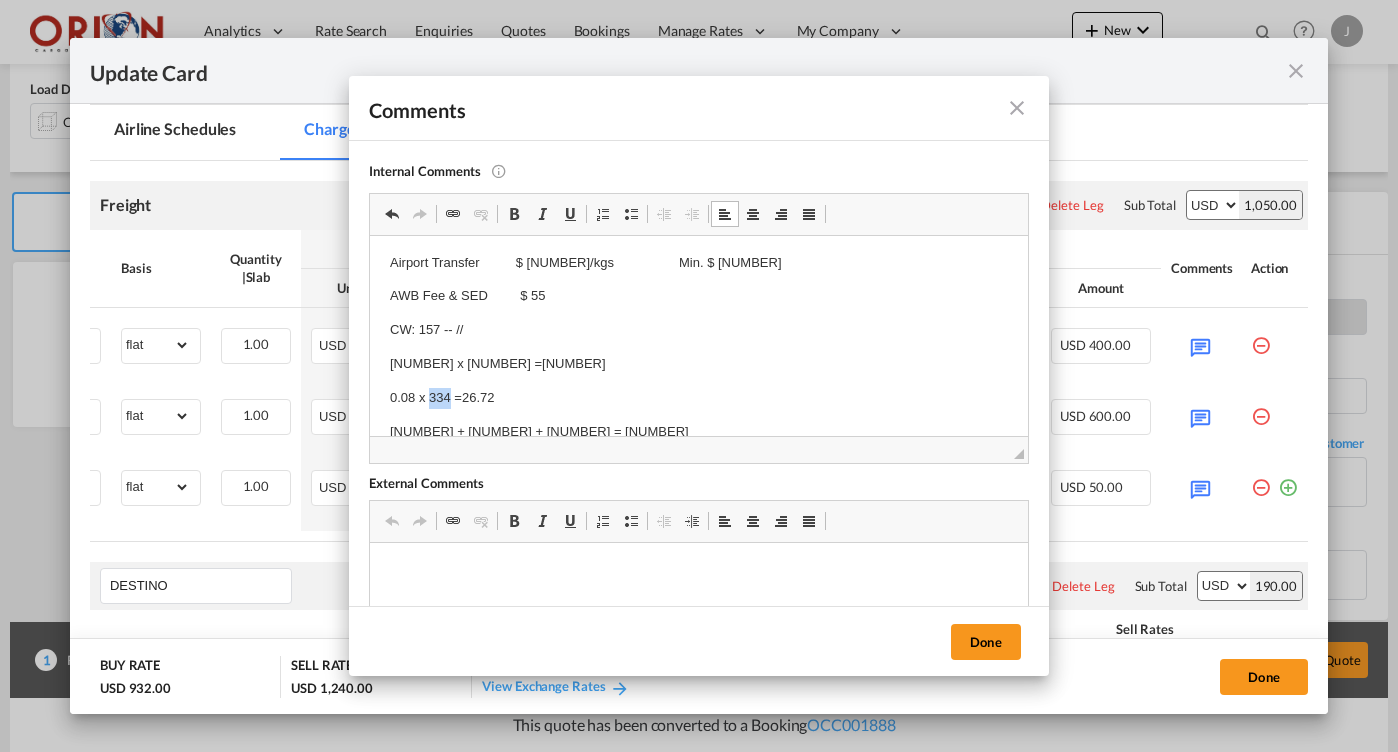 click on "0.08 x 334 =26.72" at bounding box center (699, 398) 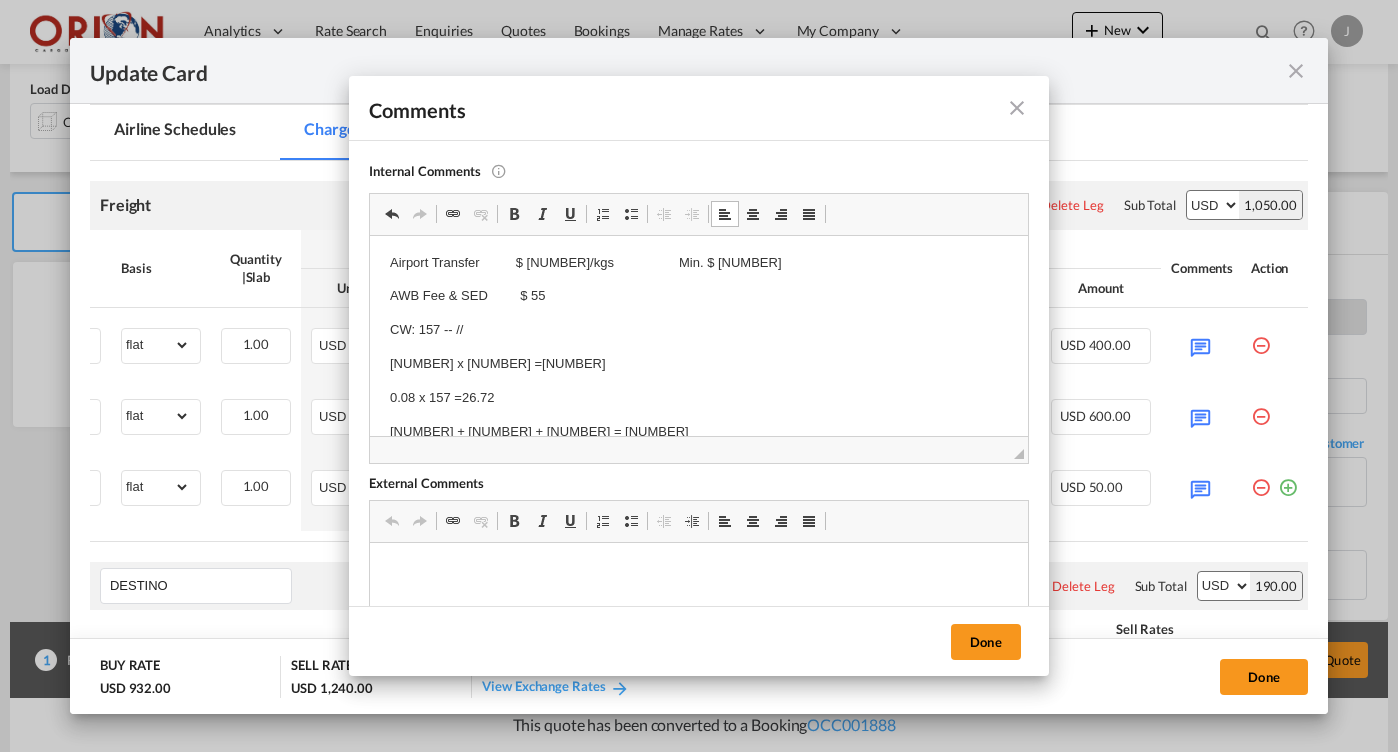 drag, startPoint x: 467, startPoint y: 391, endPoint x: 467, endPoint y: 403, distance: 12 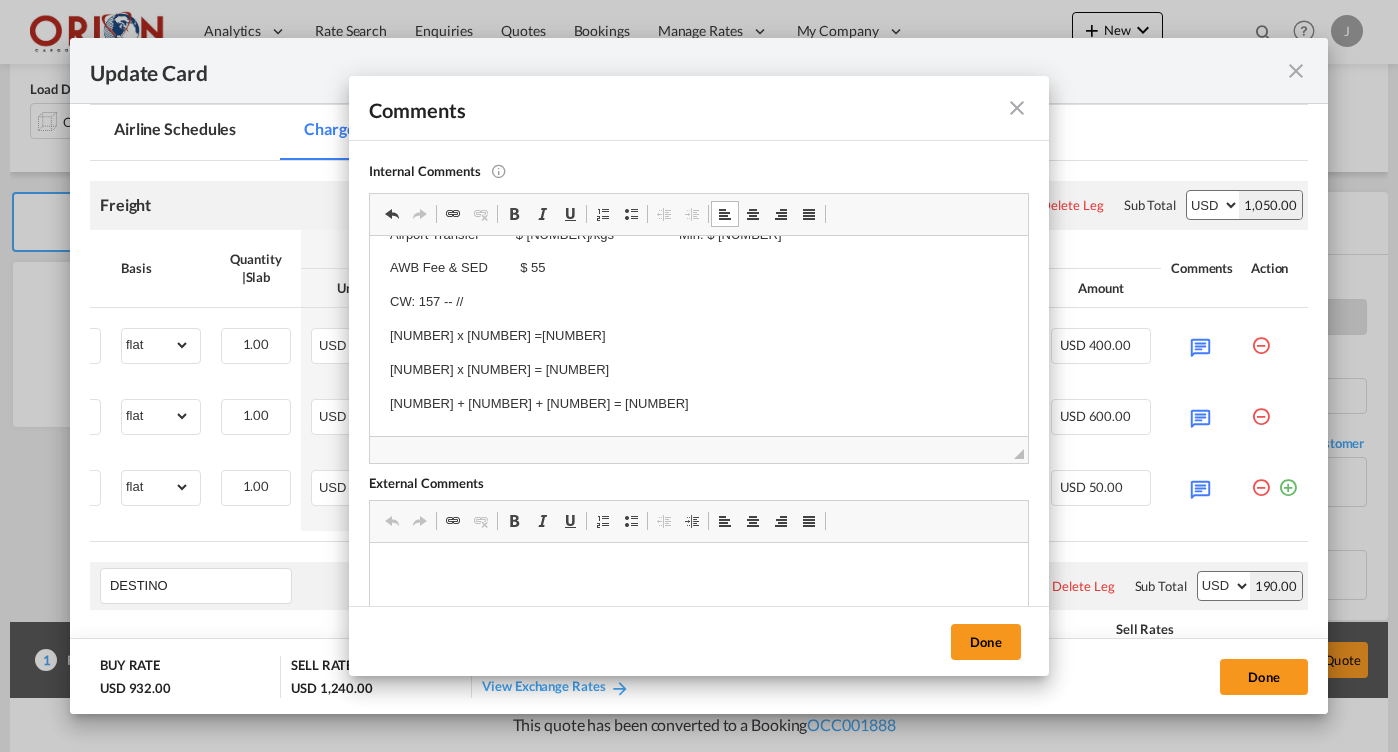 scroll, scrollTop: 97, scrollLeft: 0, axis: vertical 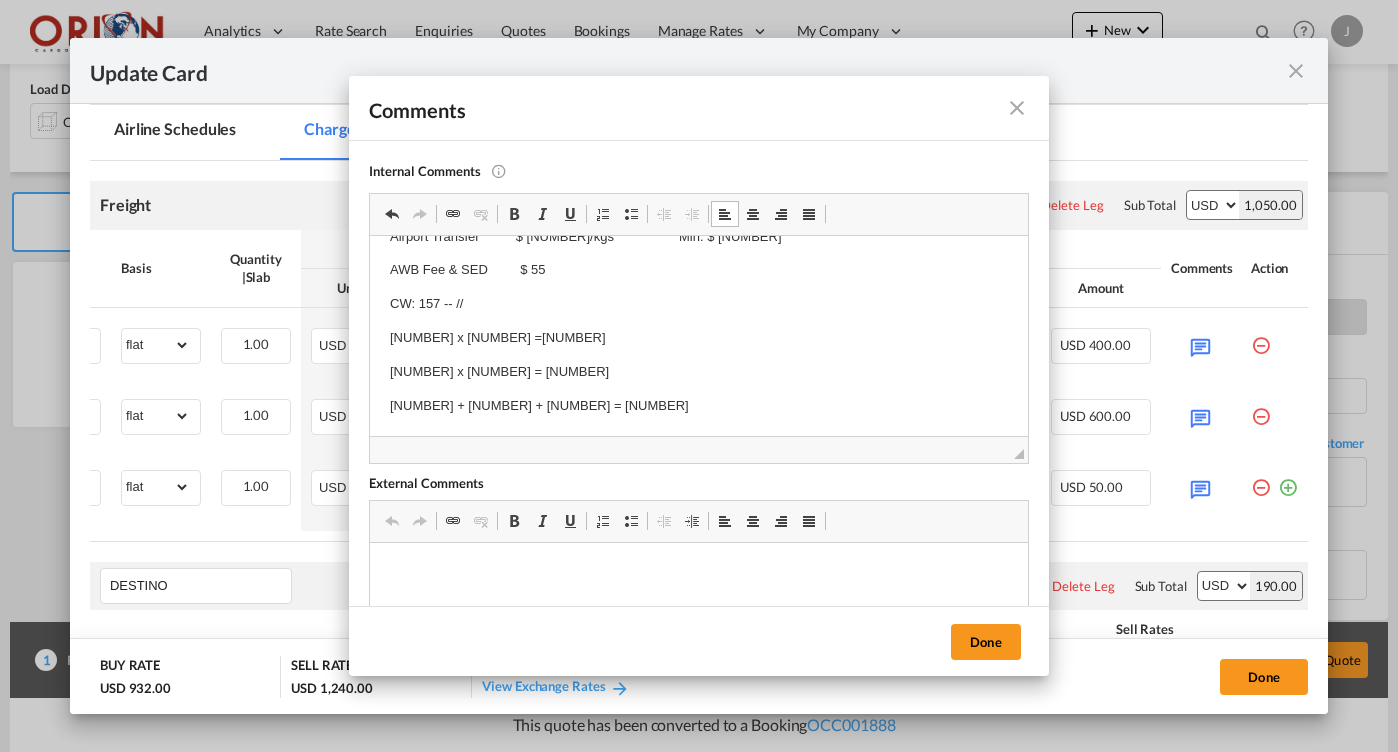 click on "Done" at bounding box center [699, 641] 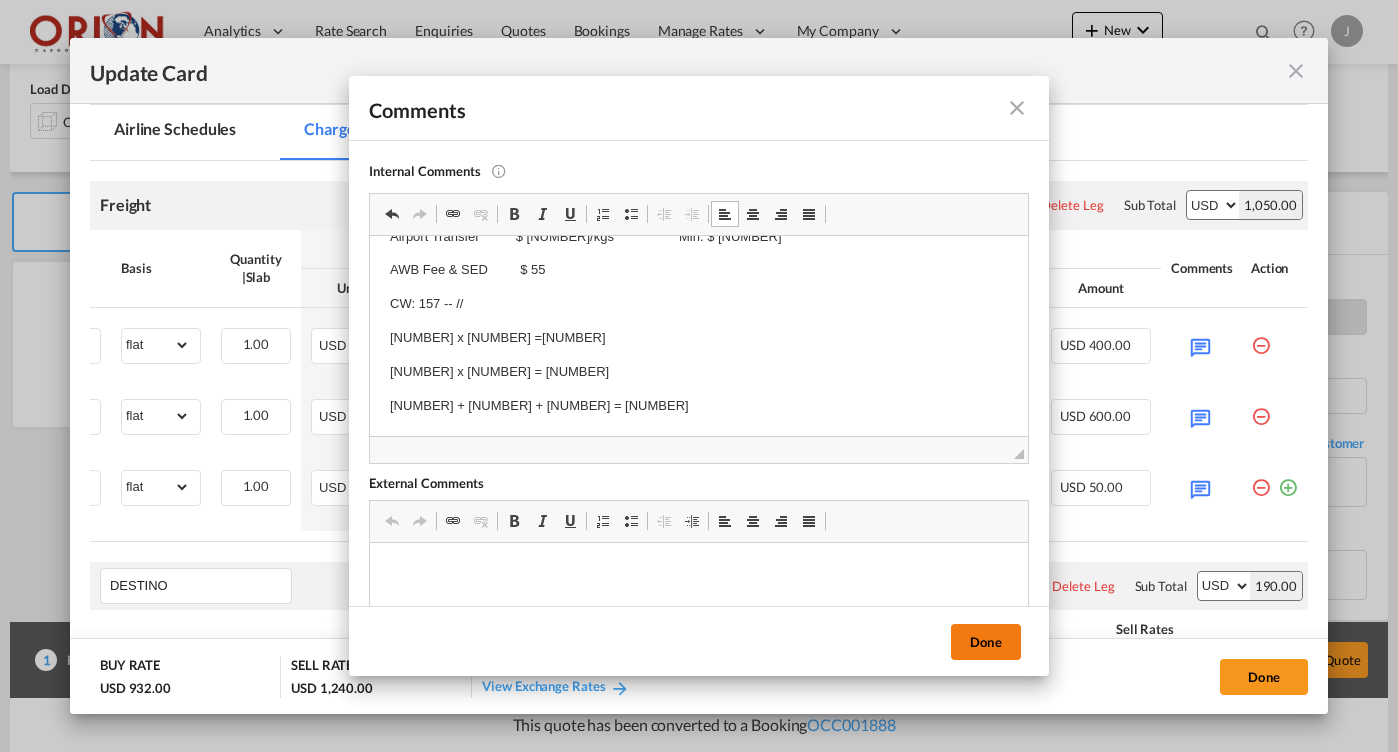 click on "Done" at bounding box center (986, 642) 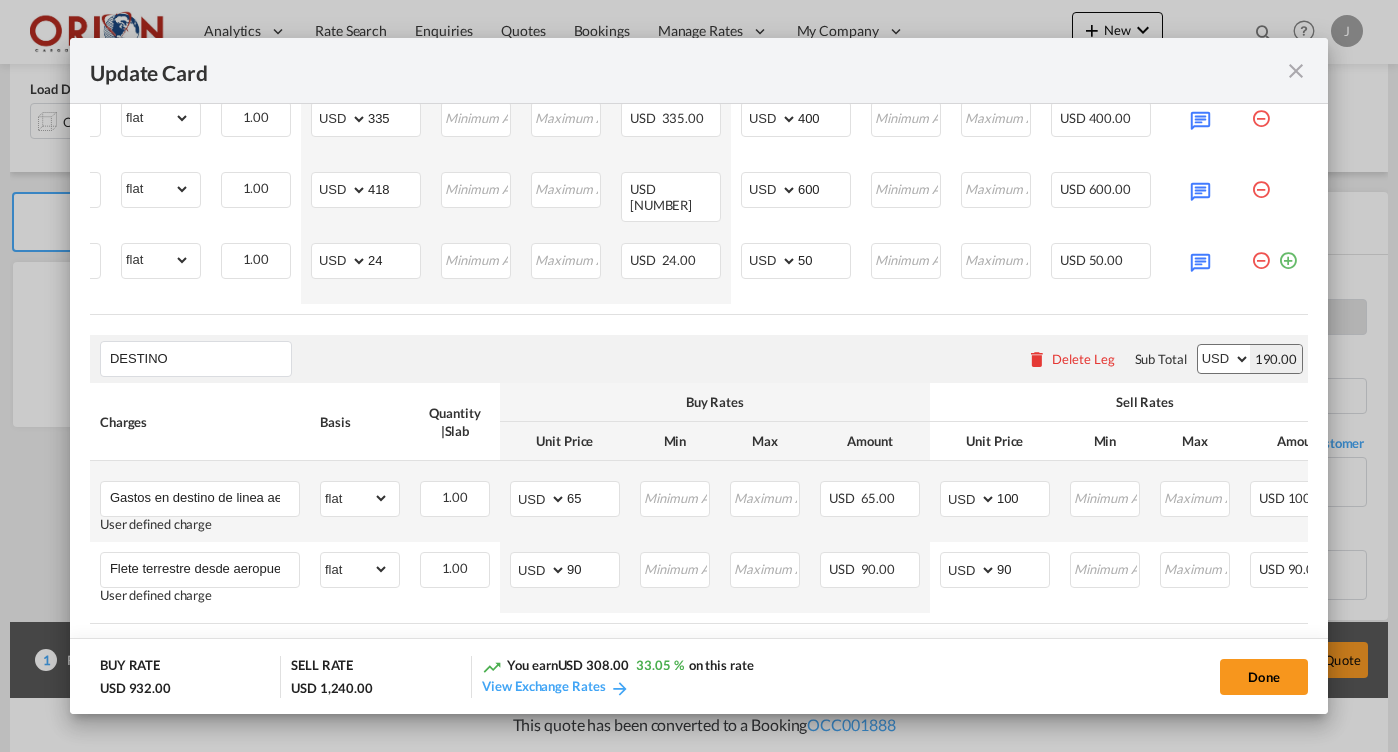 scroll, scrollTop: 583, scrollLeft: 0, axis: vertical 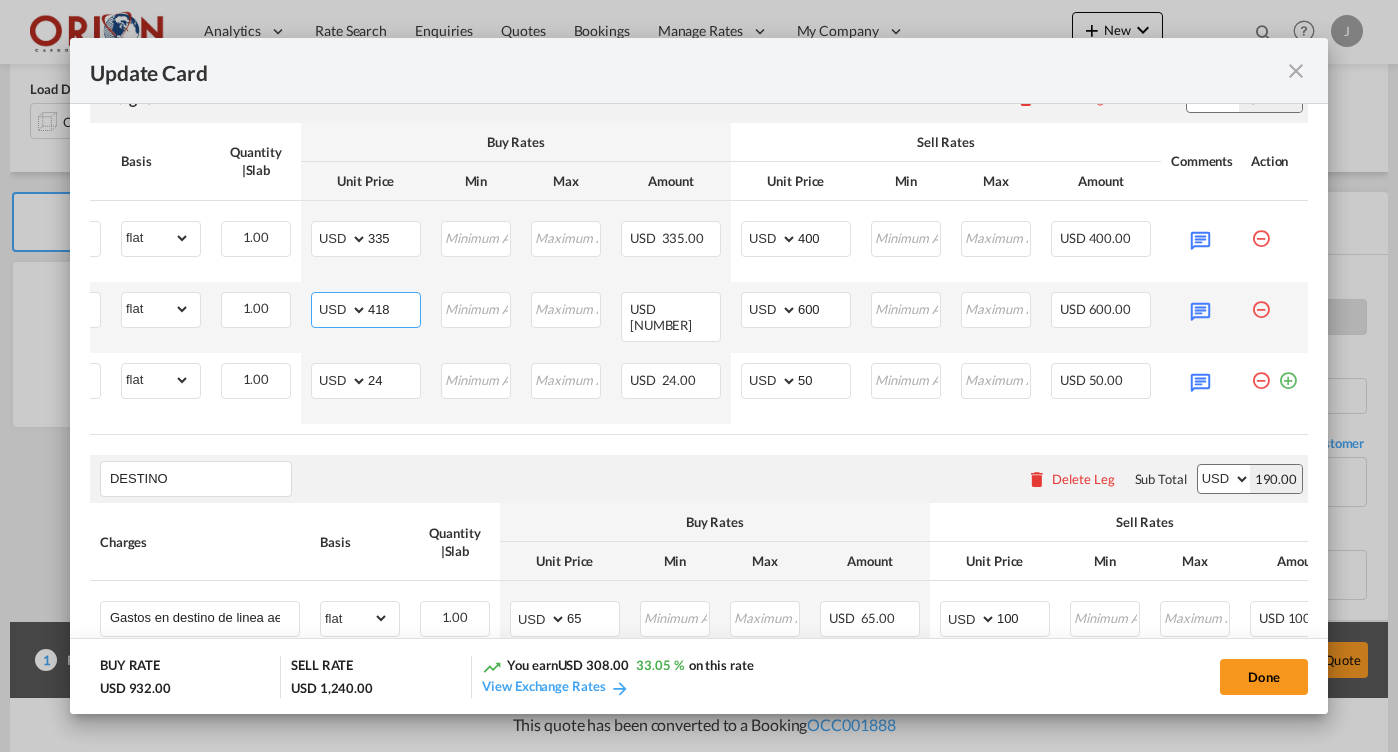 click on "418" at bounding box center (394, 308) 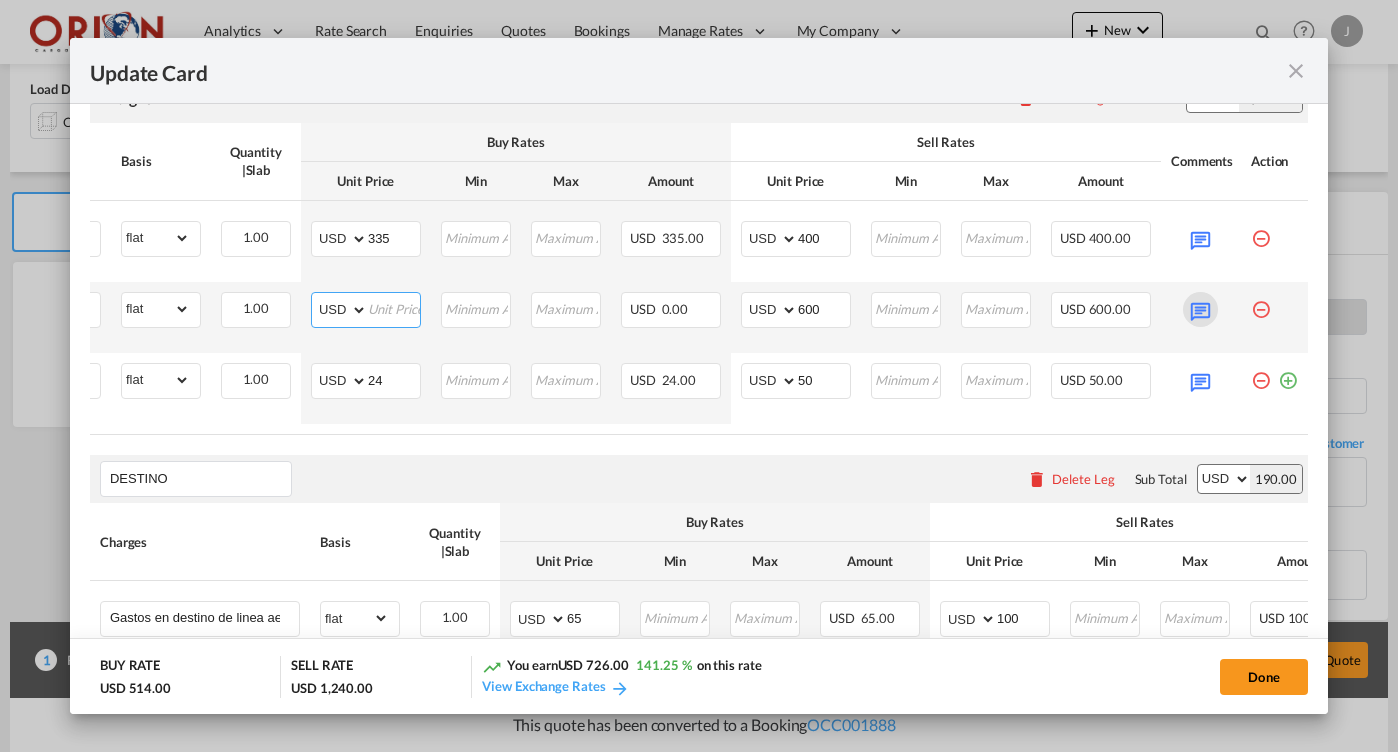 type 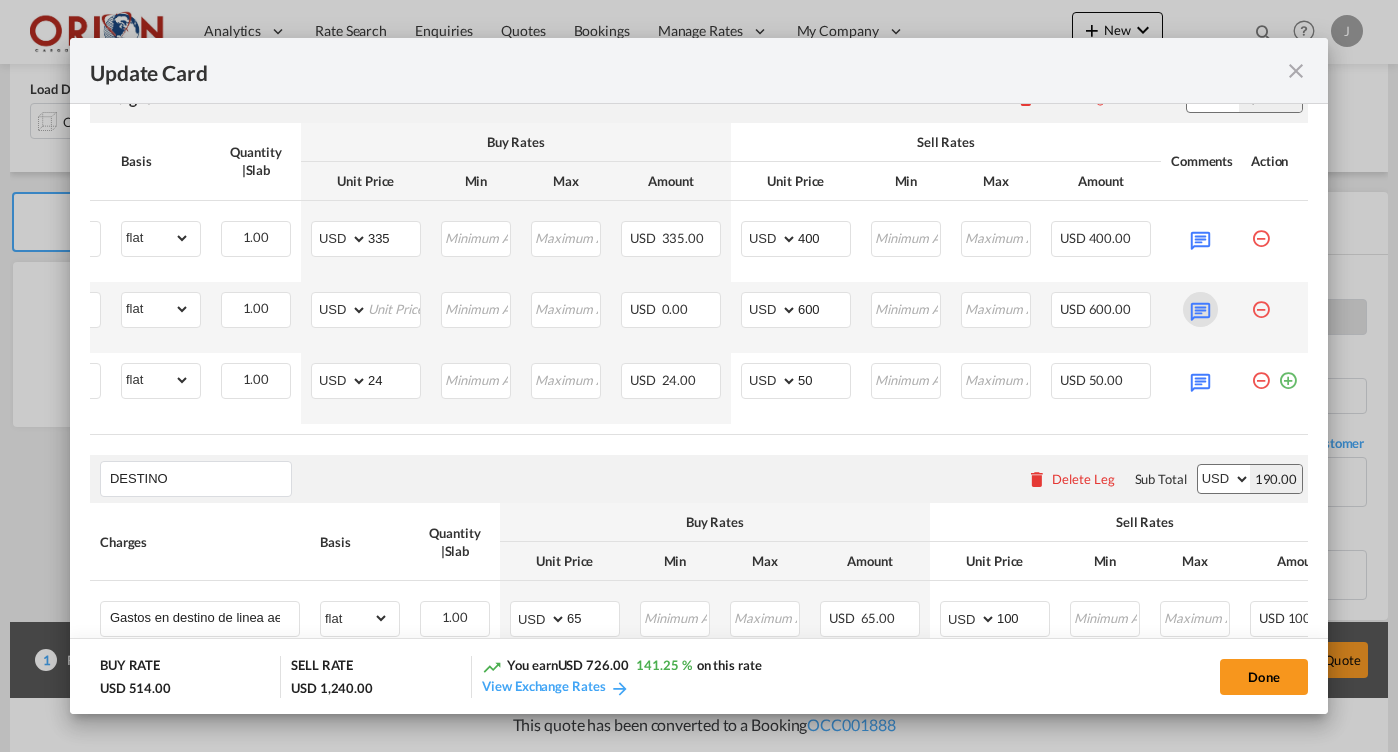click at bounding box center [1200, 309] 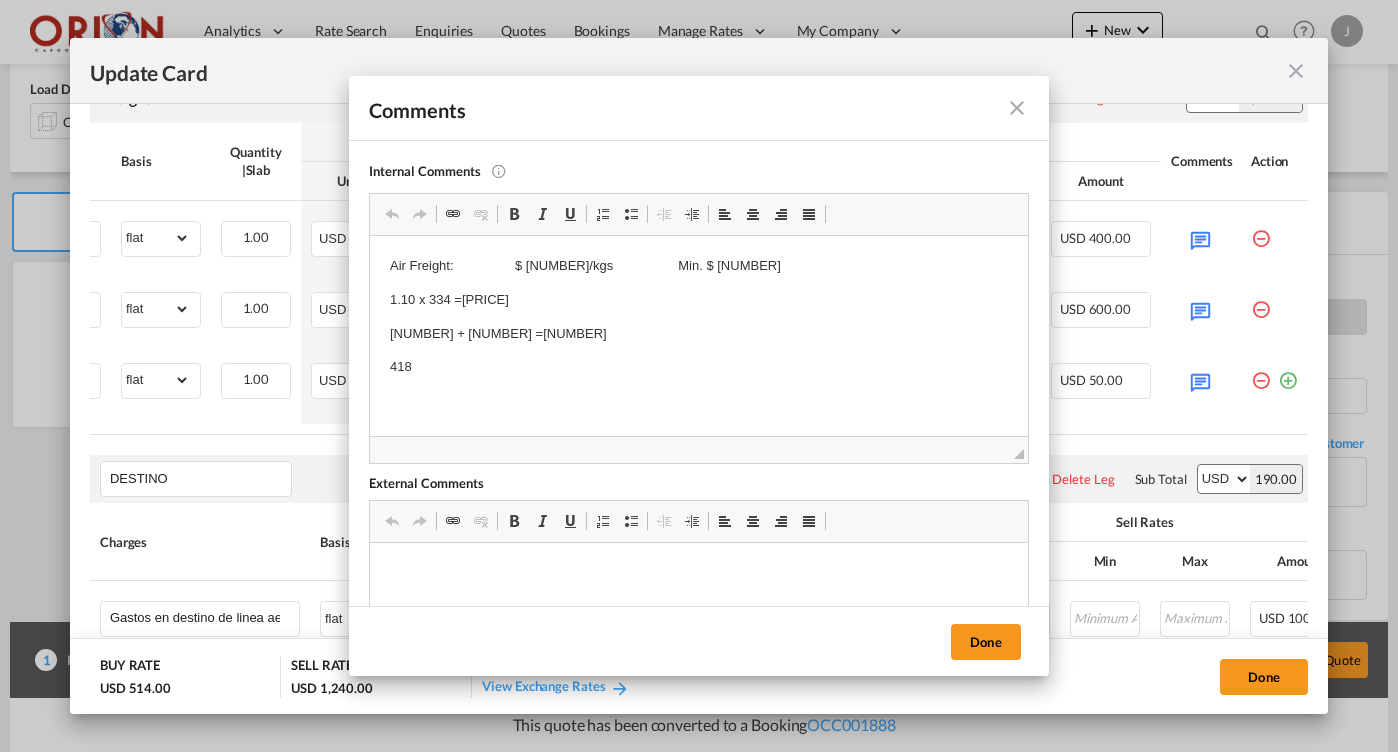scroll, scrollTop: 0, scrollLeft: 0, axis: both 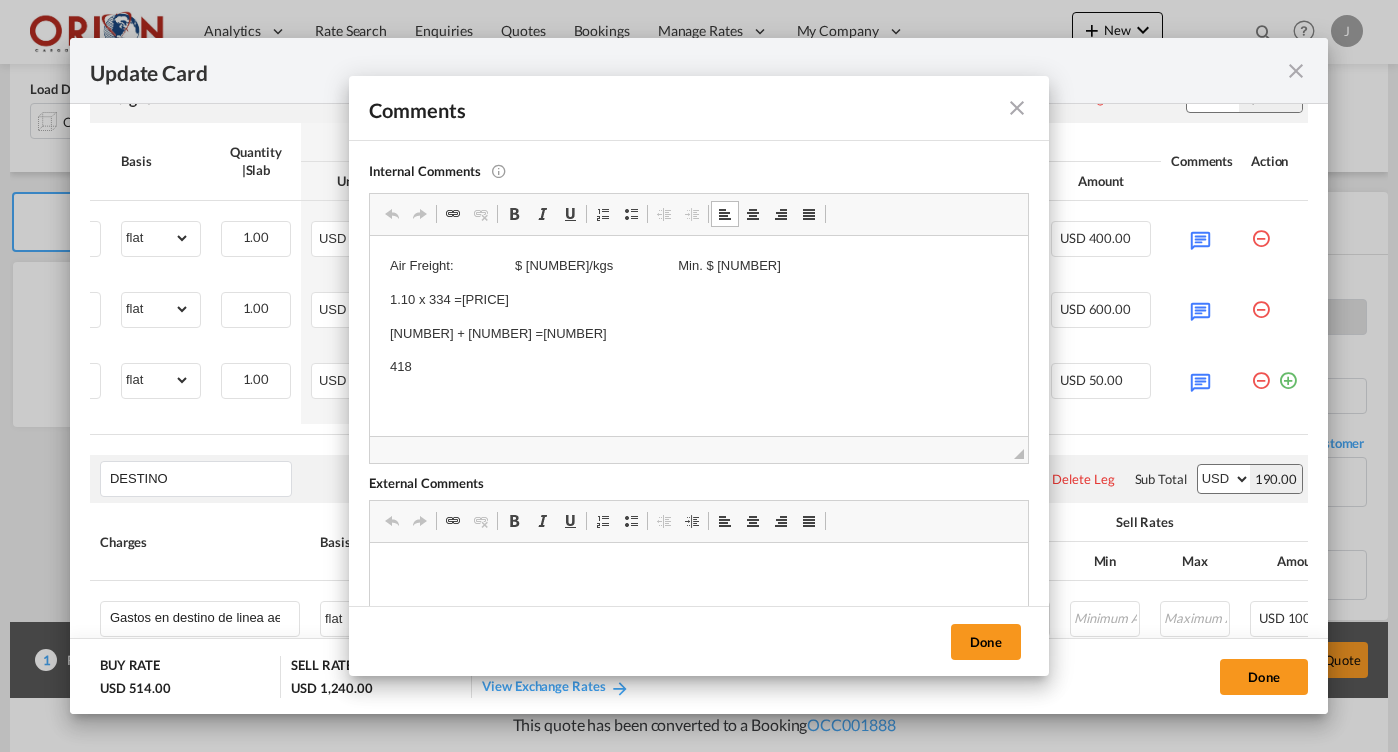 click on "1.10 x 334 =[PRICE]" at bounding box center [699, 300] 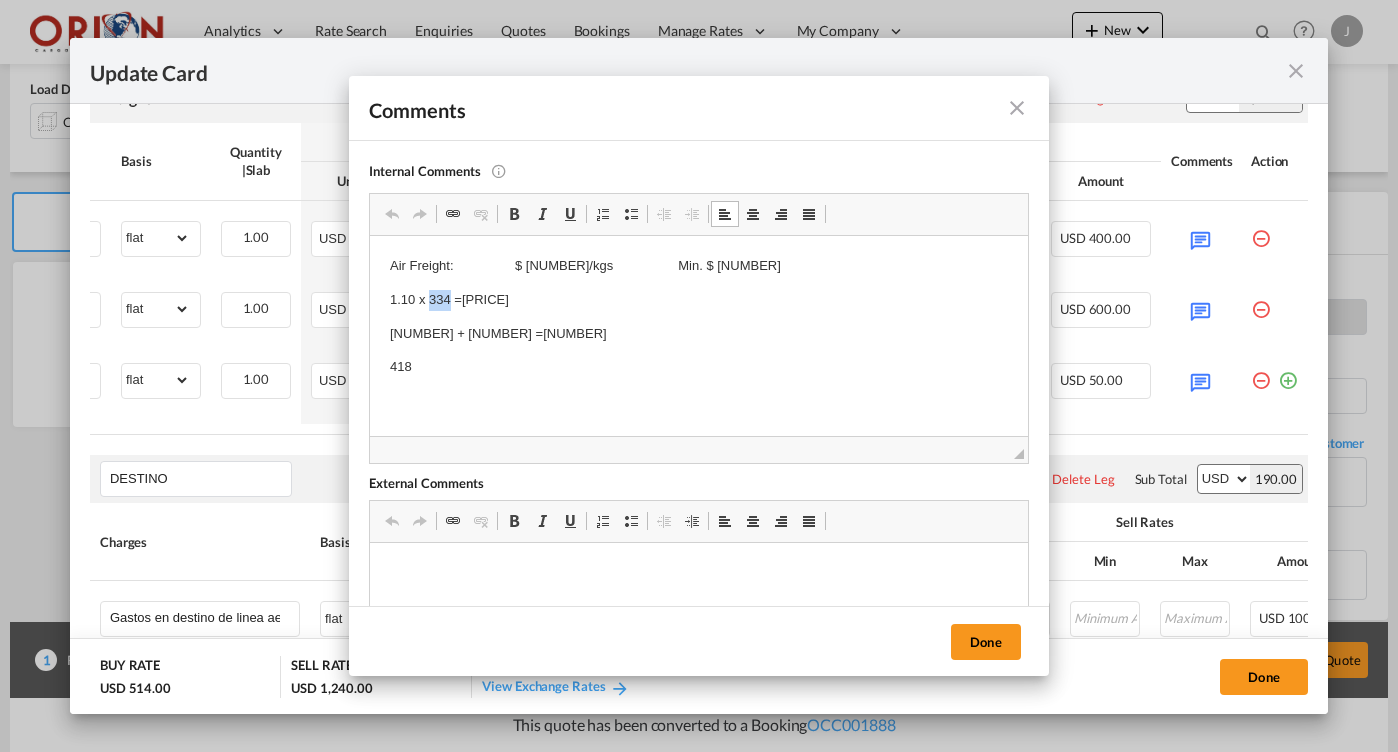 click on "1.10 x 334 =[PRICE]" at bounding box center [699, 300] 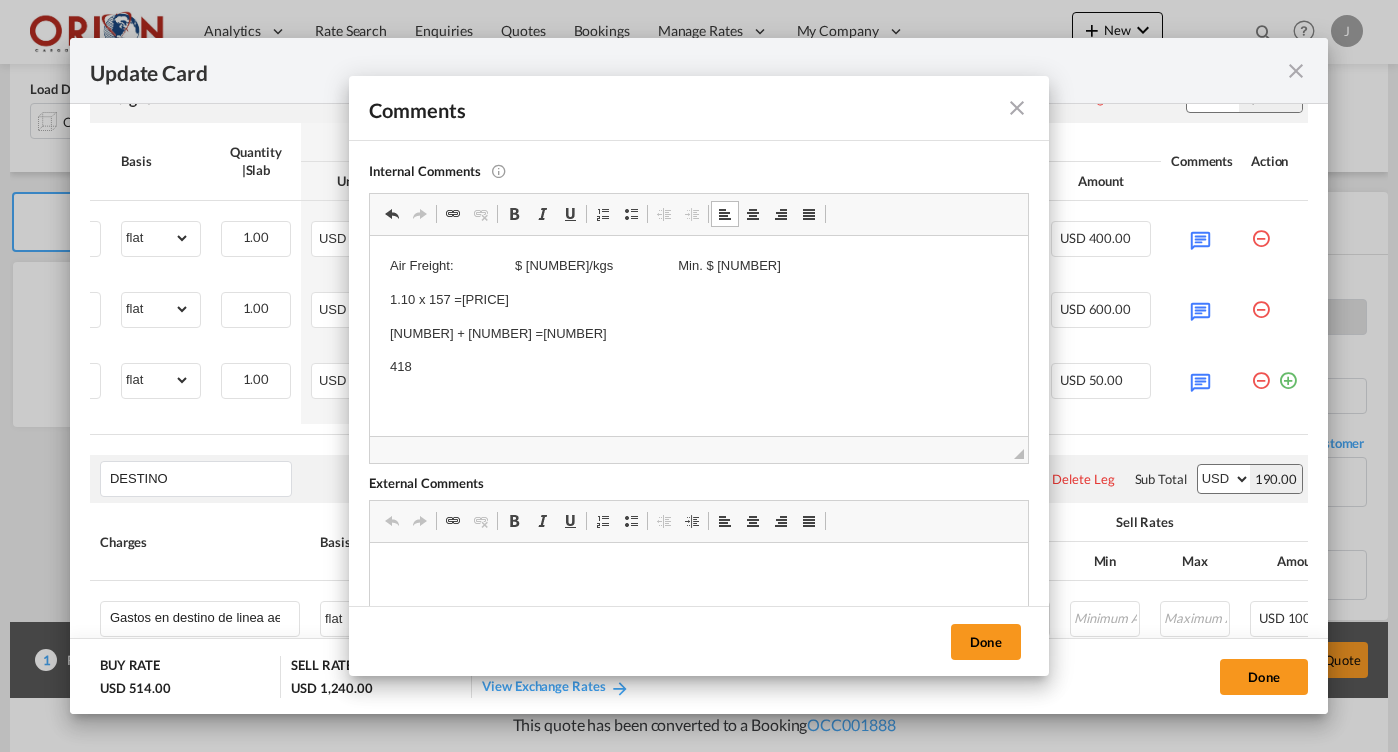 click on "1.10 x 157 =[PRICE]" at bounding box center [699, 300] 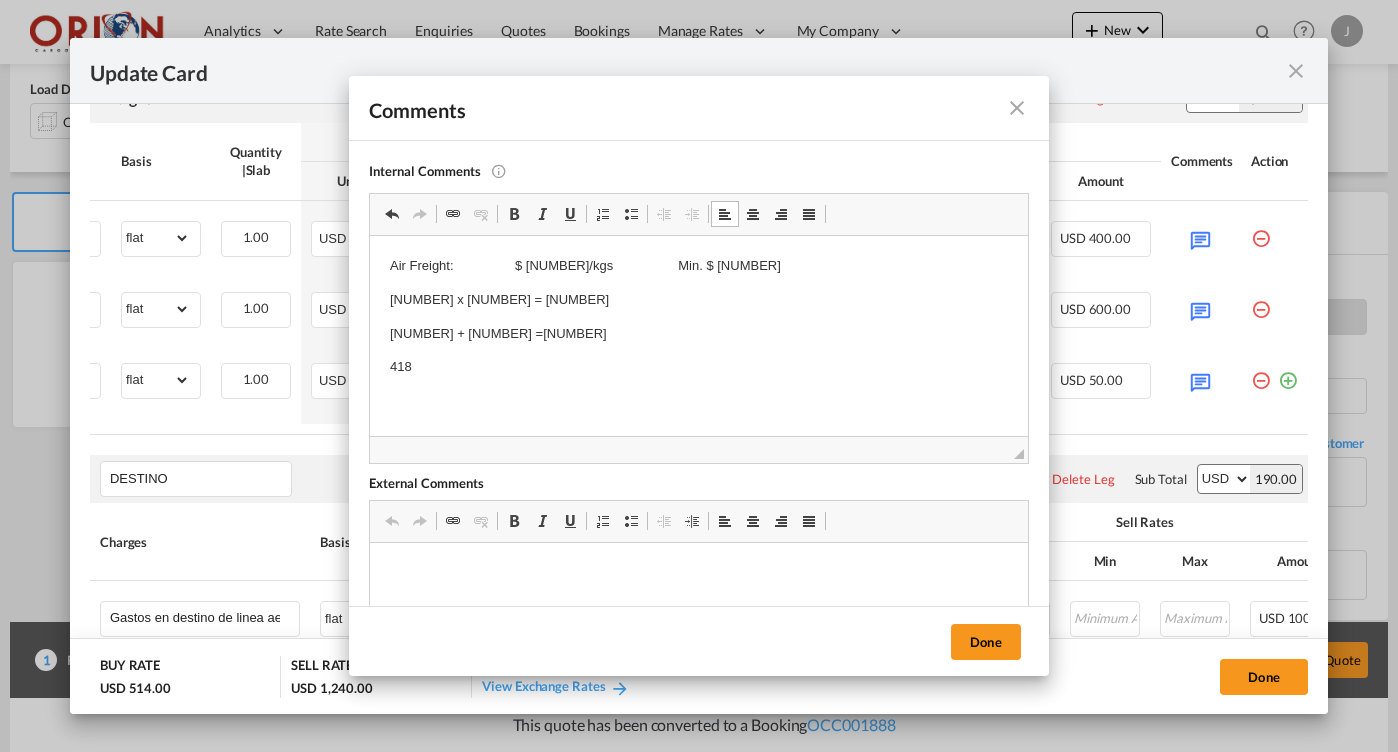 drag, startPoint x: 499, startPoint y: 298, endPoint x: 403, endPoint y: 334, distance: 102.528046 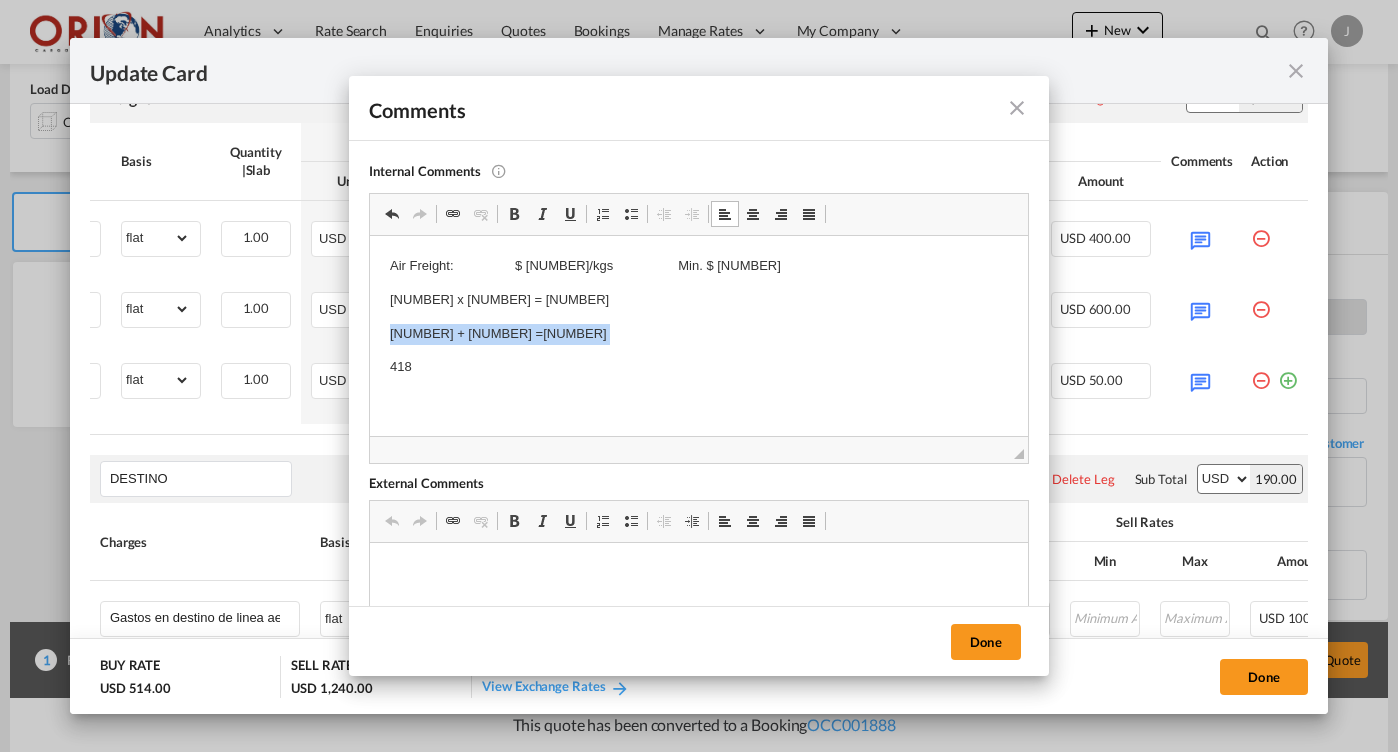 click on "[NUMBER] + [NUMBER] =[NUMBER]" at bounding box center [699, 334] 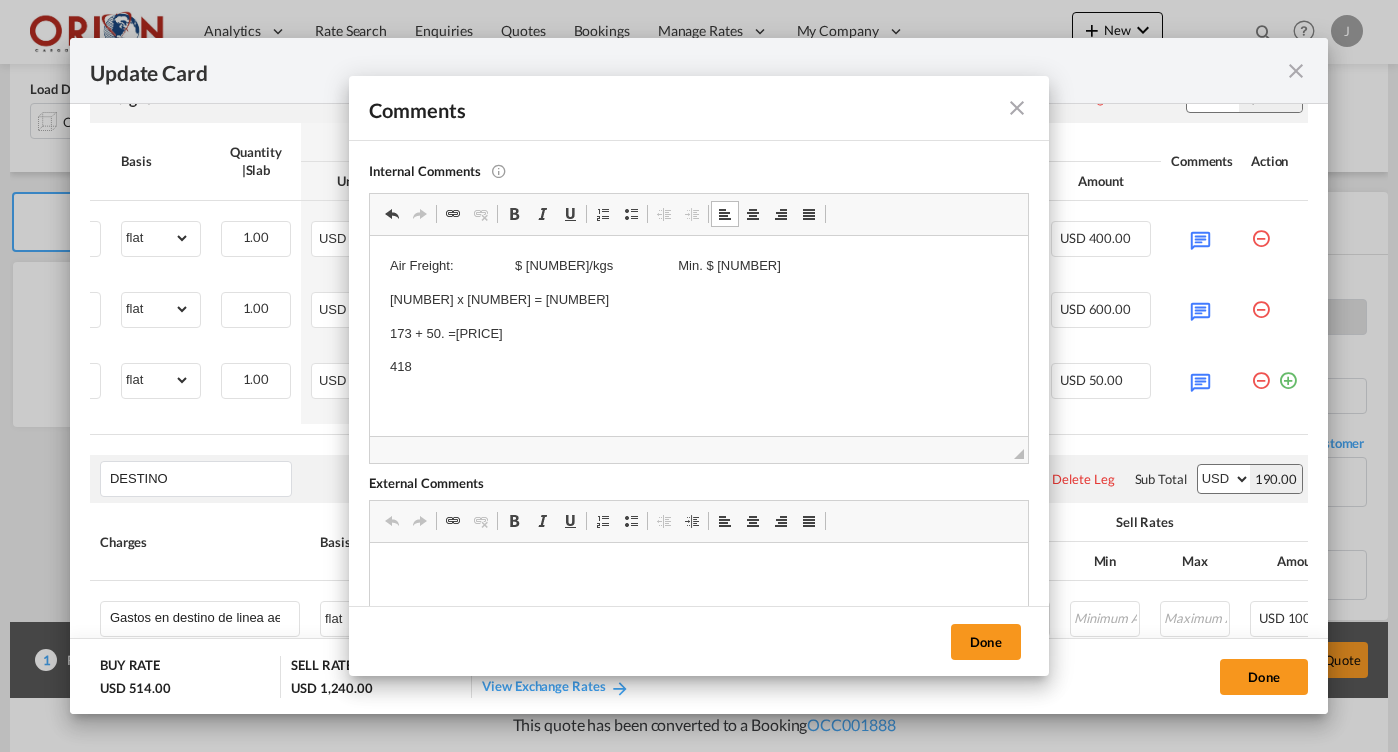 drag, startPoint x: 403, startPoint y: 335, endPoint x: 394, endPoint y: 370, distance: 36.138622 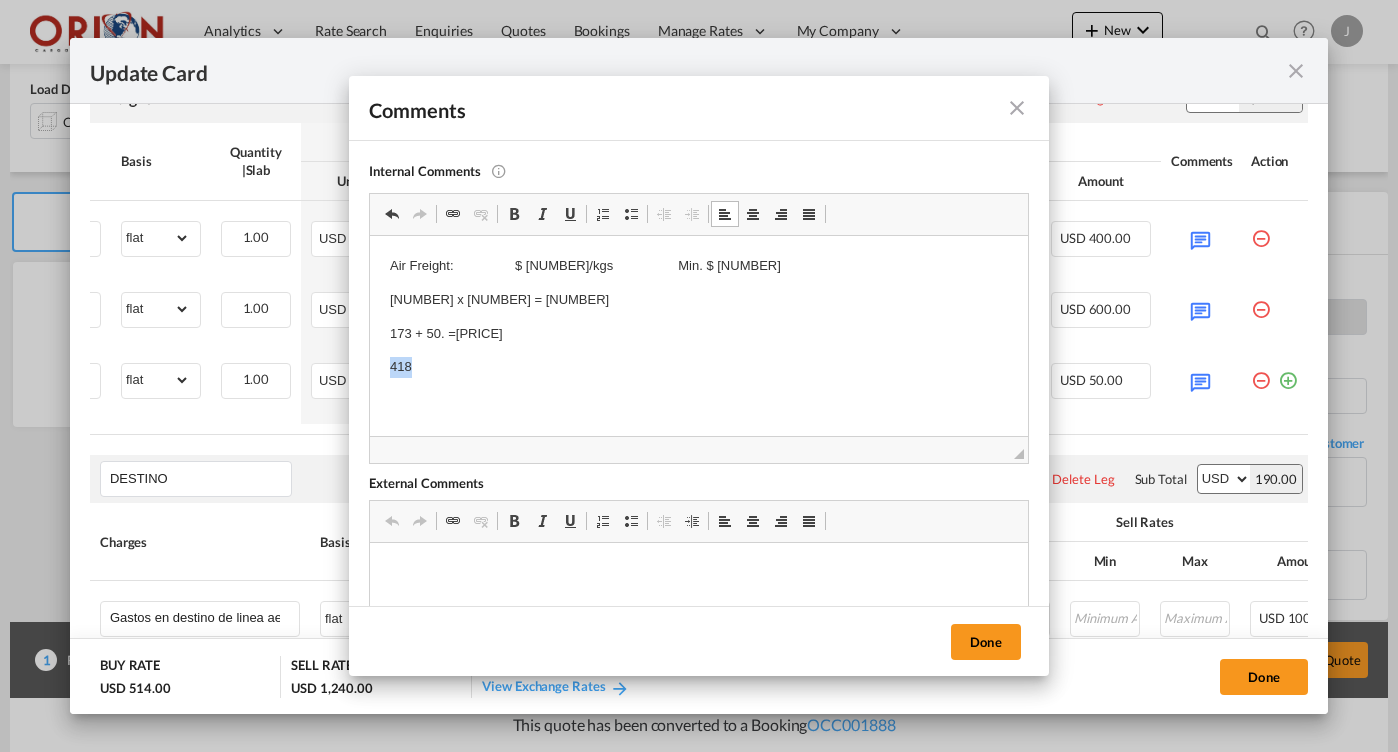 click on "418" at bounding box center [699, 367] 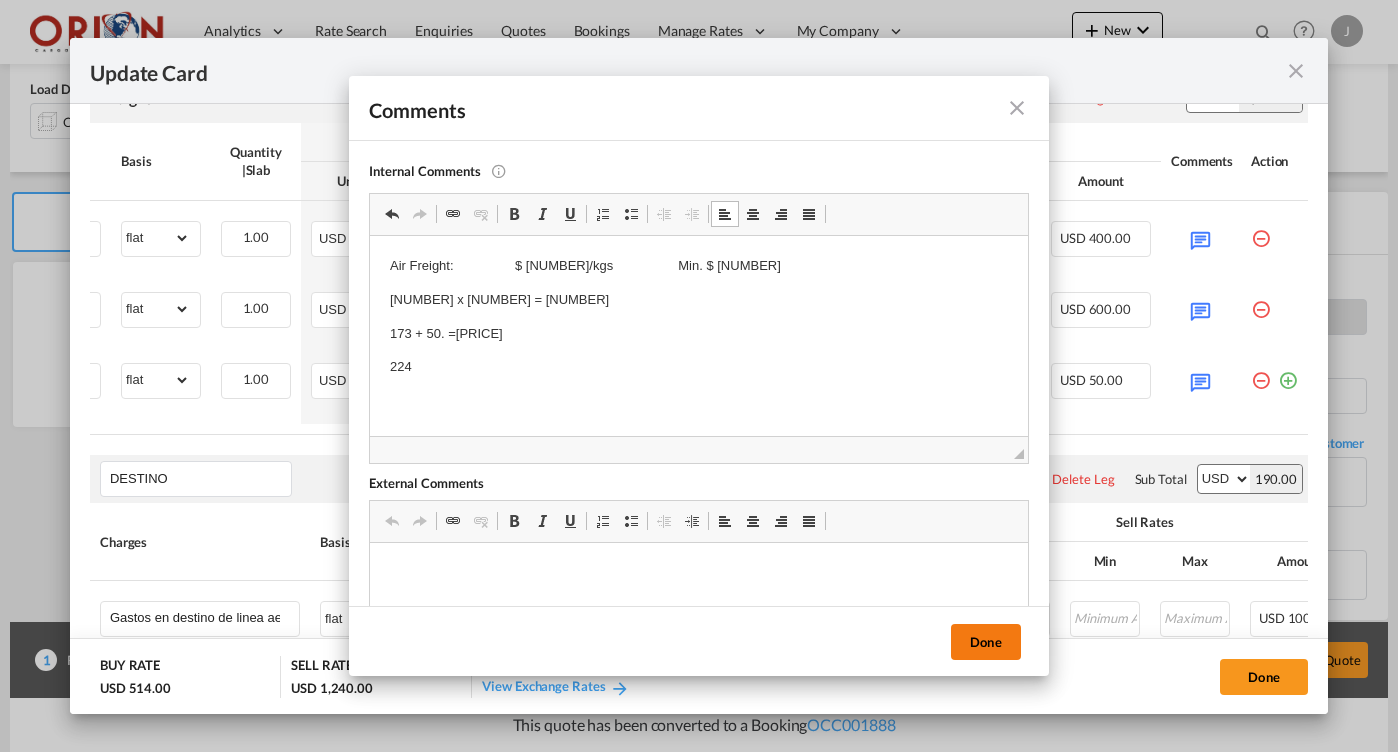 click on "Done" at bounding box center [986, 642] 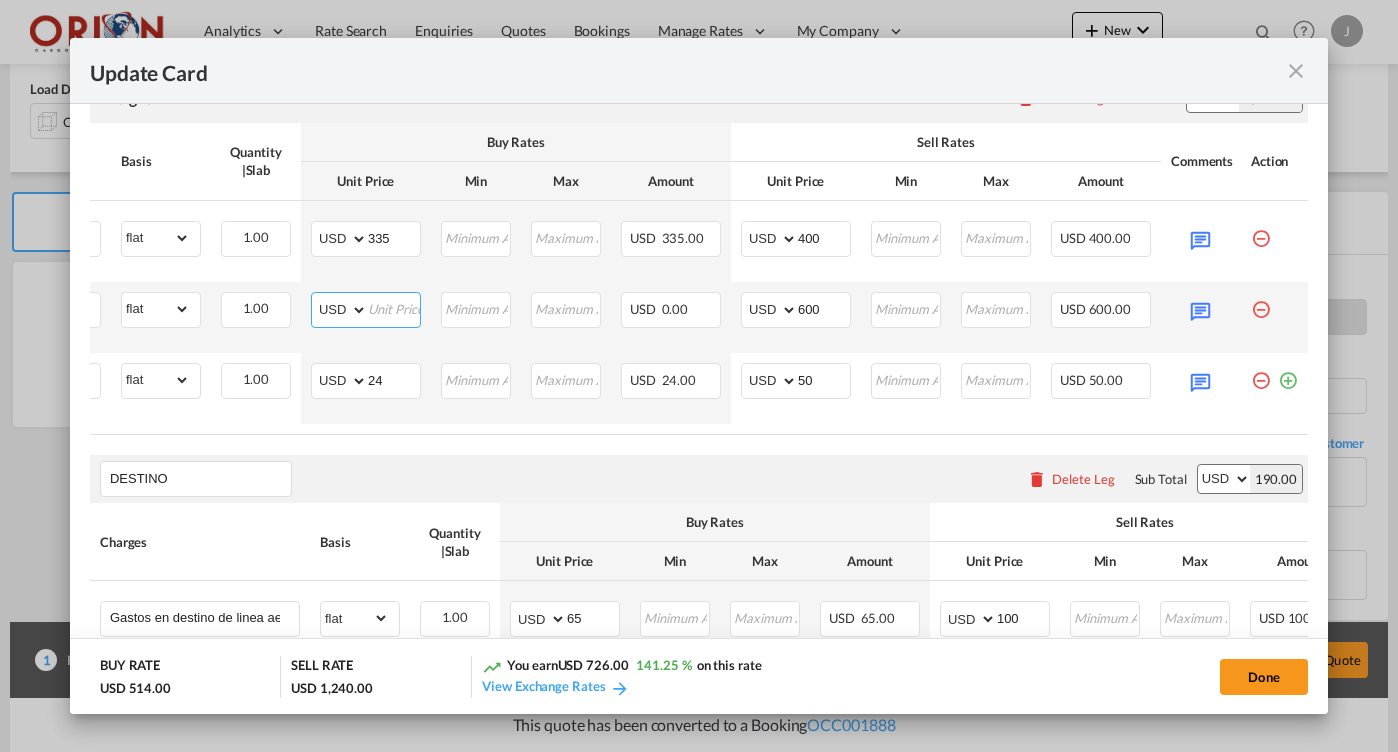 click at bounding box center [394, 308] 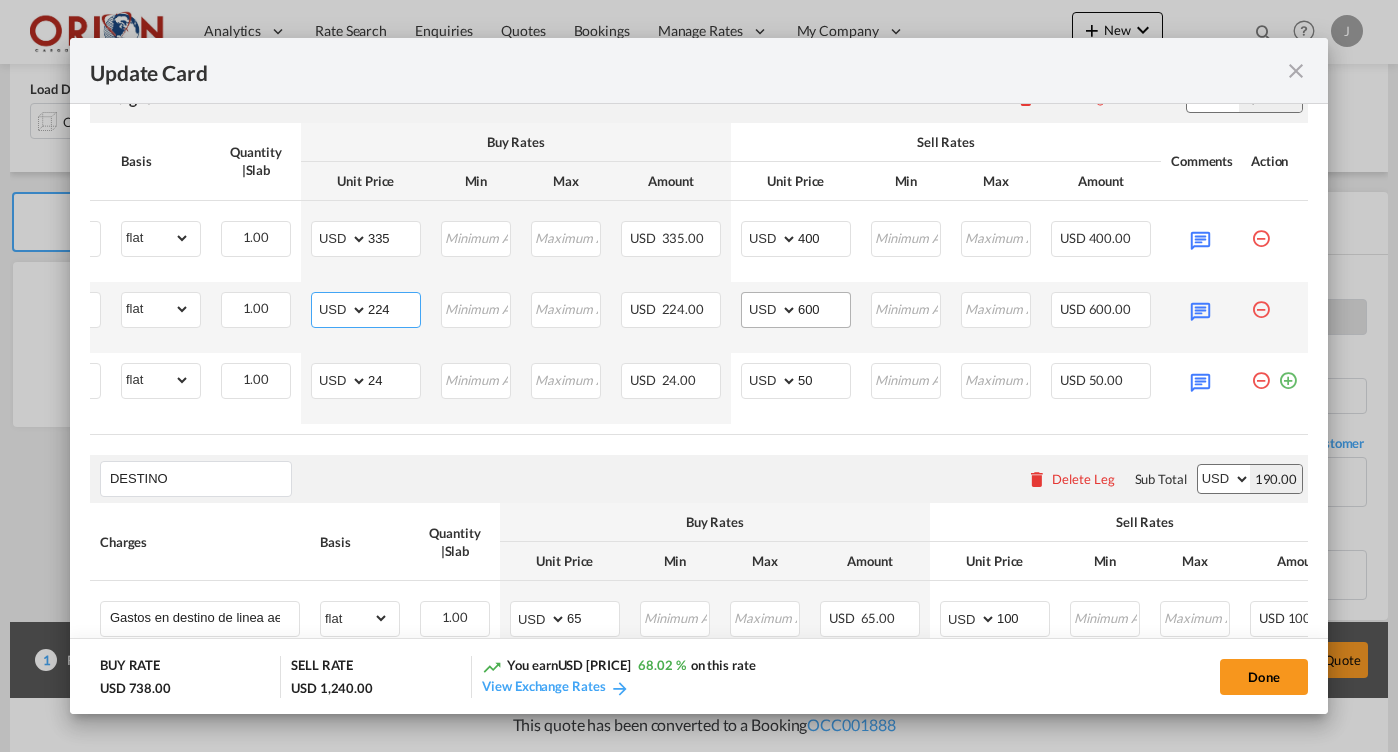 type on "224" 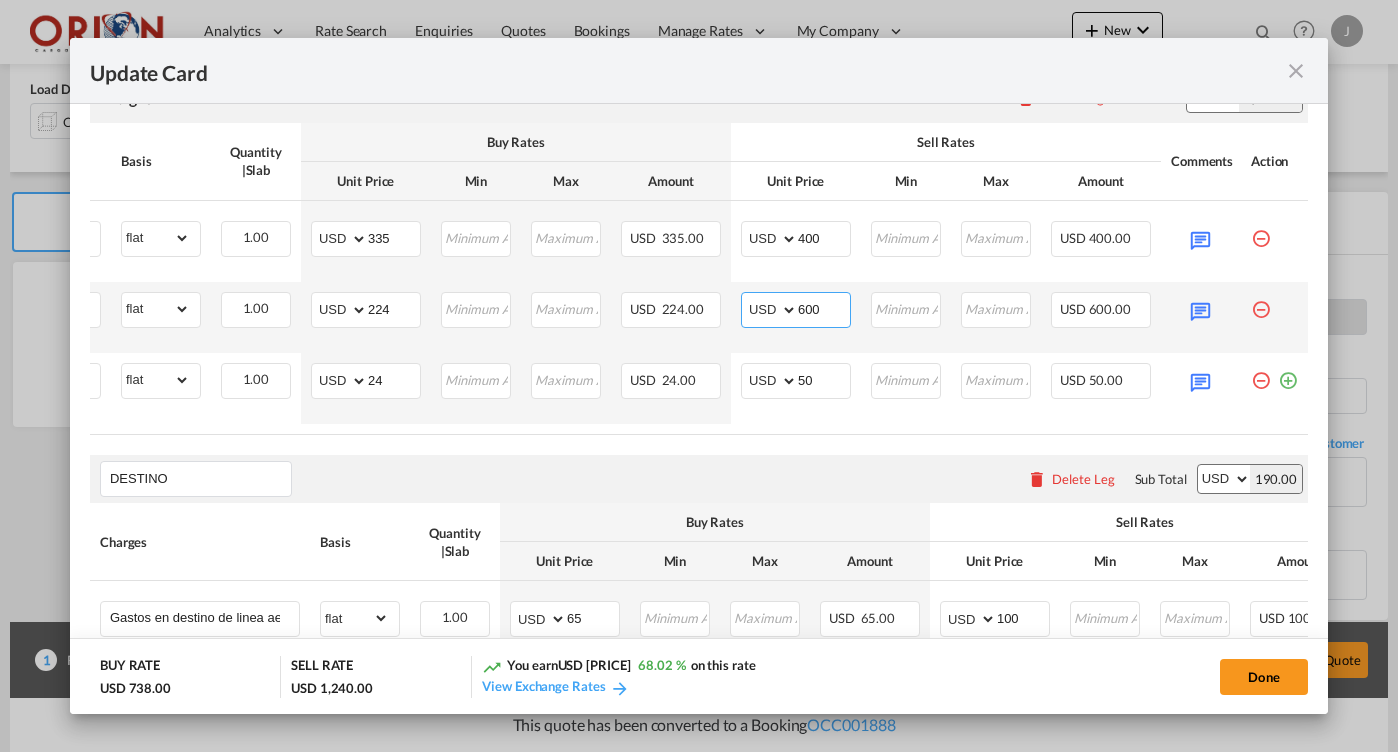 click on "600" at bounding box center [824, 308] 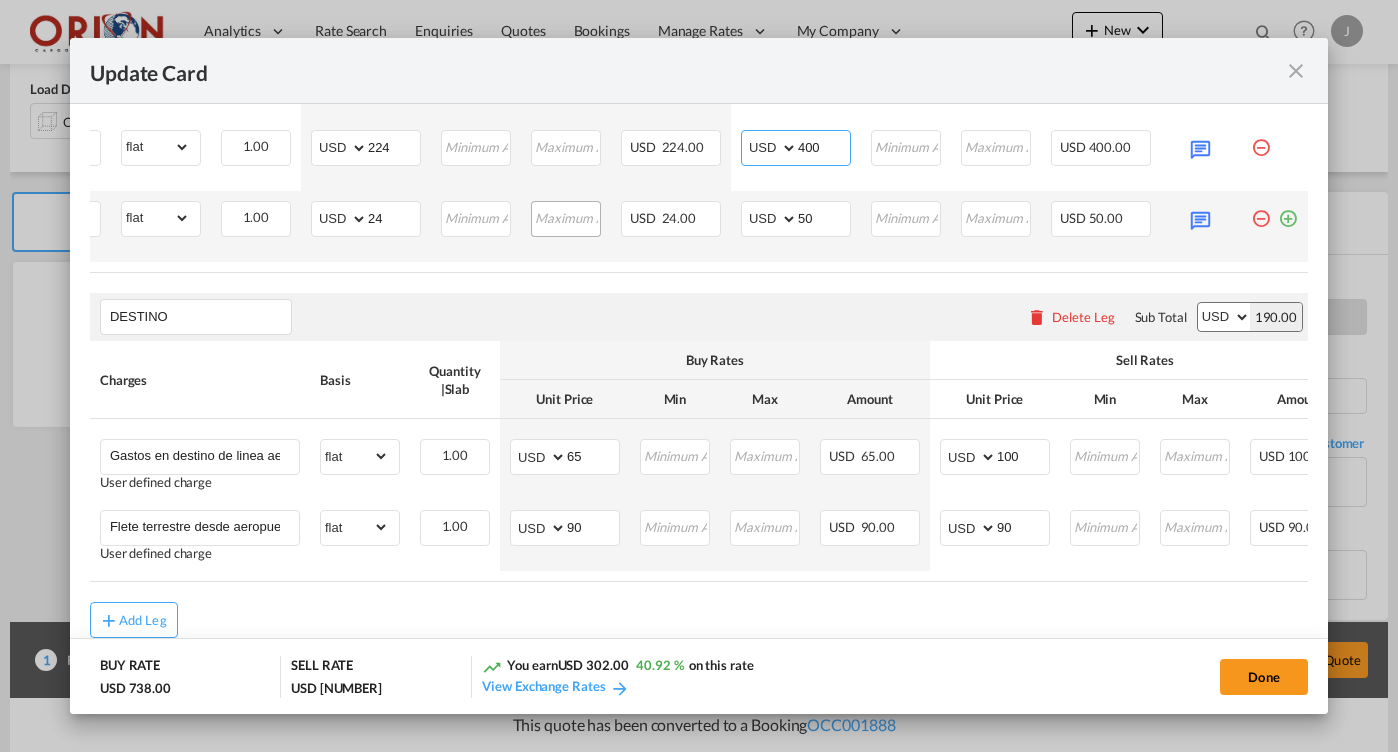 scroll, scrollTop: 747, scrollLeft: 0, axis: vertical 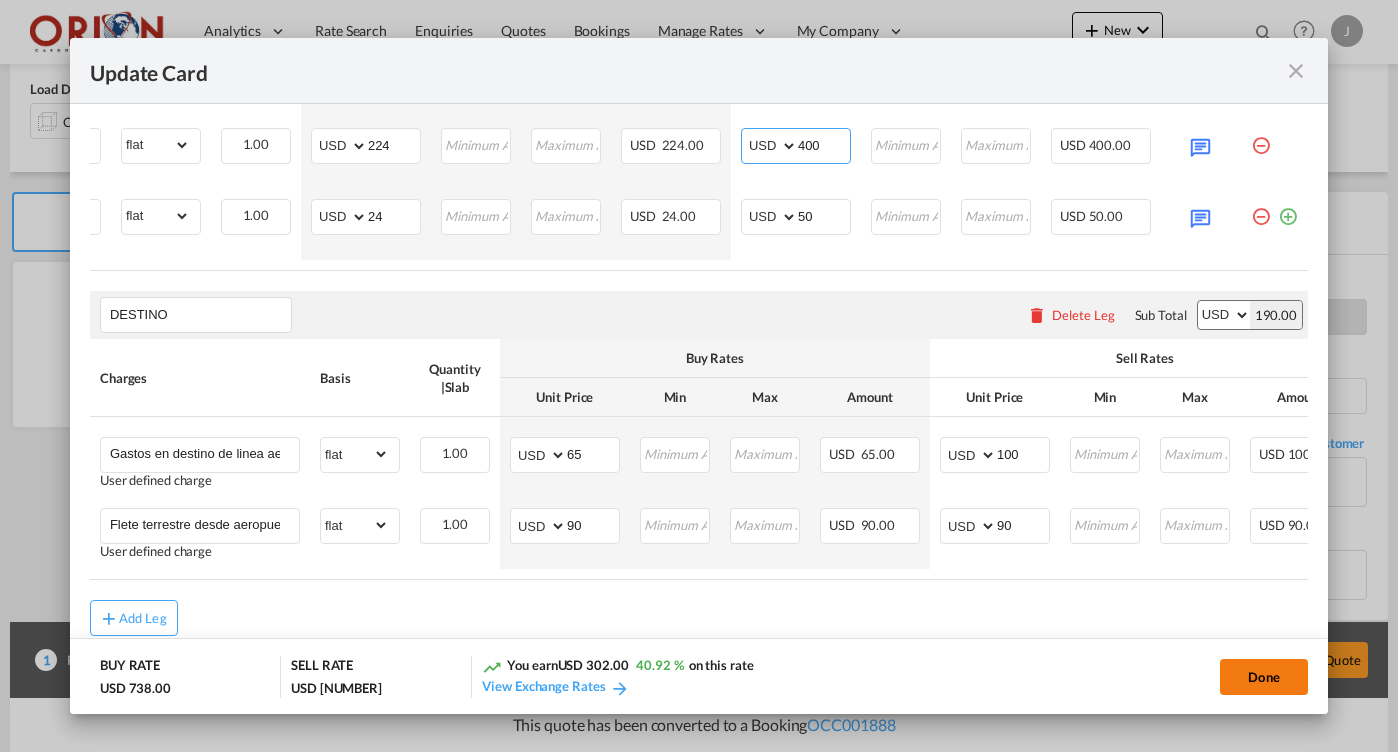 type on "400" 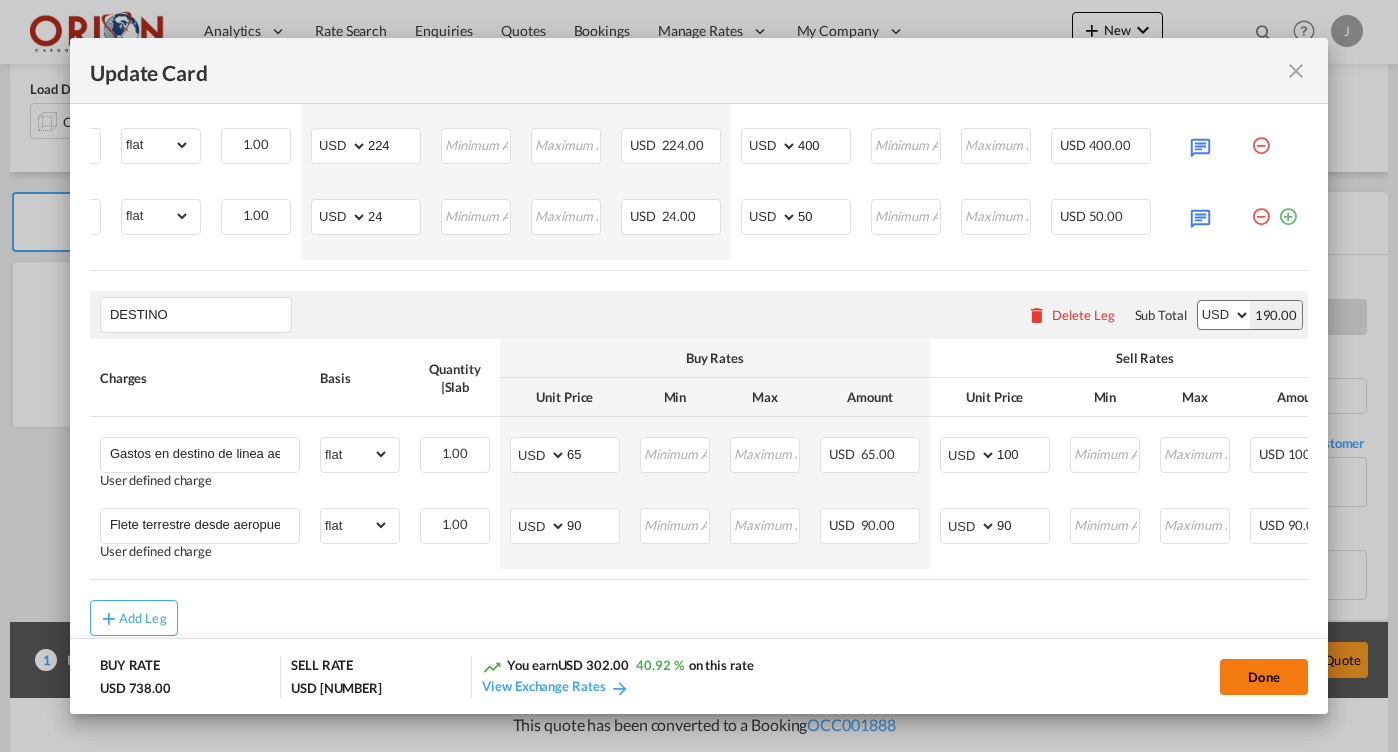 click on "Done" 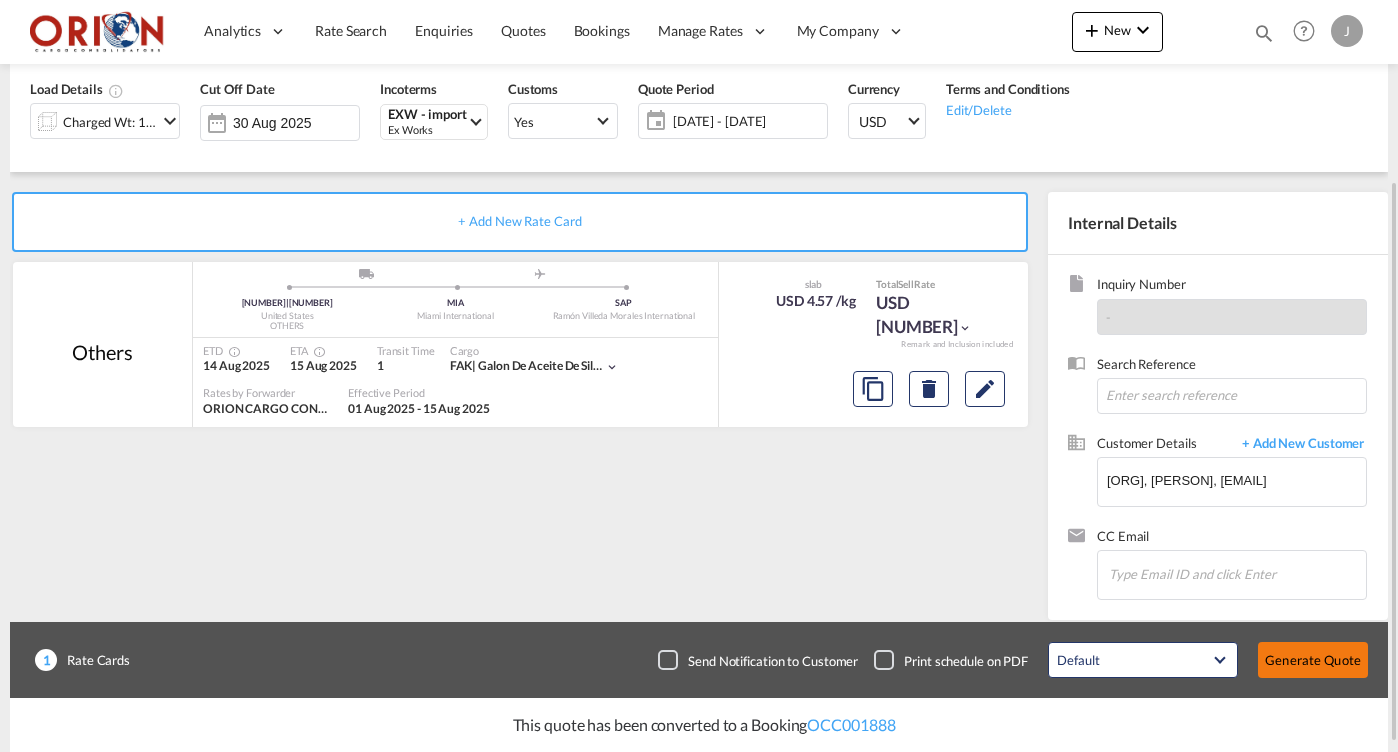 click on "Generate Quote" at bounding box center (1313, 660) 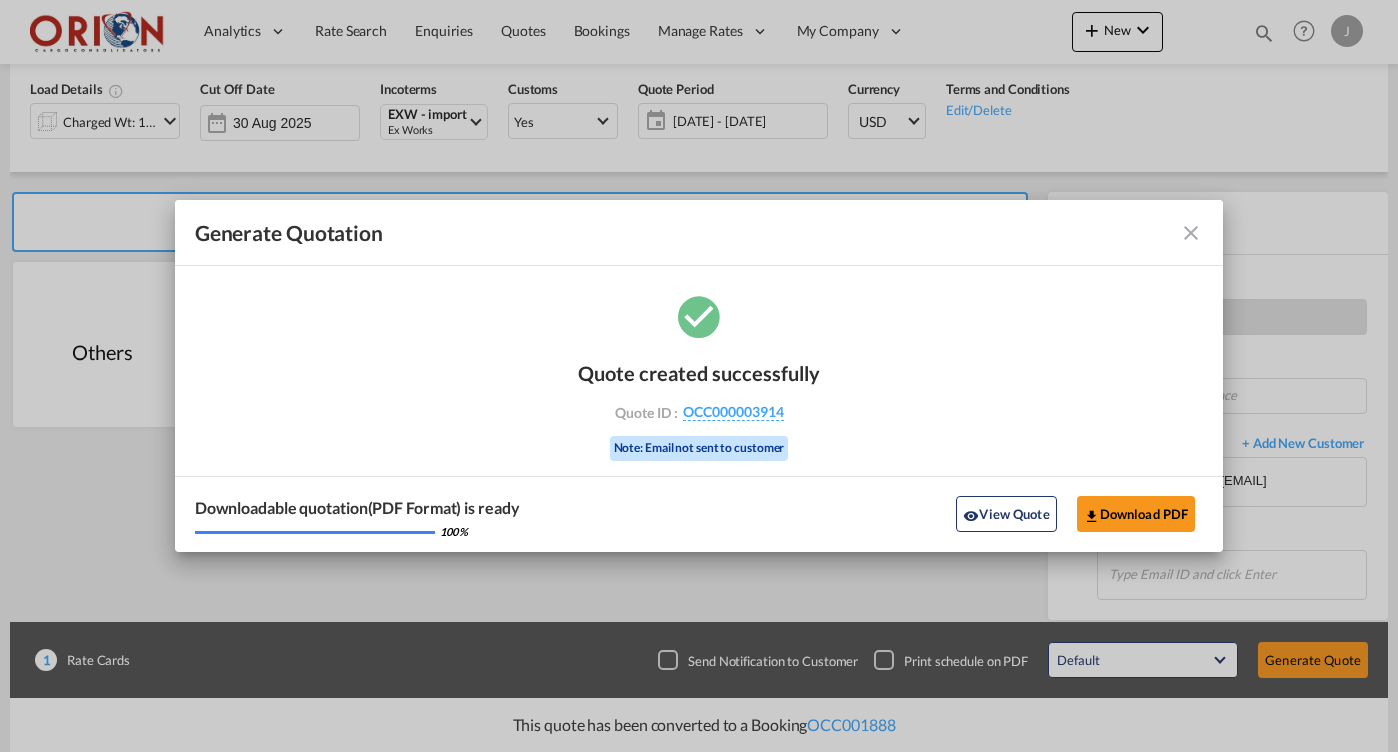 click at bounding box center [1191, 233] 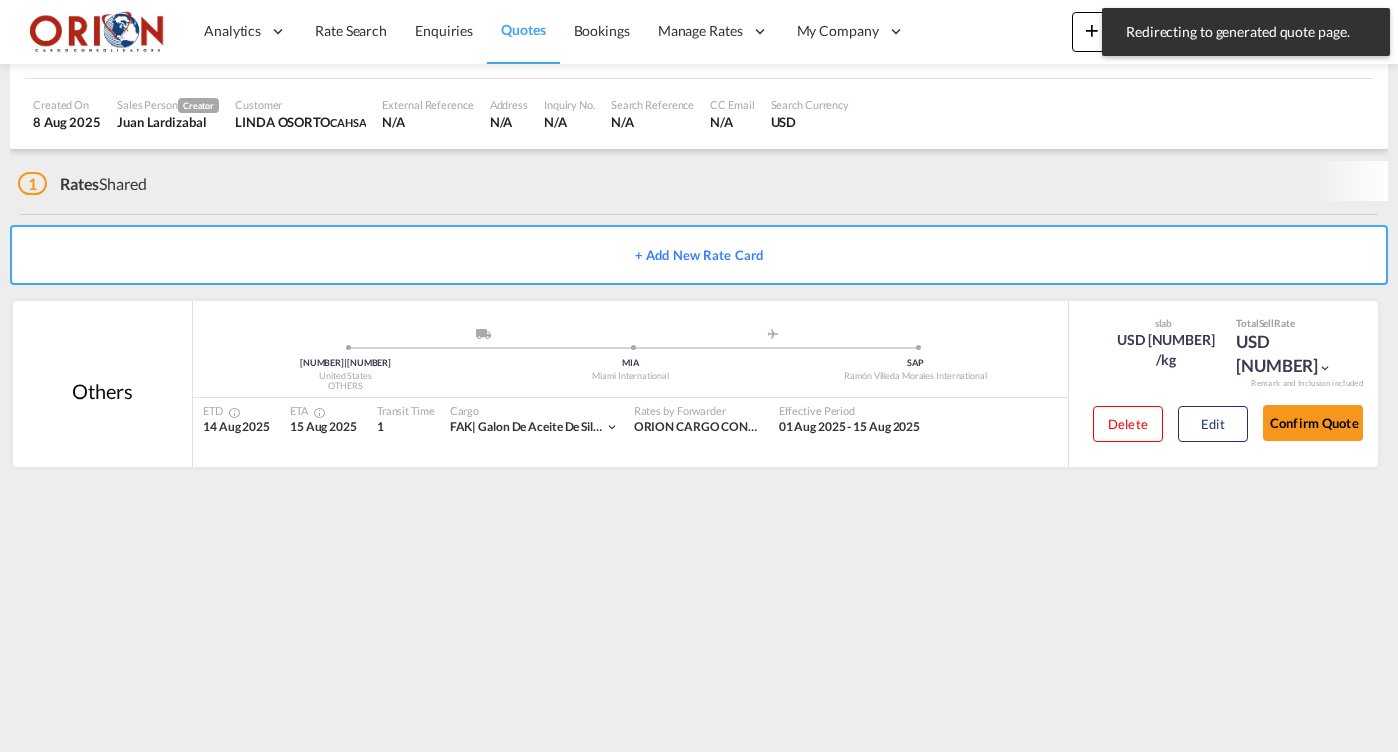 scroll, scrollTop: 0, scrollLeft: 0, axis: both 